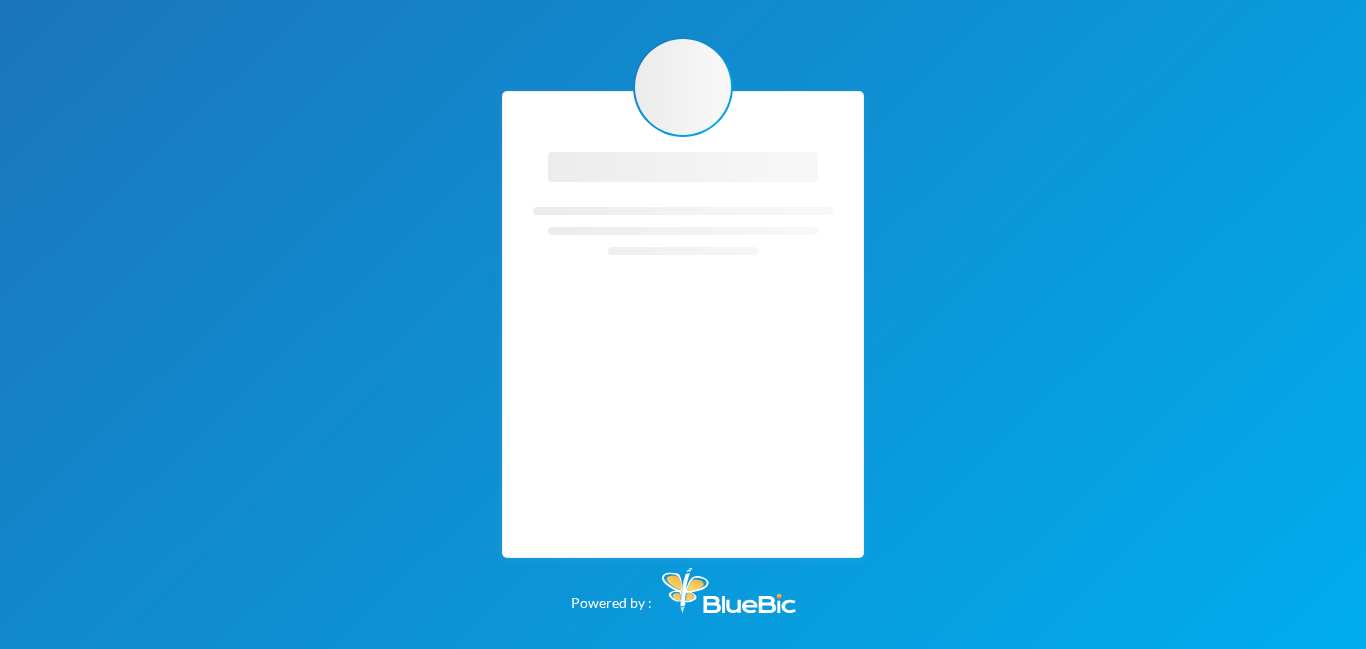 scroll, scrollTop: 0, scrollLeft: 0, axis: both 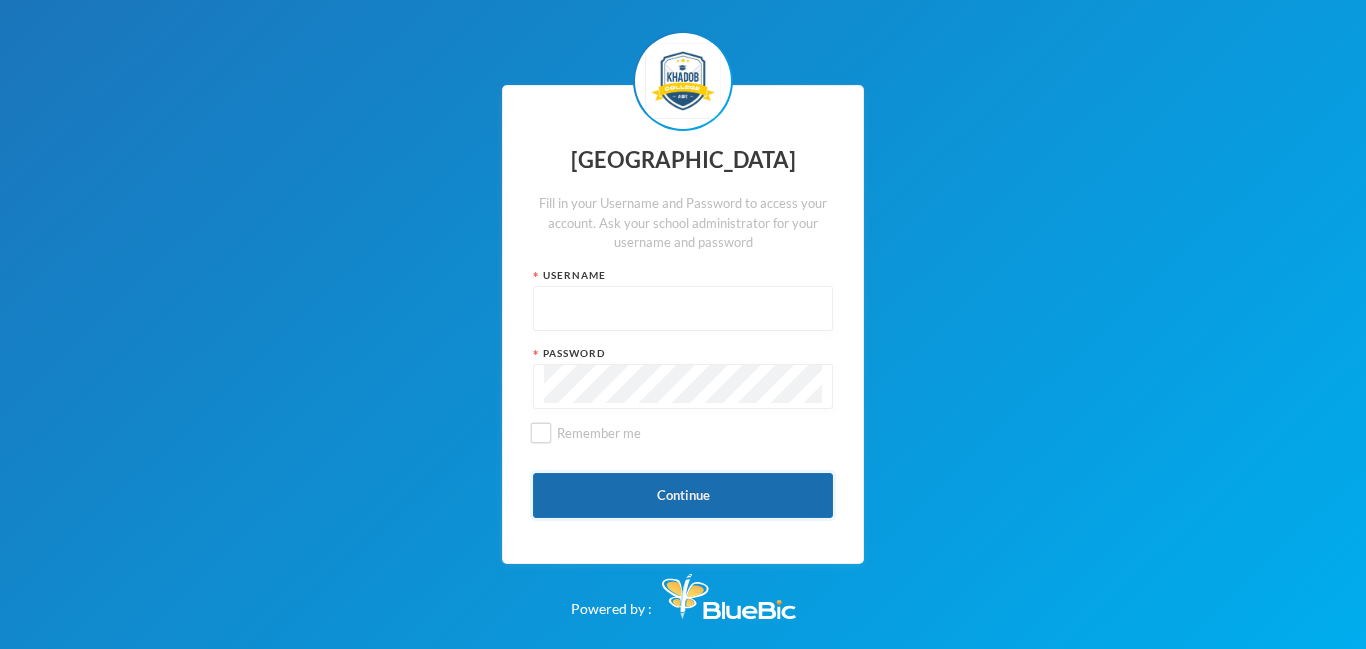 type on "admin" 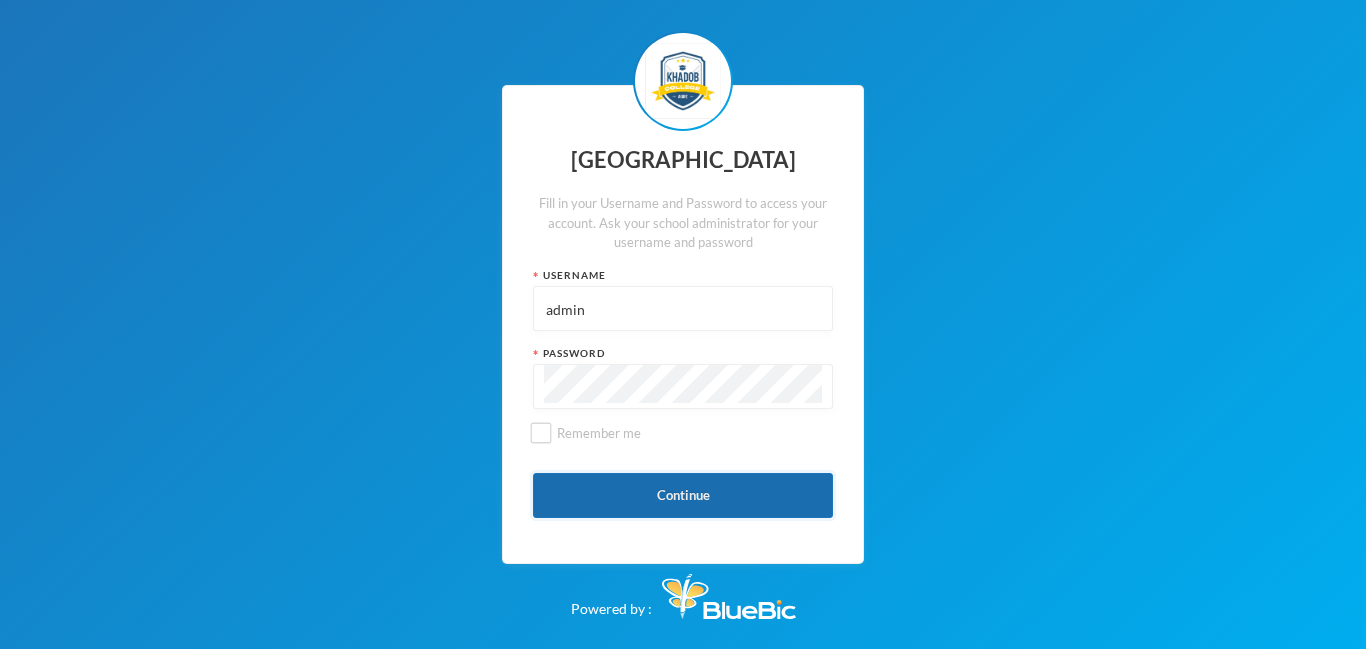 click on "Continue" at bounding box center [683, 495] 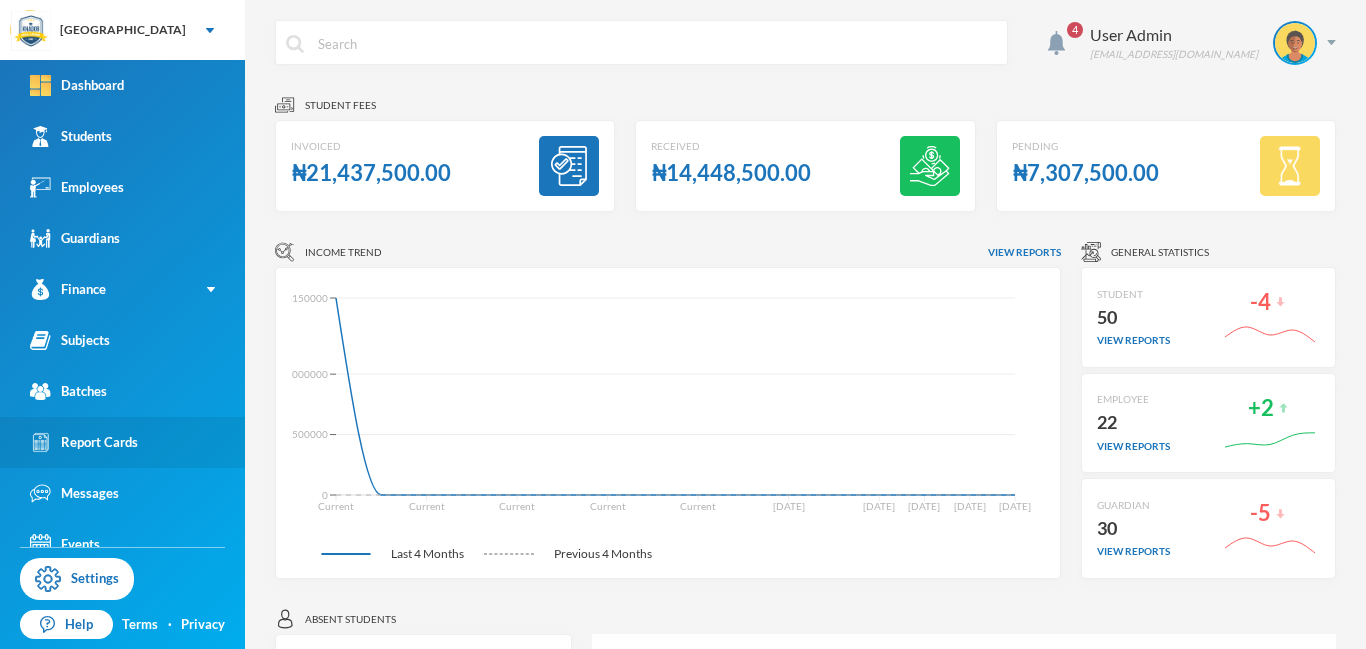 click on "Report Cards" at bounding box center (84, 442) 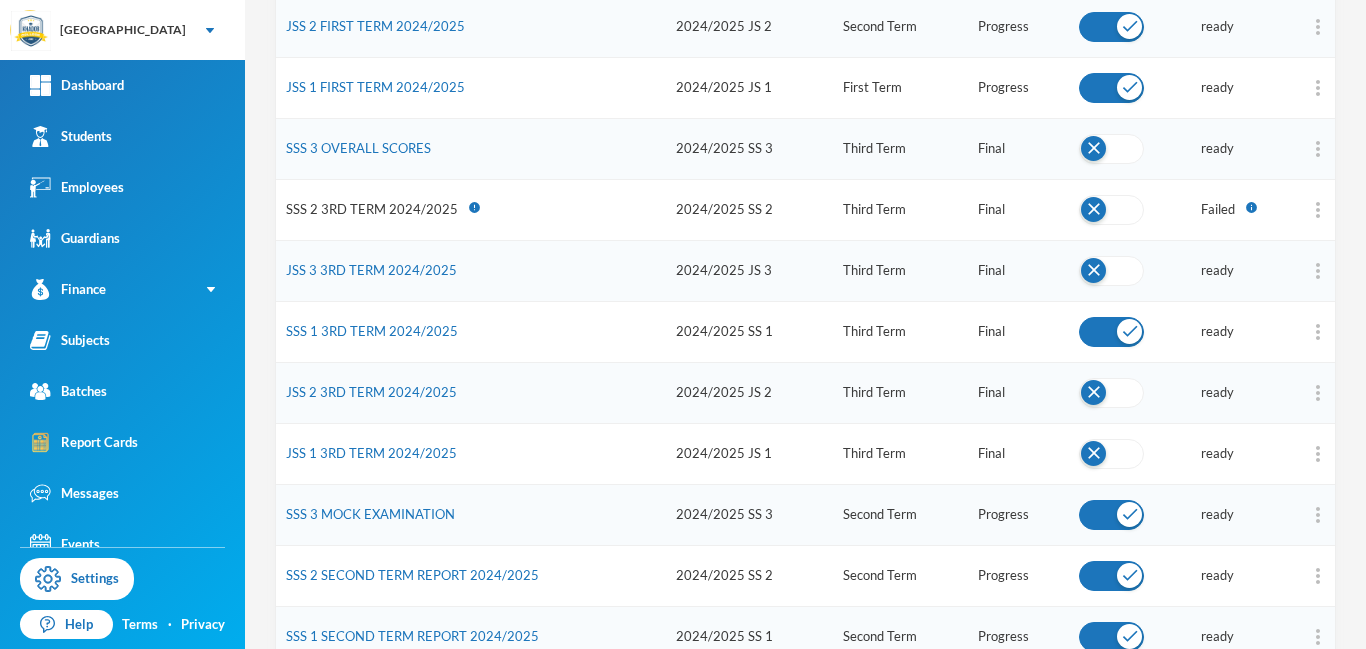 drag, startPoint x: 1365, startPoint y: 218, endPoint x: 1365, endPoint y: 351, distance: 133 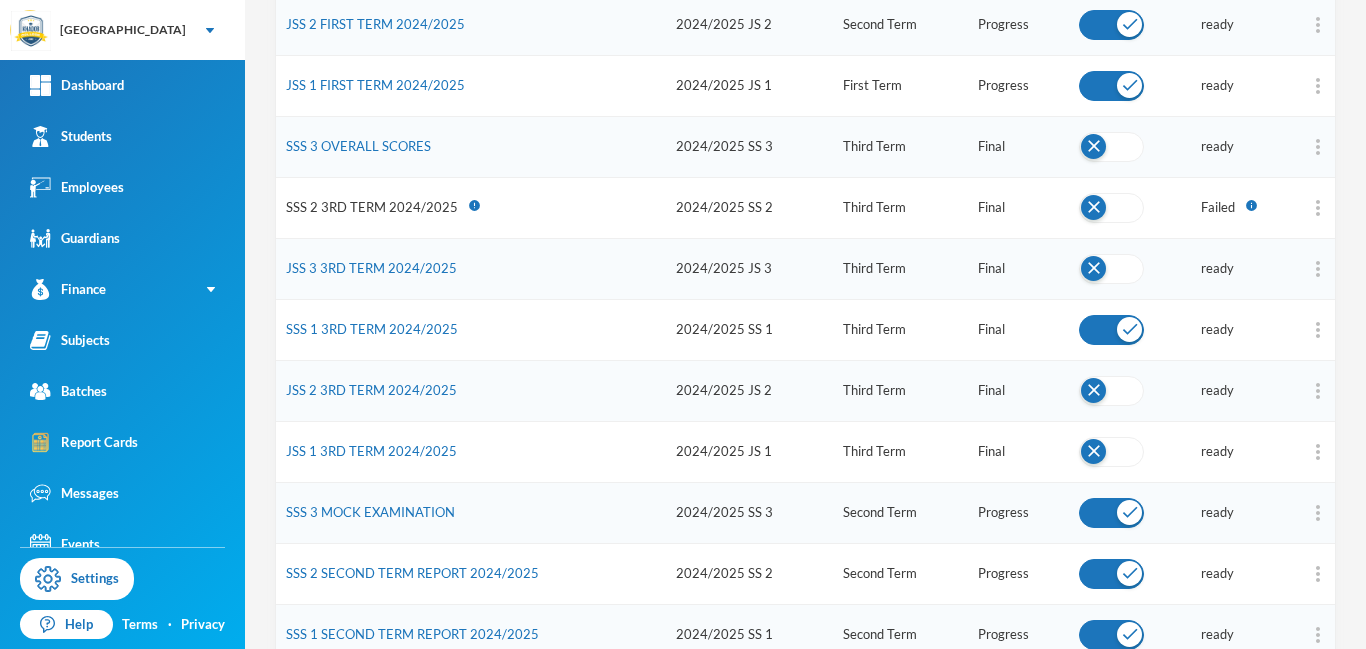 click on "Final" at bounding box center [1018, 390] 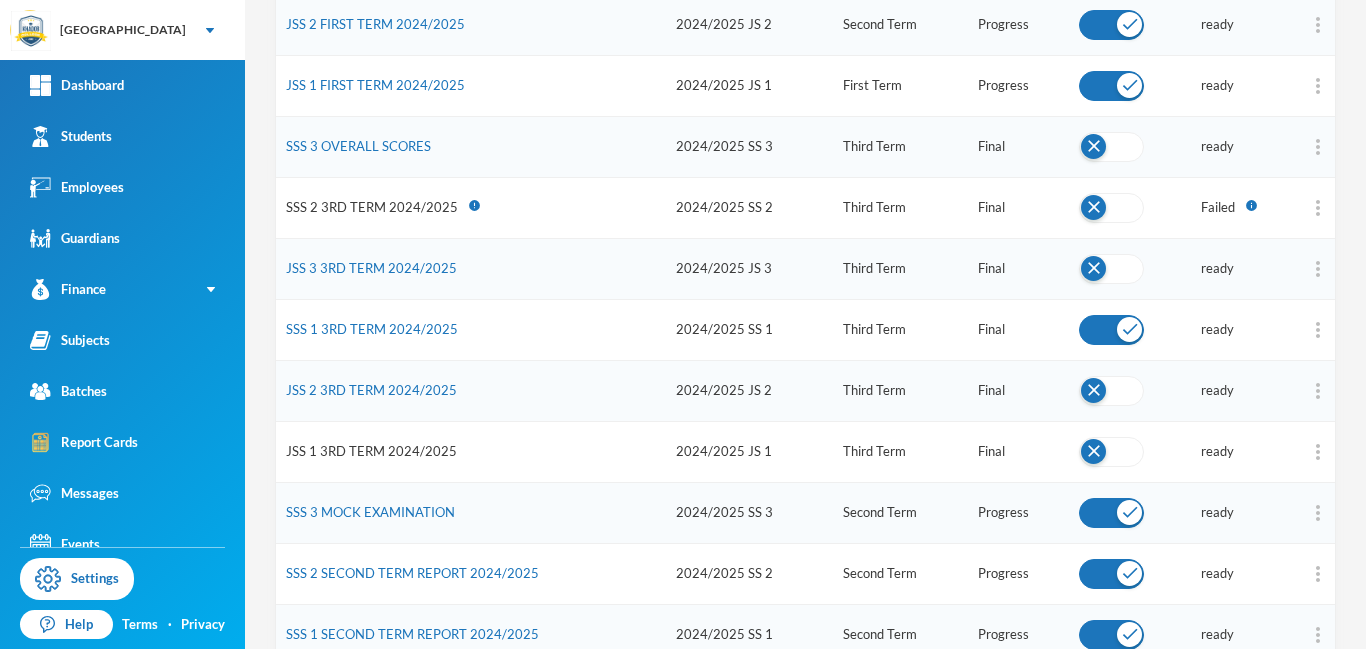 click on "JSS 1 3RD TERM 2024/2025" at bounding box center [371, 451] 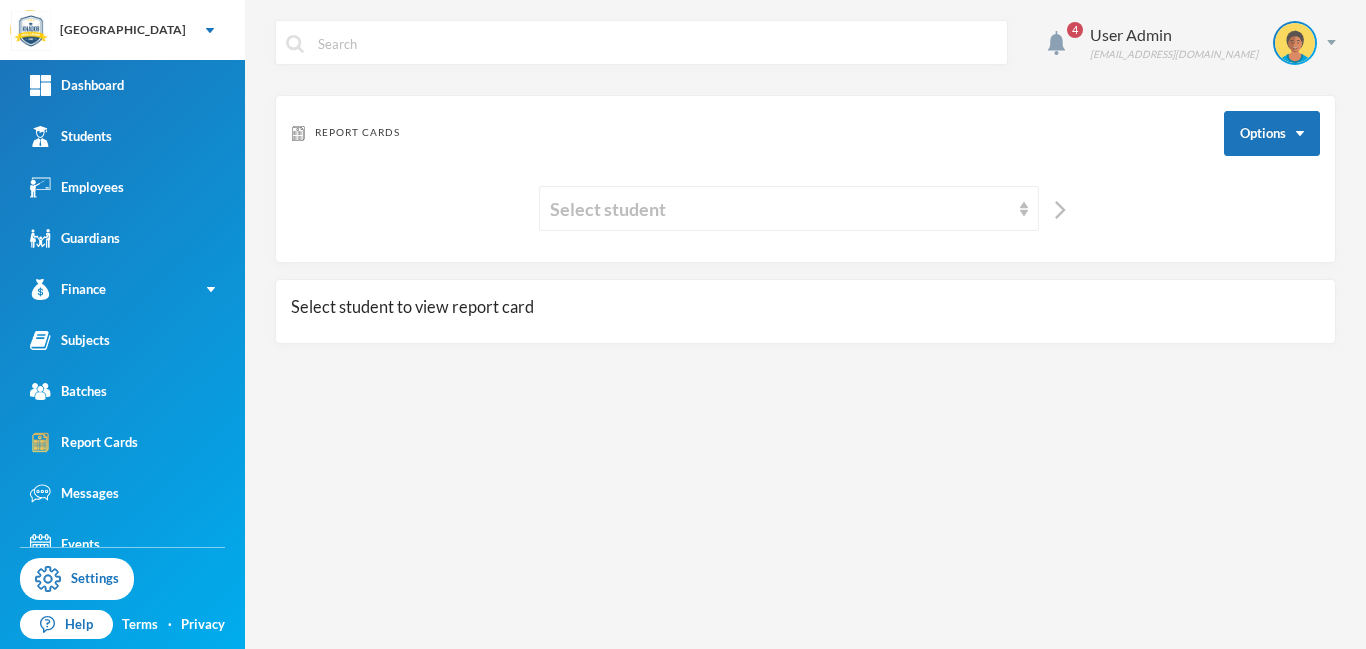 scroll, scrollTop: 0, scrollLeft: 0, axis: both 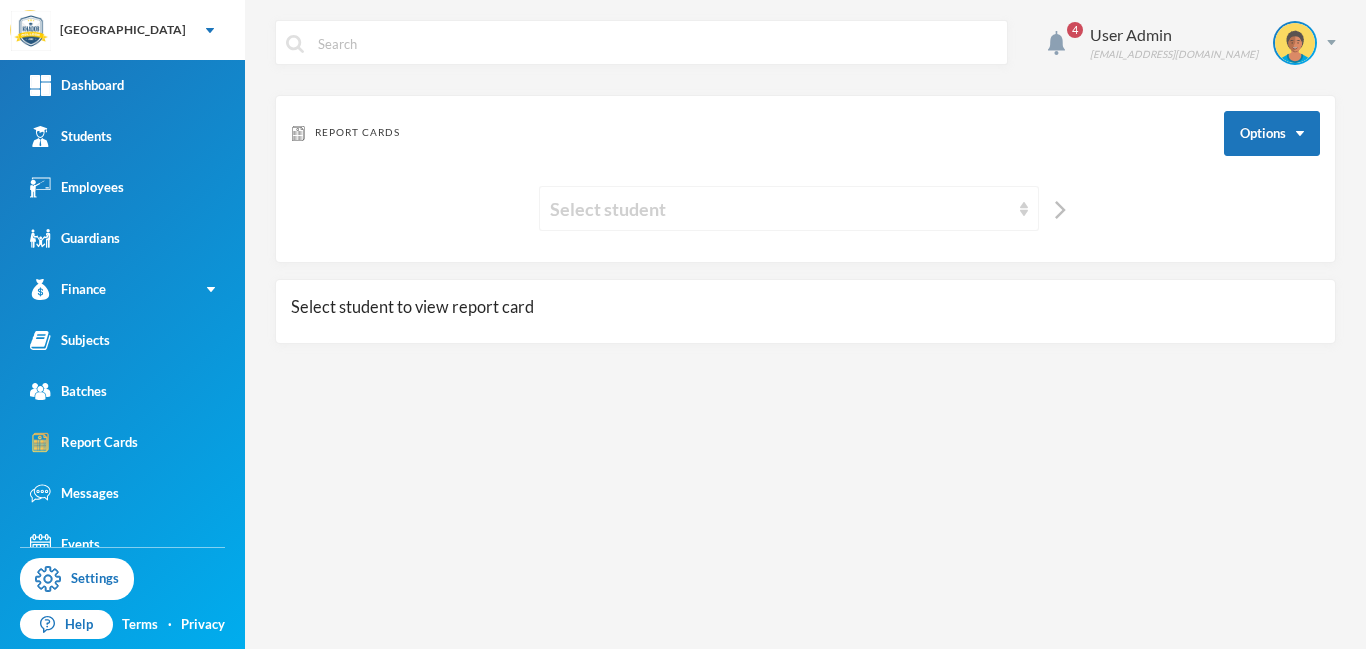 click on "Select student" at bounding box center [780, 209] 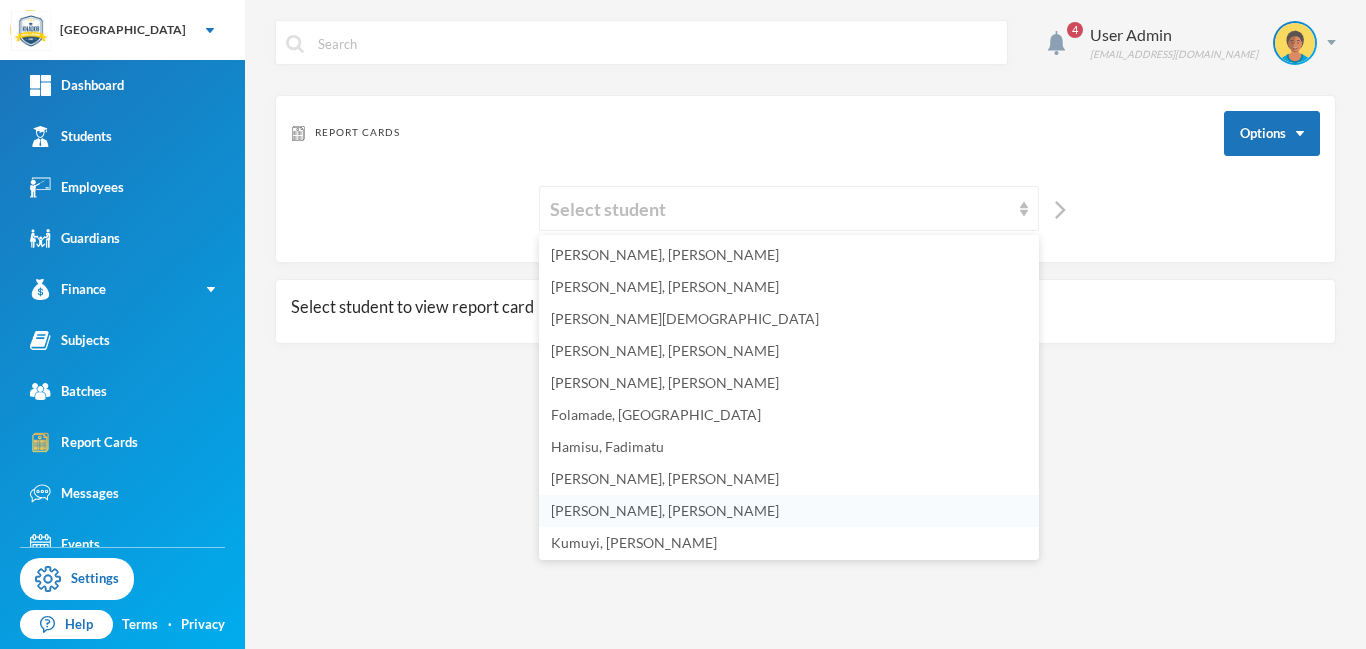 click on "[PERSON_NAME], [PERSON_NAME]" at bounding box center [665, 510] 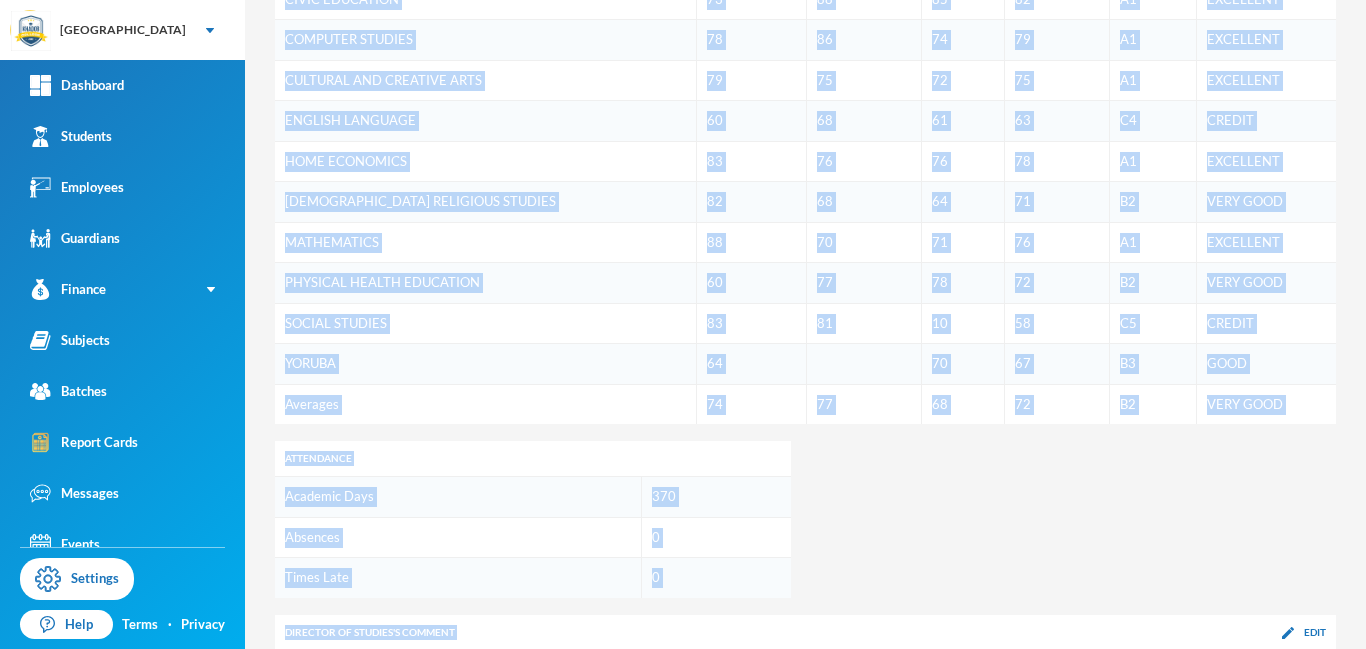 scroll, scrollTop: 875, scrollLeft: 0, axis: vertical 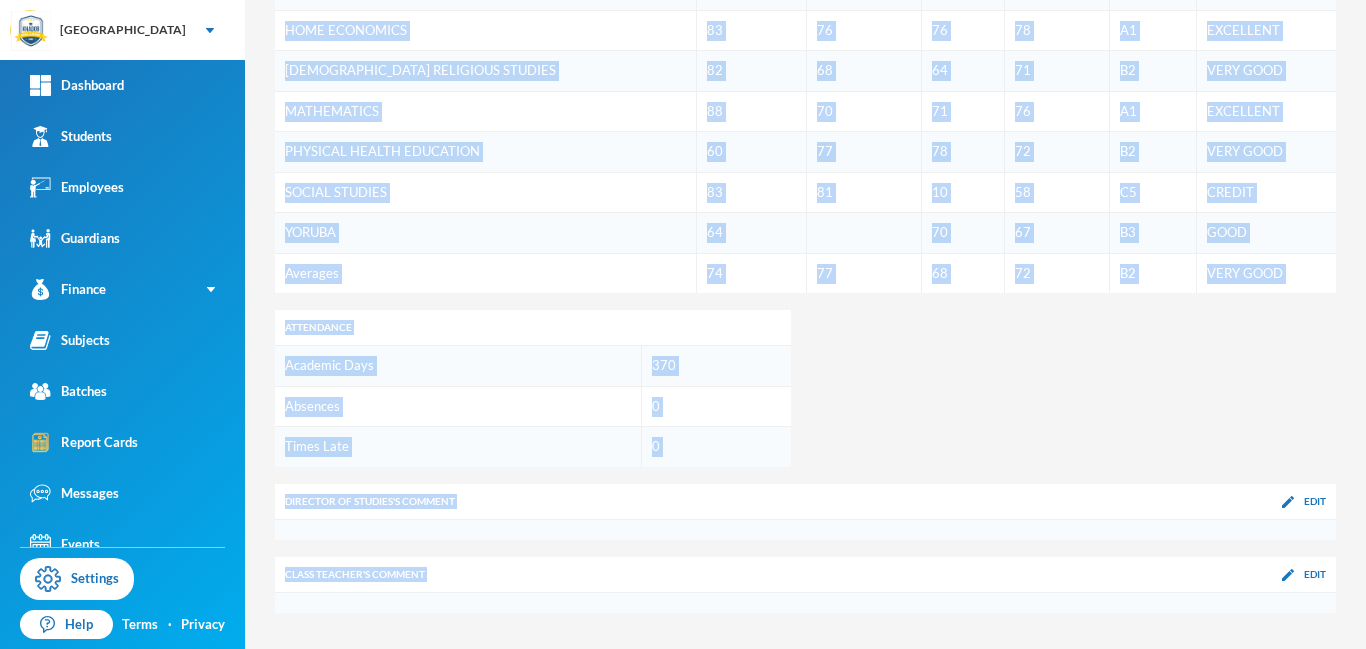 drag, startPoint x: 1365, startPoint y: 252, endPoint x: 1365, endPoint y: 681, distance: 429 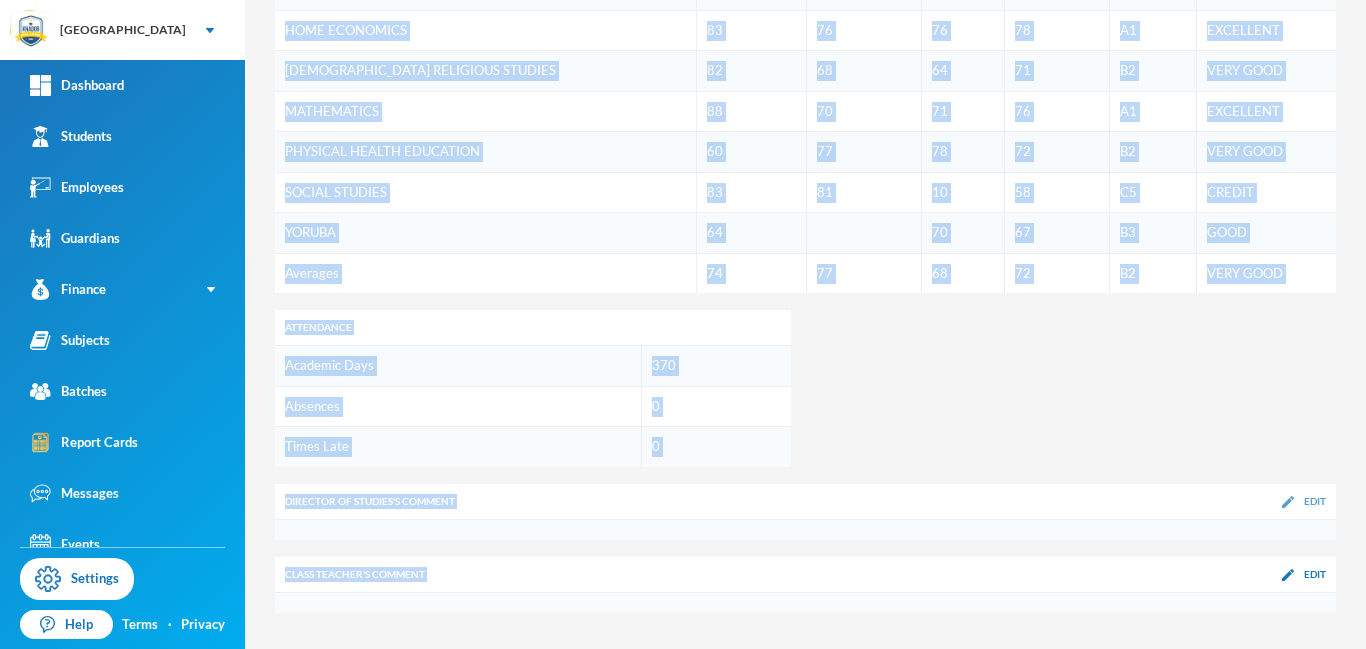 click at bounding box center (1288, 502) 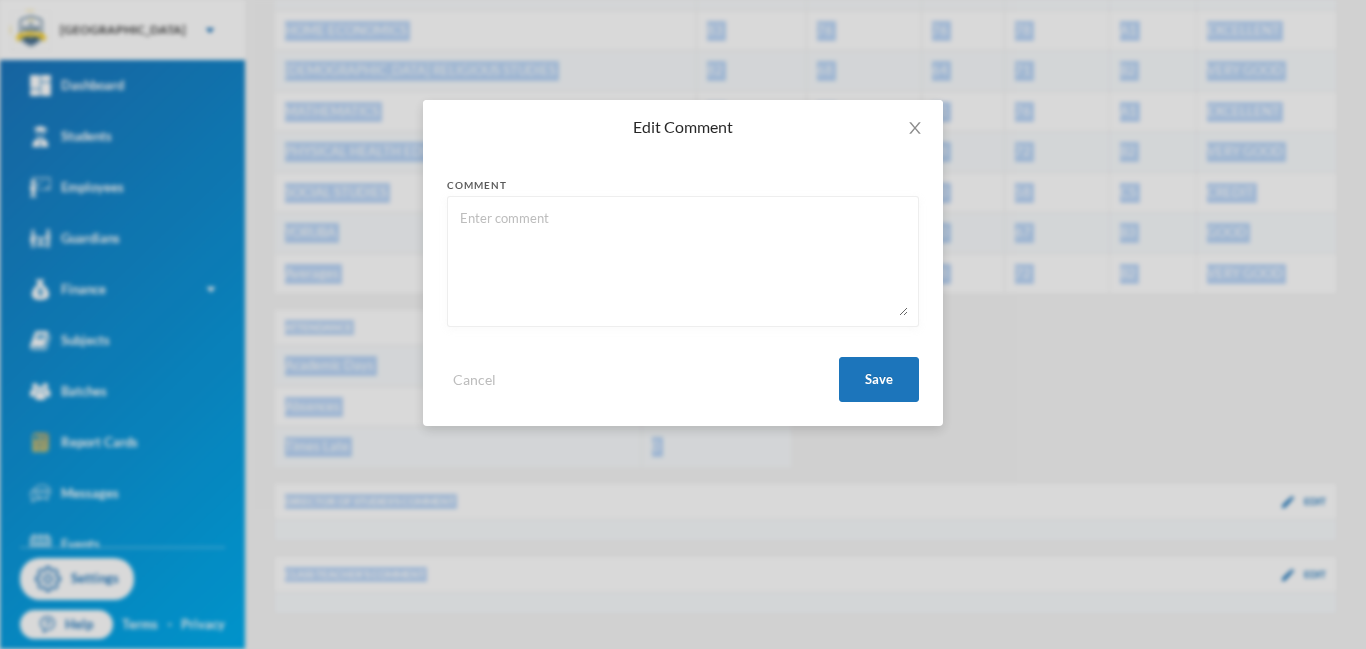click at bounding box center [683, 261] 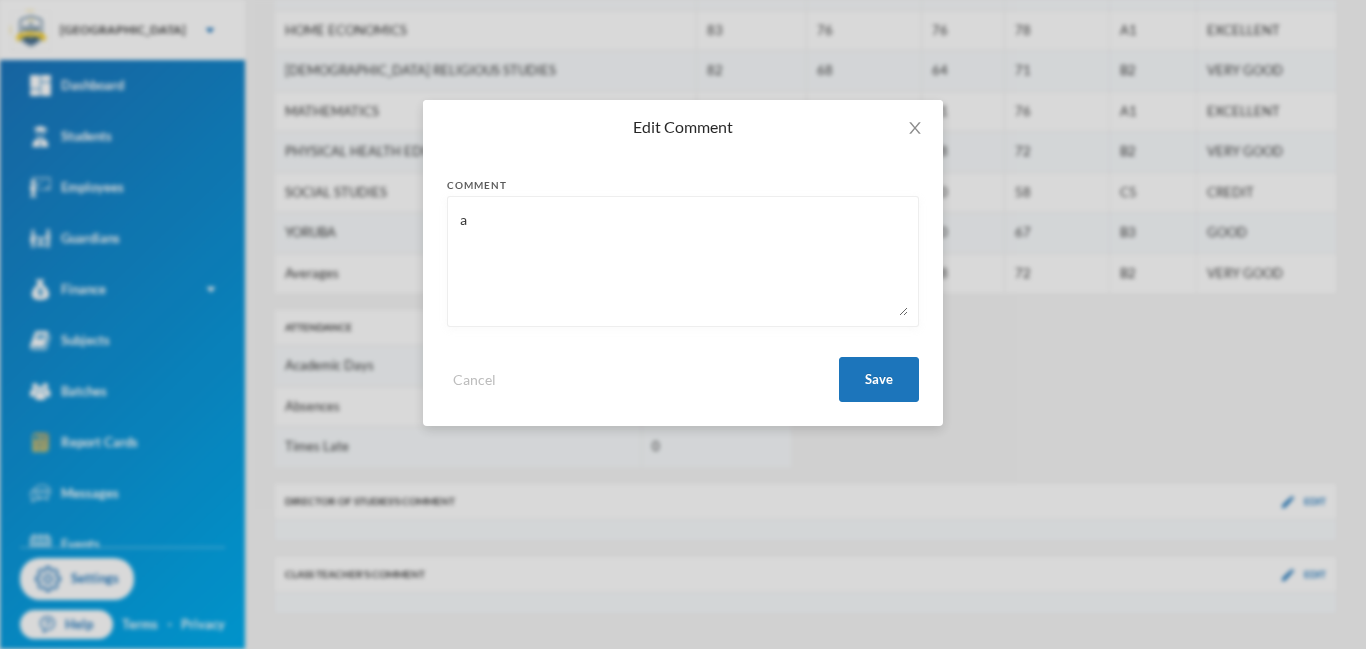 type on "a" 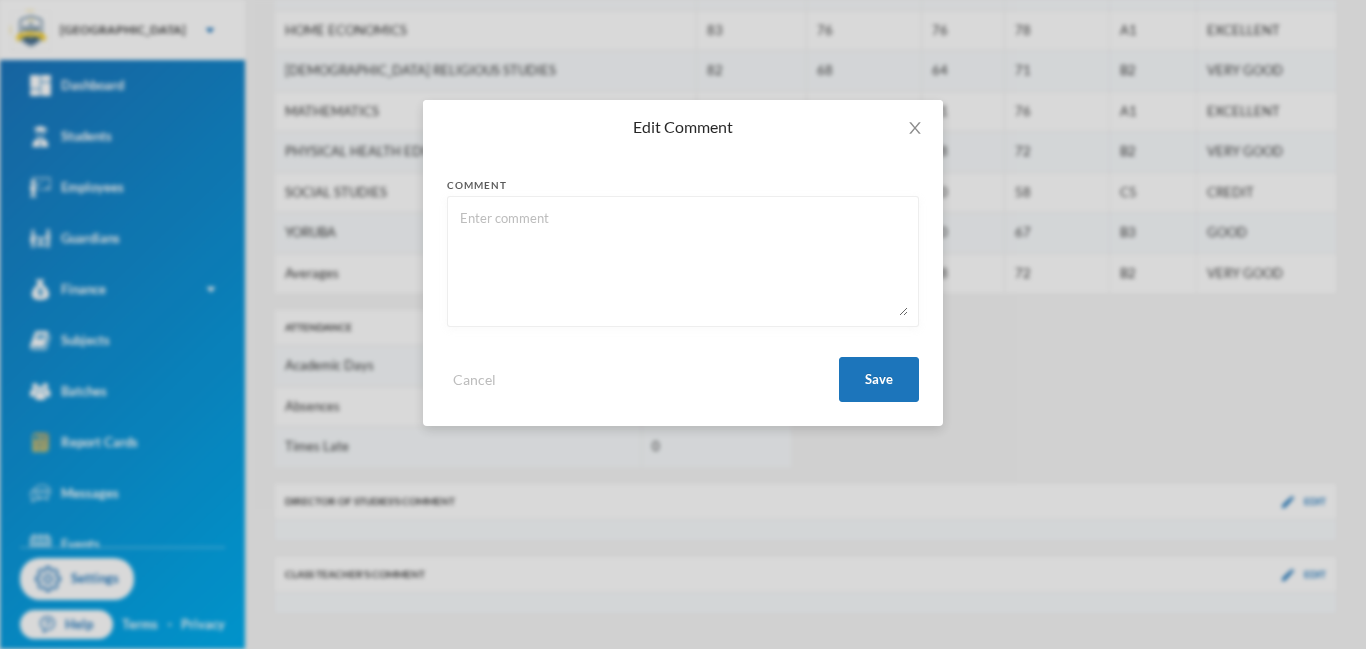type on "a" 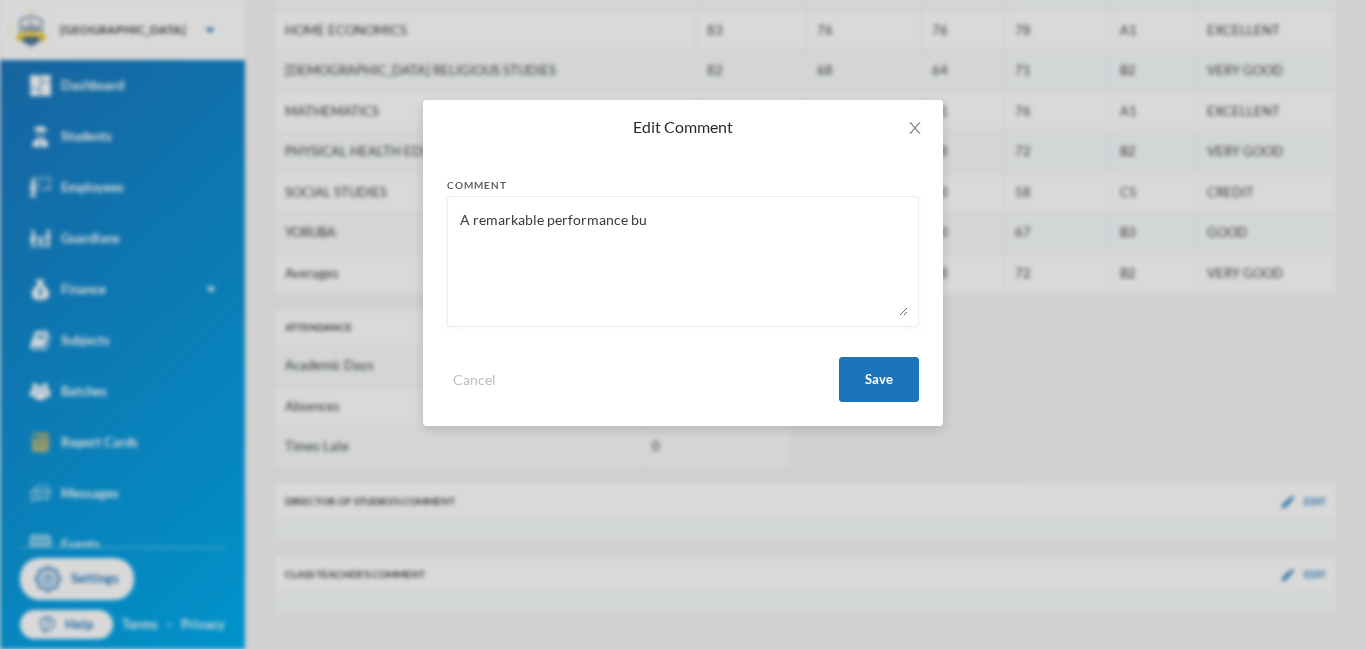 click on "A remarkable performance bu" at bounding box center [683, 261] 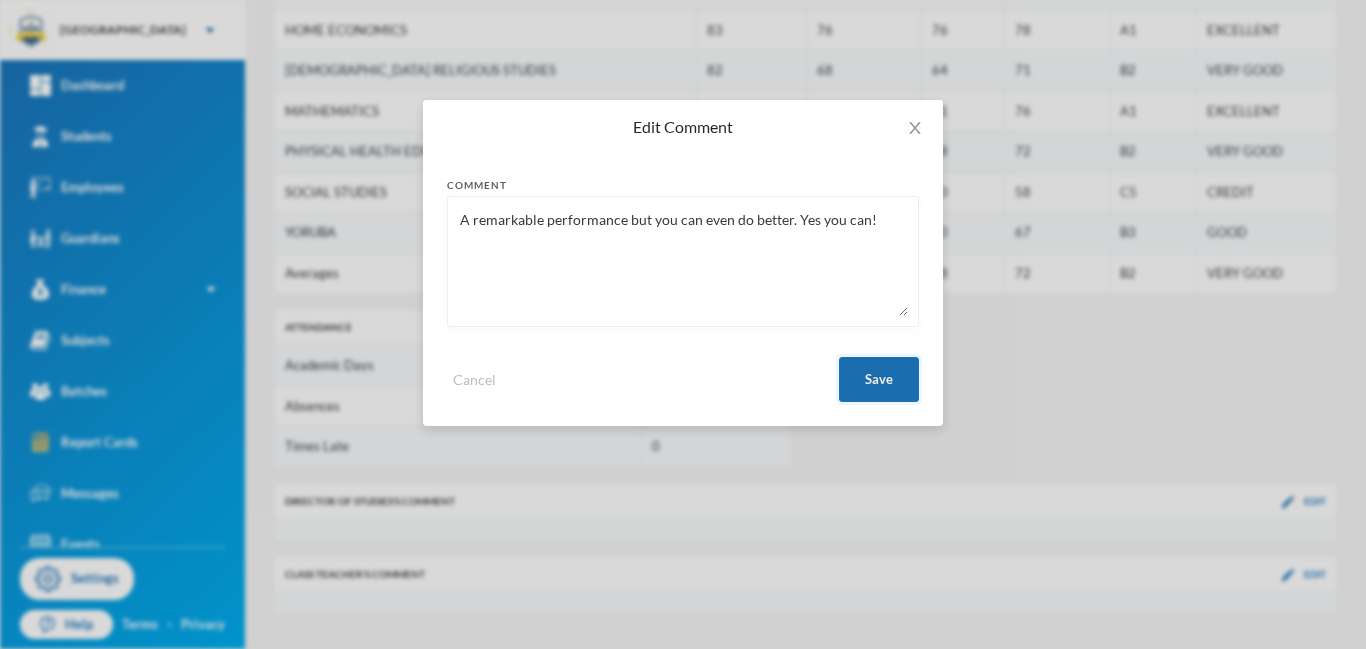 type on "A remarkable performance but you can even do better. Yes you can!" 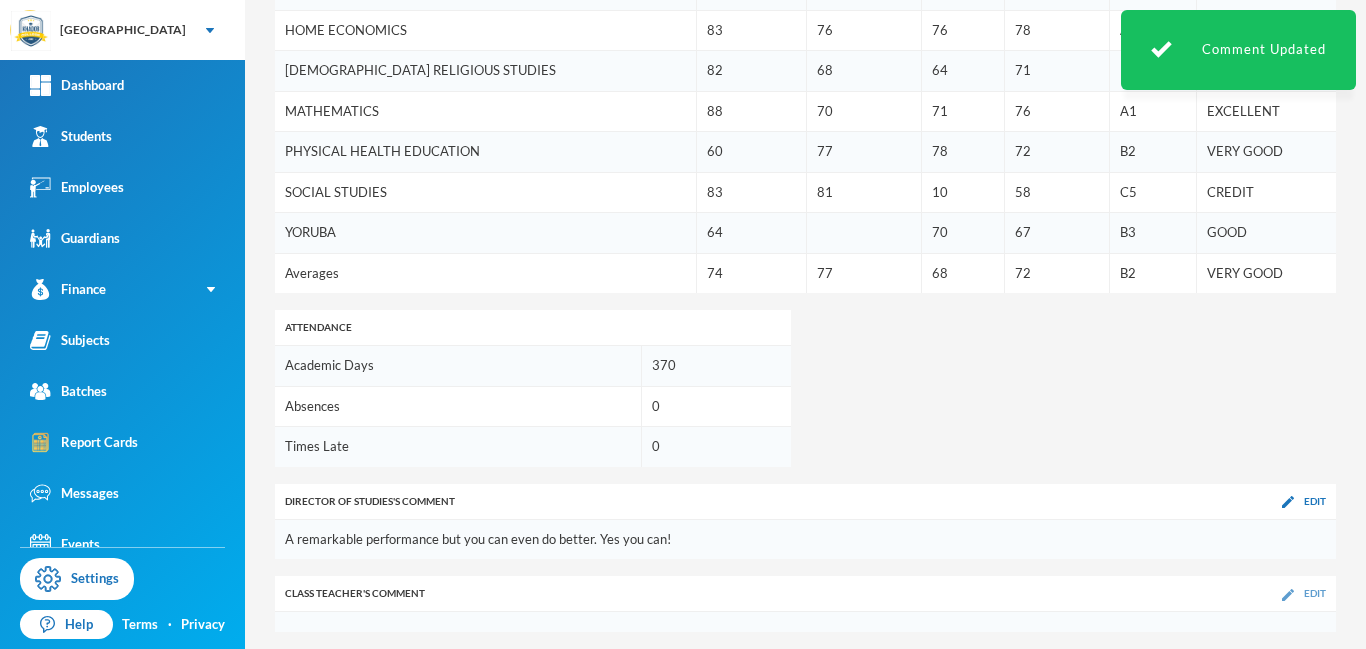click at bounding box center [1288, 595] 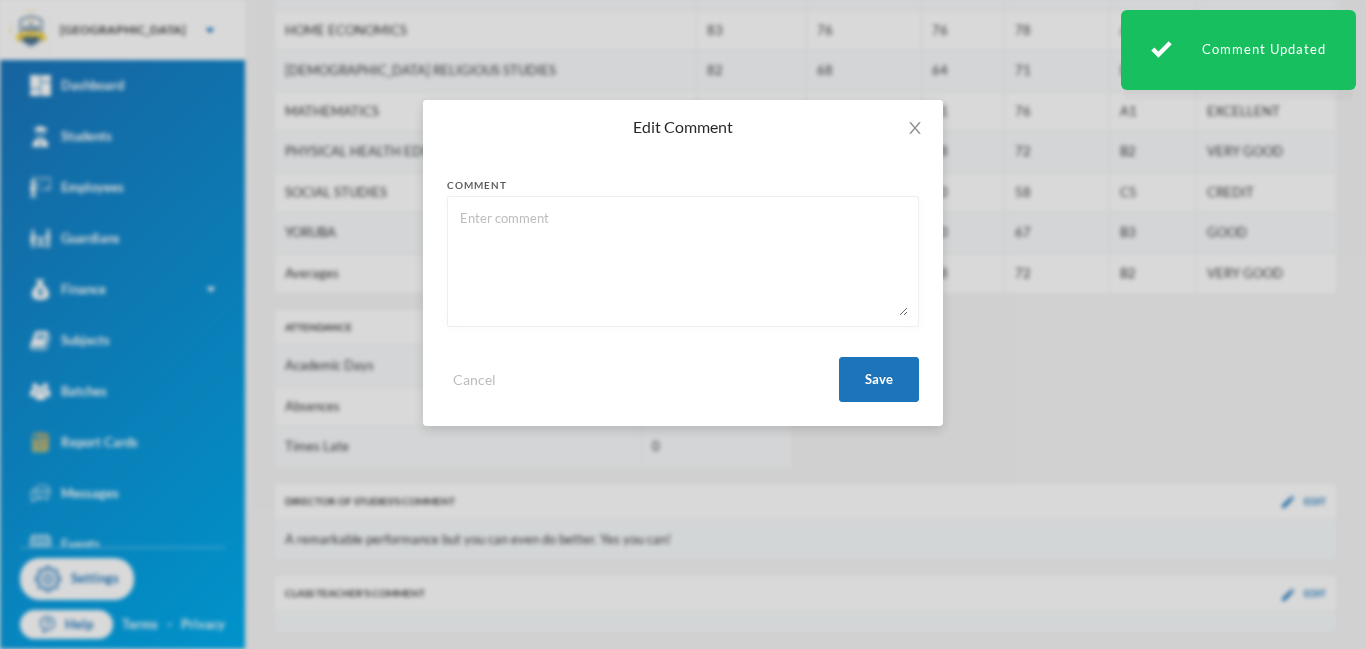 click at bounding box center (683, 261) 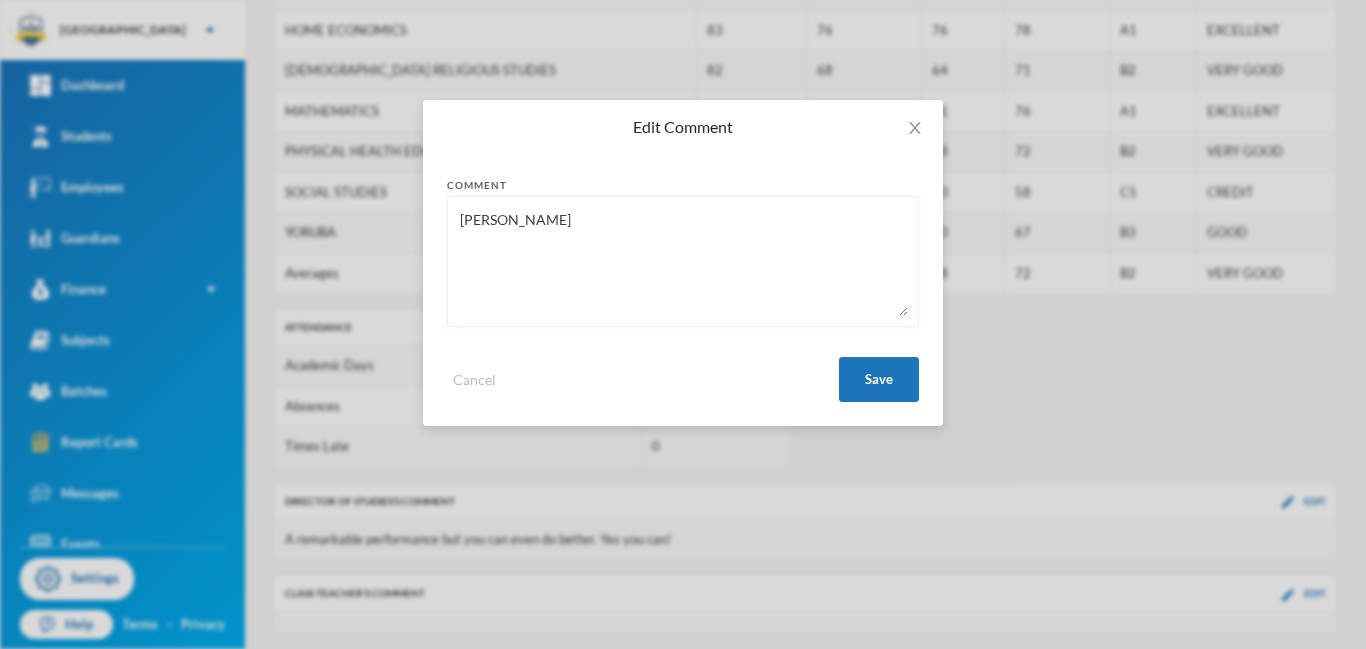 click on "[PERSON_NAME]" at bounding box center (683, 261) 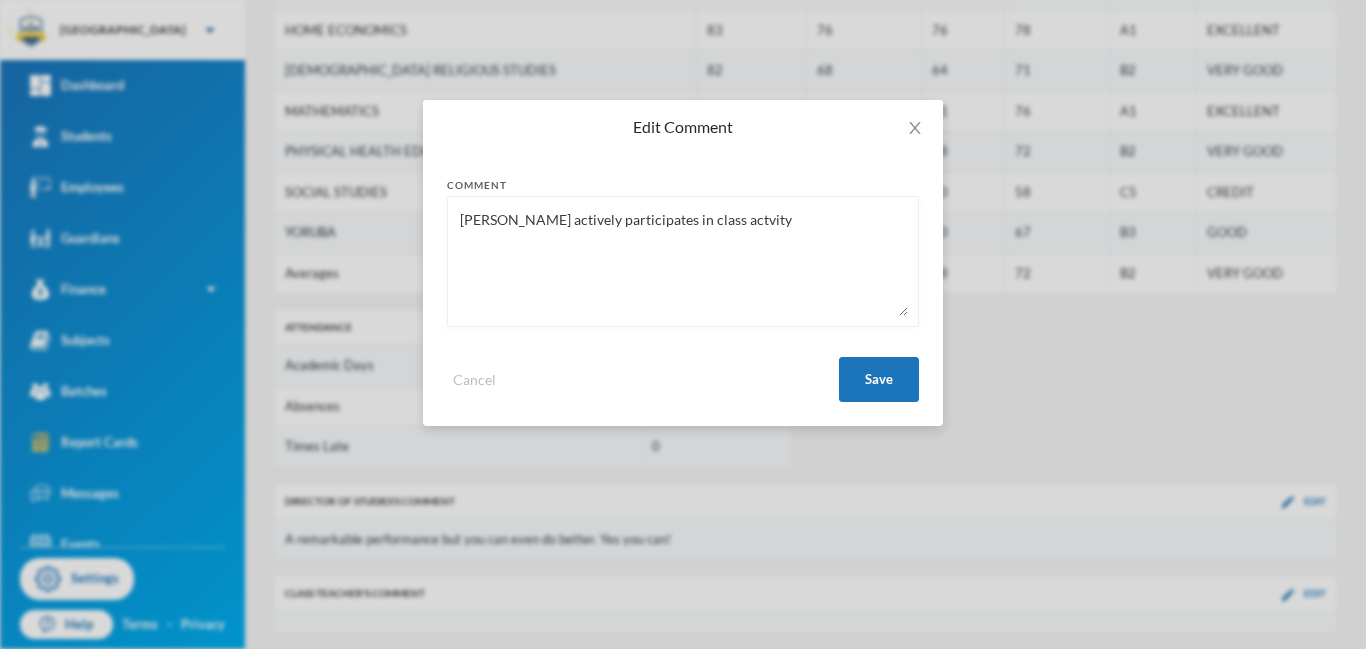 click on "[PERSON_NAME] actively participates in class actvity" at bounding box center [683, 261] 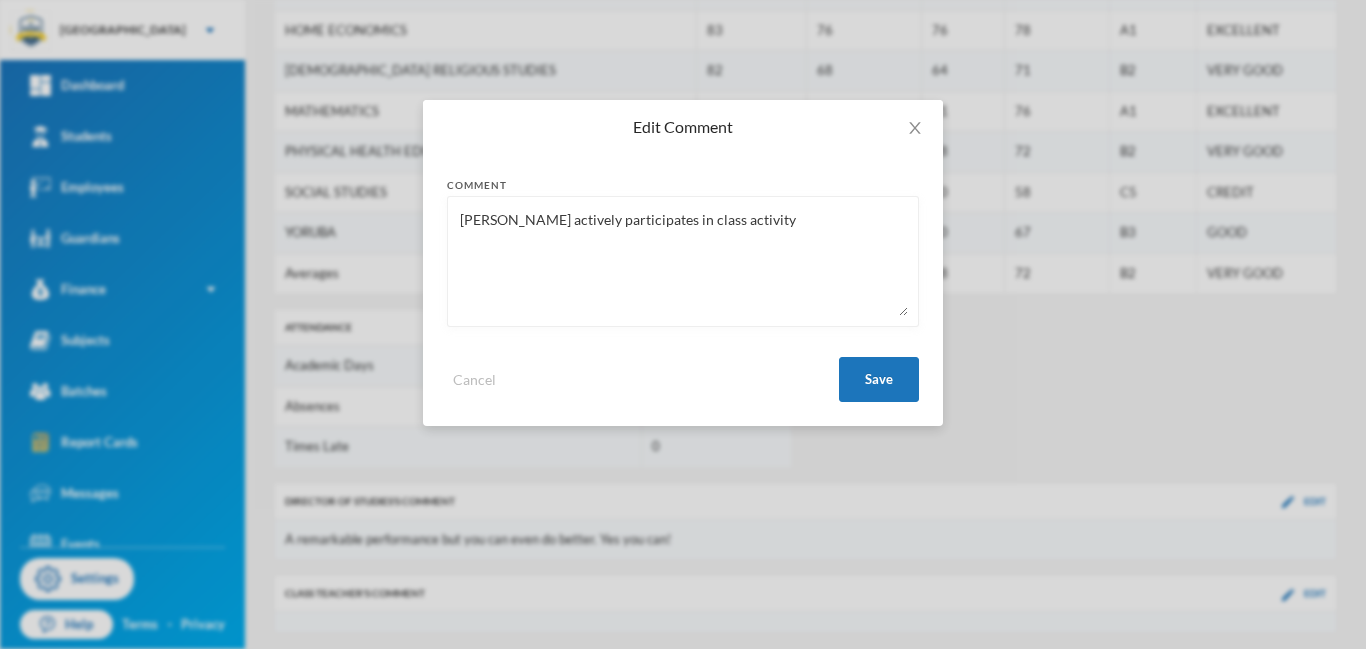 click on "[PERSON_NAME] actively participates in class activity" at bounding box center (683, 261) 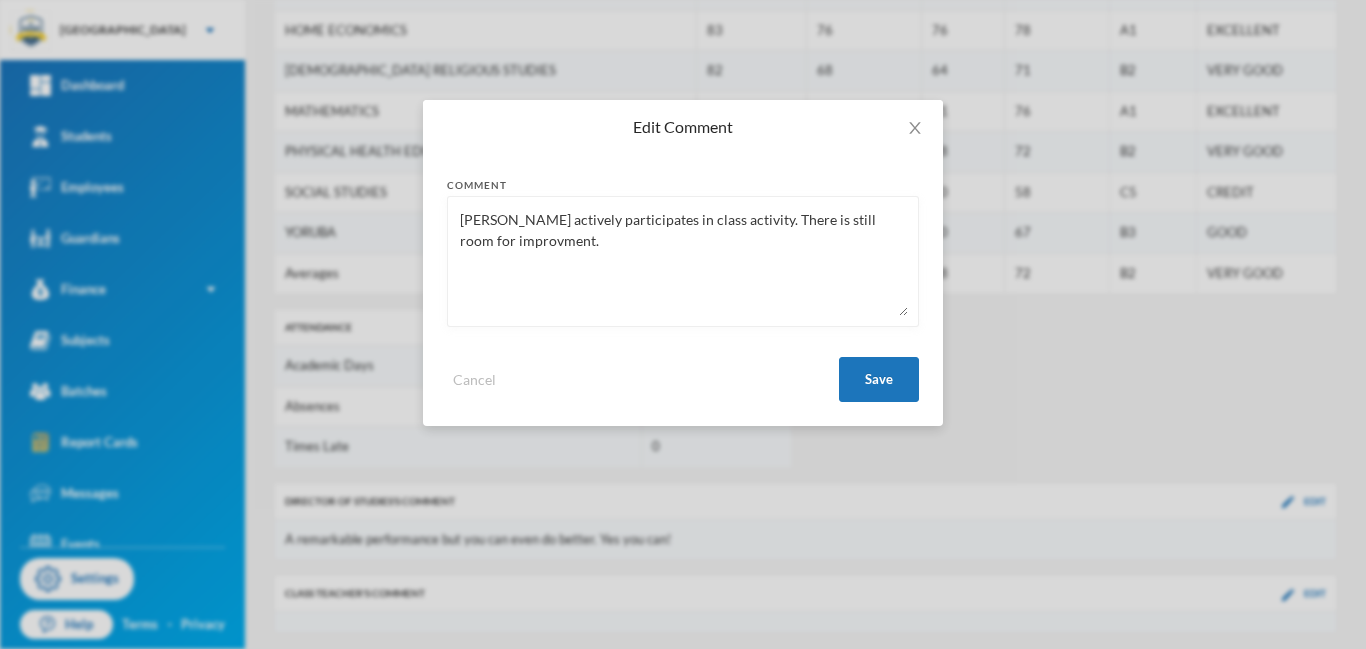 click on "[PERSON_NAME] actively participates in class activity. There is still room for improvment." at bounding box center (683, 261) 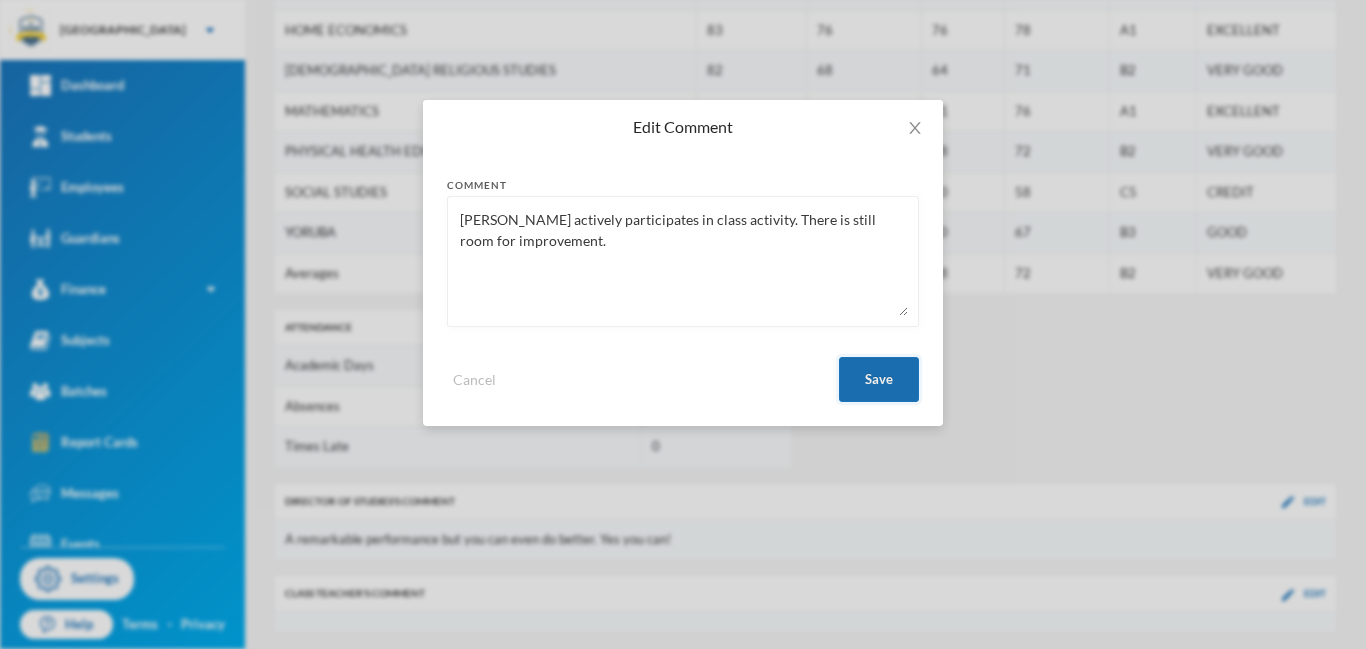 type on "[PERSON_NAME] actively participates in class activity. There is still room for improvement." 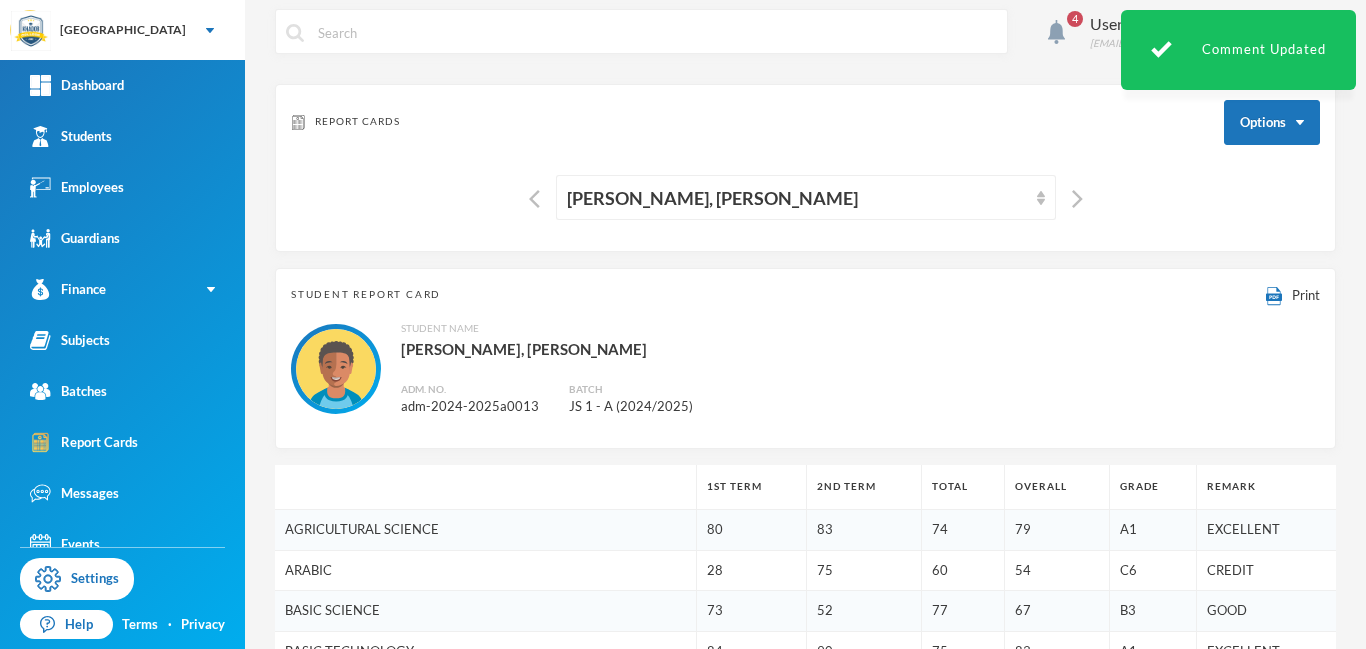 scroll, scrollTop: 0, scrollLeft: 0, axis: both 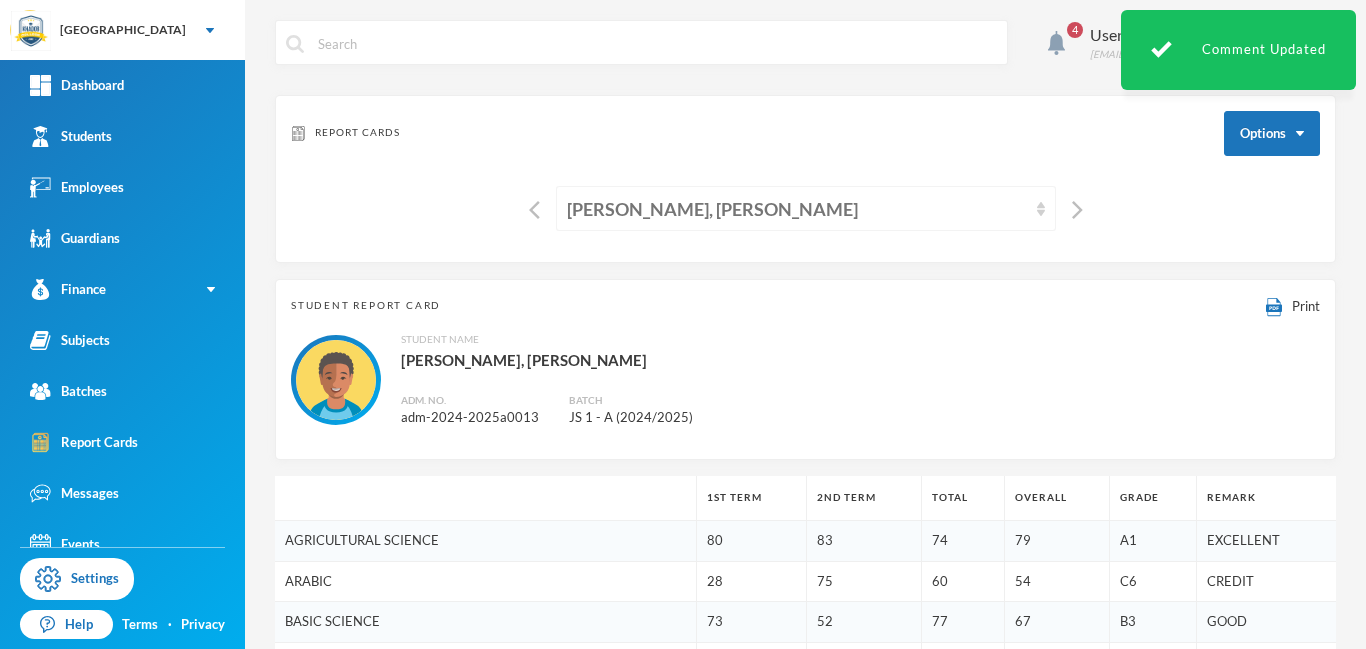 click on "[PERSON_NAME], [PERSON_NAME]" at bounding box center [797, 209] 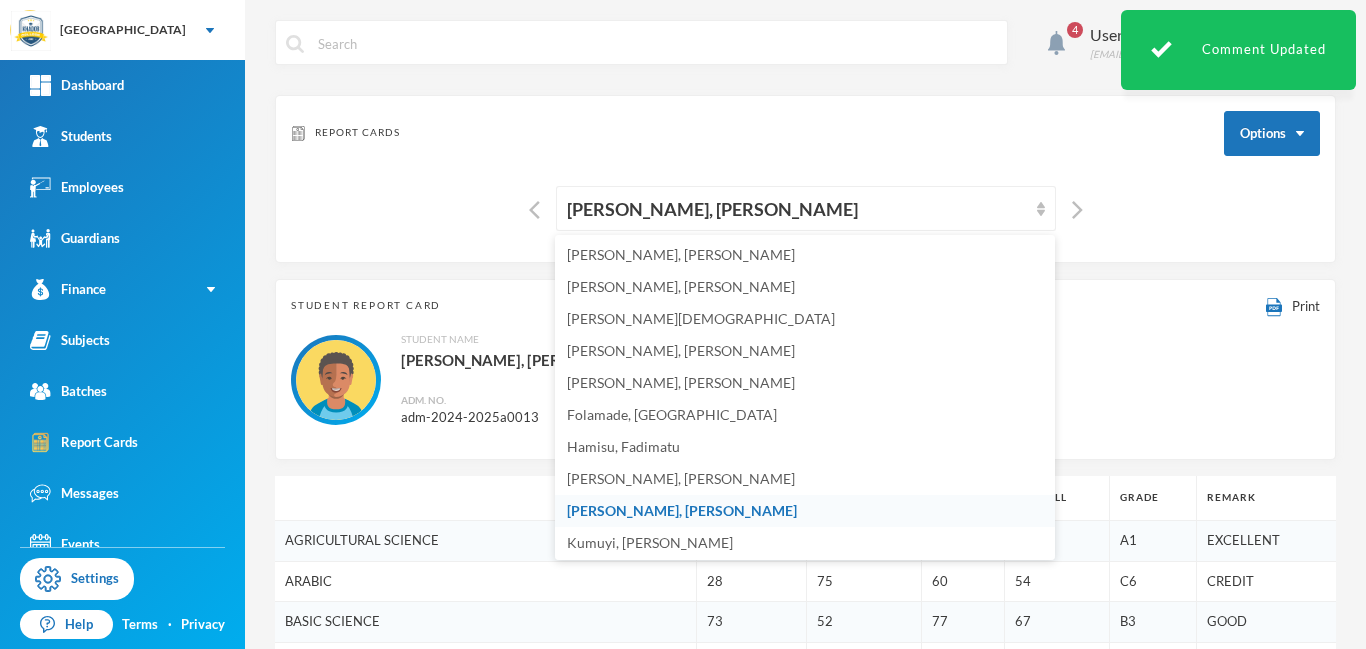 click on "Student Report Card Print Student Name [PERSON_NAME], [PERSON_NAME] Adm. No. adm-2024-2025a0013 Batch JS 1 - A (2024/2025)" at bounding box center [805, 369] 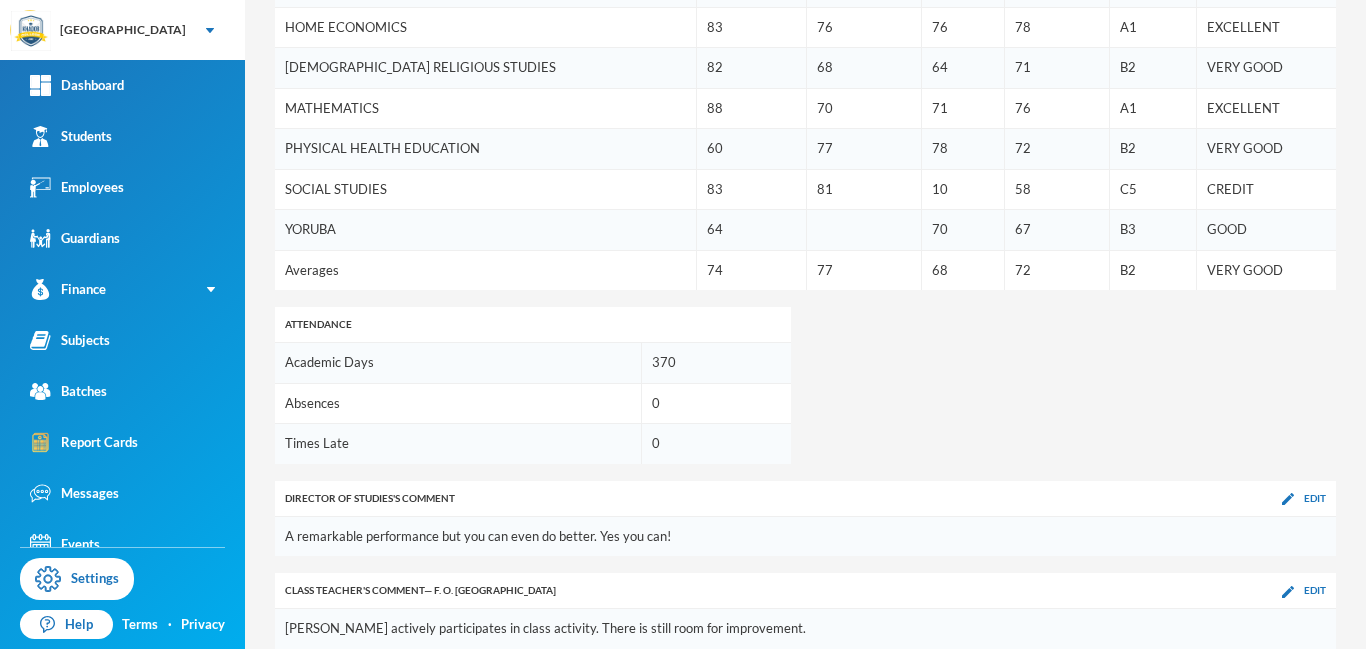 scroll, scrollTop: 914, scrollLeft: 0, axis: vertical 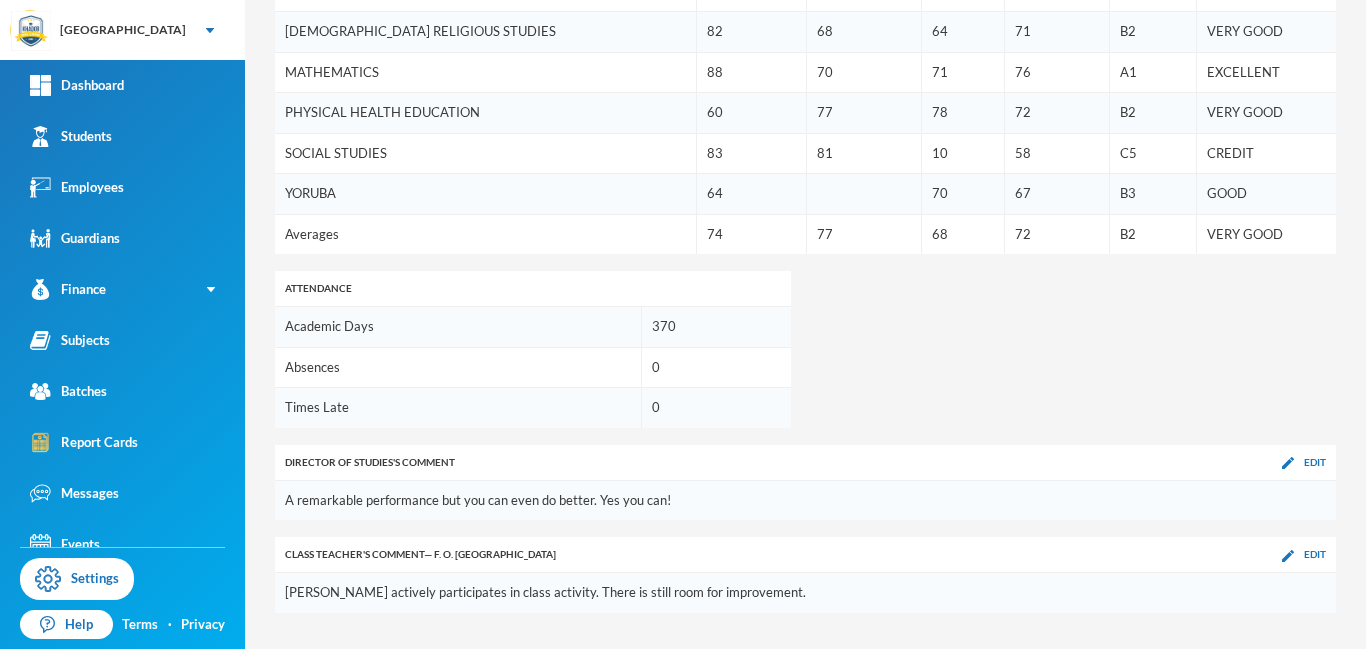 click on "4 User Admin [EMAIL_ADDRESS][DOMAIN_NAME] Report Cards Options [PERSON_NAME], [PERSON_NAME] Student Report Card Print Student Name [PERSON_NAME], [PERSON_NAME] Adm. No. adm-2024-2025a0013 Batch JS 1 - A (2024/2025) 1st Term 2nd Term Total Overall Grade Remark AGRICULTURAL SCIENCE 80 83 74 79 A1 EXCELLENT ARABIC 28 75 60 54 C6 CREDIT BASIC SCIENCE 73 52 77 67 B3 GOOD BASIC TECHNOLOGY 84 90 75 83 A1 EXCELLENT BUSINESS STUDIES 90 85 66 80 A1 EXCELLENT CIVIC EDUCATION 73 88 85 82 A1 EXCELLENT COMPUTER STUDIES 78 86 74 79 A1 EXCELLENT CULTURAL AND CREATIVE ARTS 79 75 72 75 A1 EXCELLENT ENGLISH LANGUAGE 60 68 61 63 C4 CREDIT HOME ECONOMICS 83 76 76 78 A1 EXCELLENT [DEMOGRAPHIC_DATA] RELIGIOUS STUDIES 82 68 64 71 B2 VERY GOOD MATHEMATICS 88 70 71 76 A1 EXCELLENT PHYSICAL HEALTH EDUCATION 60 77 78 72 B2 VERY GOOD SOCIAL STUDIES 83 81 10 58 C5 CREDIT YORUBA 64 70 67 B3 GOOD Averages 74 77 68 72 B2 VERY GOOD Attendance Academic Days 370 Absences 0 Times Late 0 Director of Studies 's Comment   Edit Class Teacher 's Comment   — F. O. Ohilebo Edit" at bounding box center (805, 324) 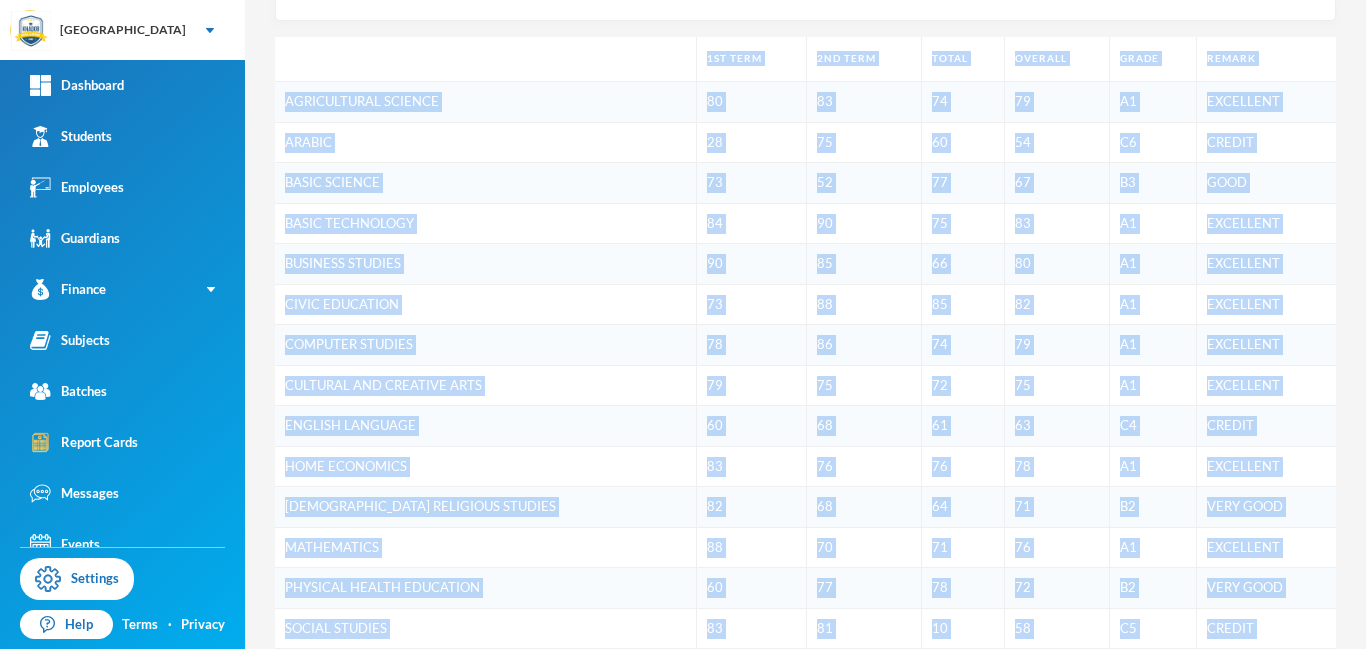 scroll, scrollTop: 0, scrollLeft: 0, axis: both 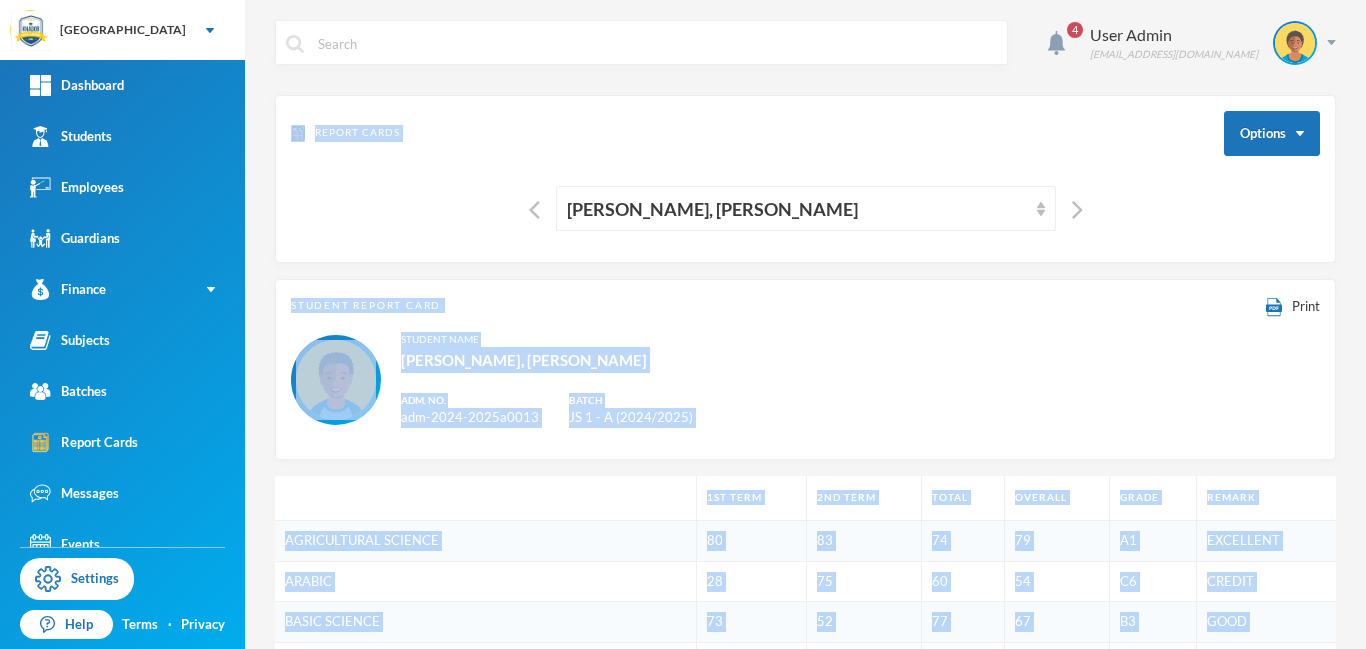 drag, startPoint x: 1364, startPoint y: 531, endPoint x: 1343, endPoint y: 67, distance: 464.47498 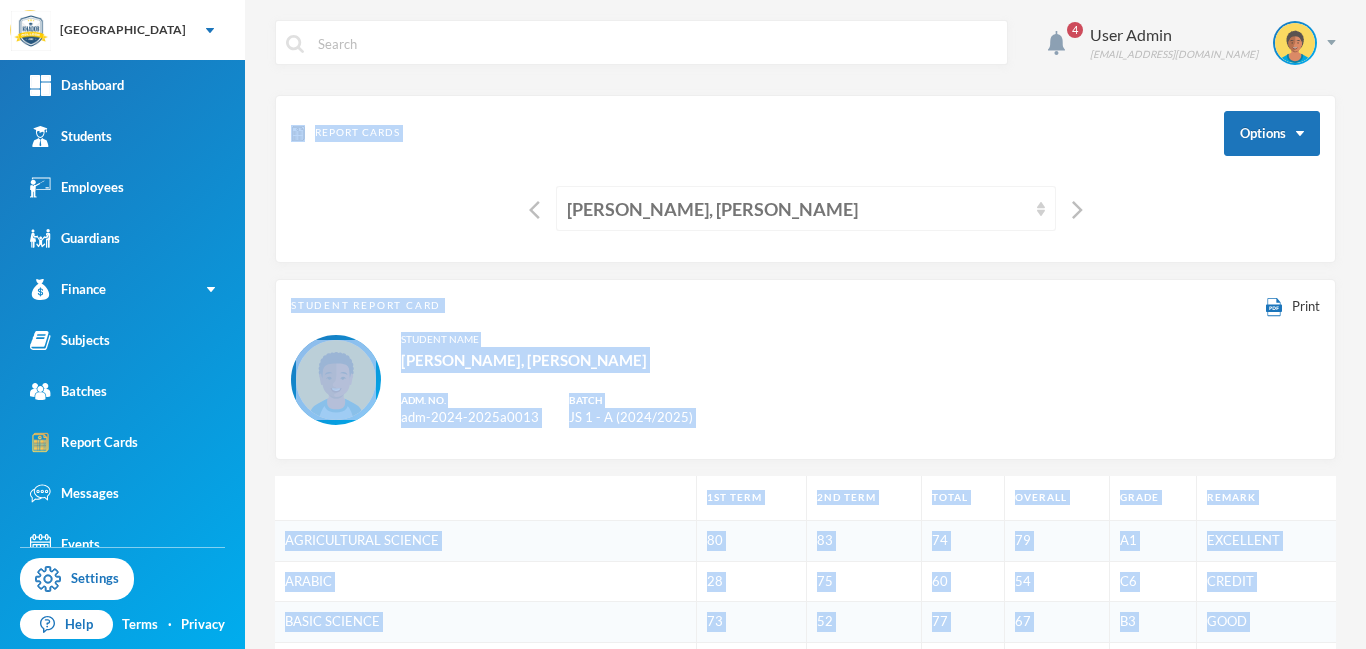 click on "[PERSON_NAME], [PERSON_NAME]" at bounding box center (797, 209) 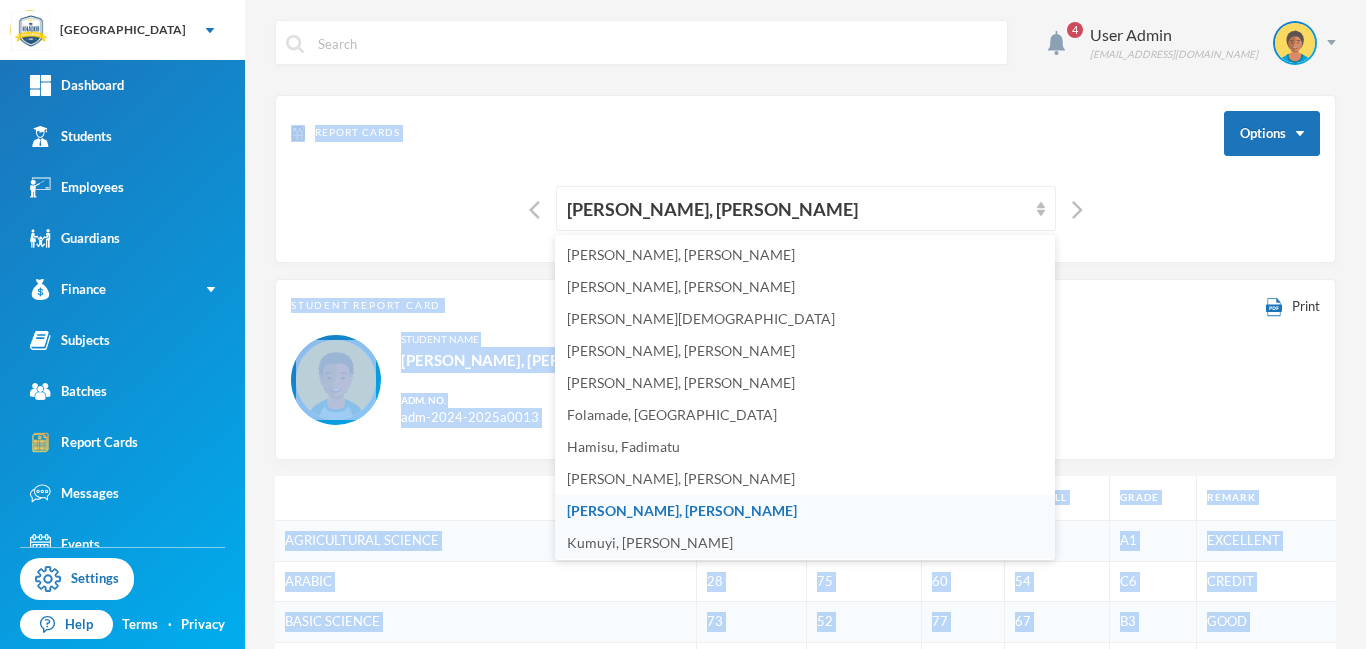 click on "Kumuyi, [PERSON_NAME]" at bounding box center [650, 542] 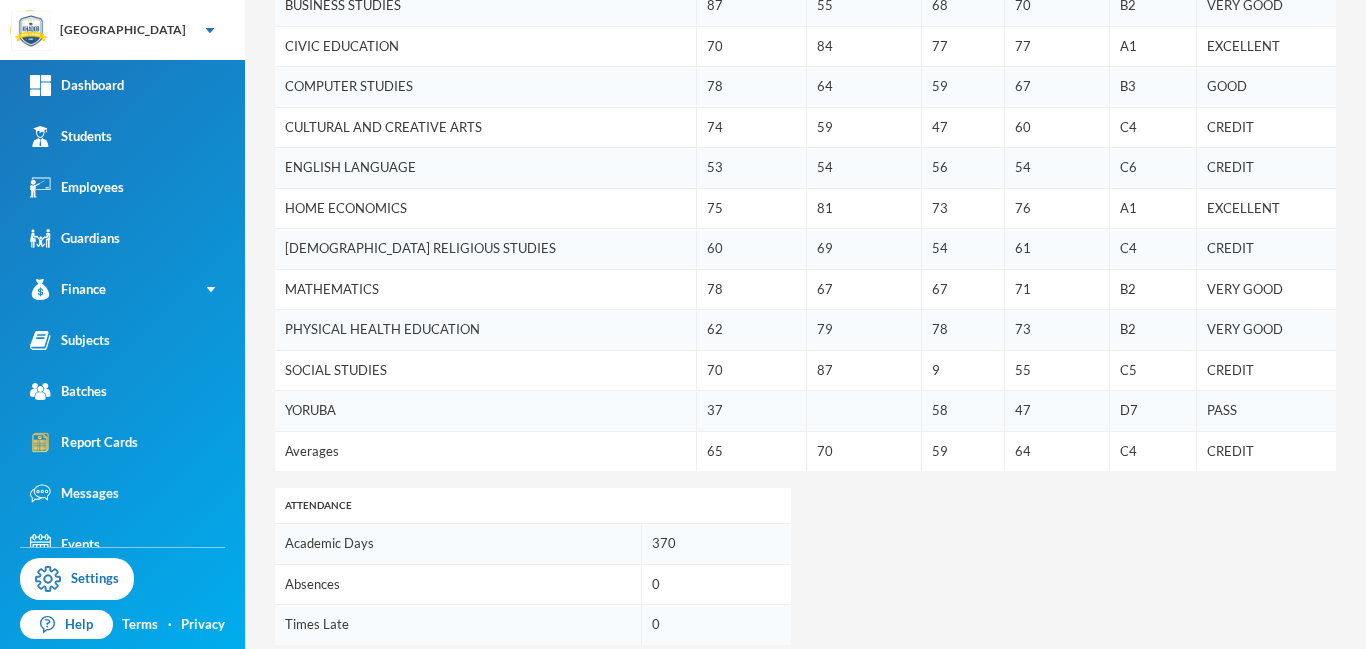 scroll, scrollTop: 875, scrollLeft: 0, axis: vertical 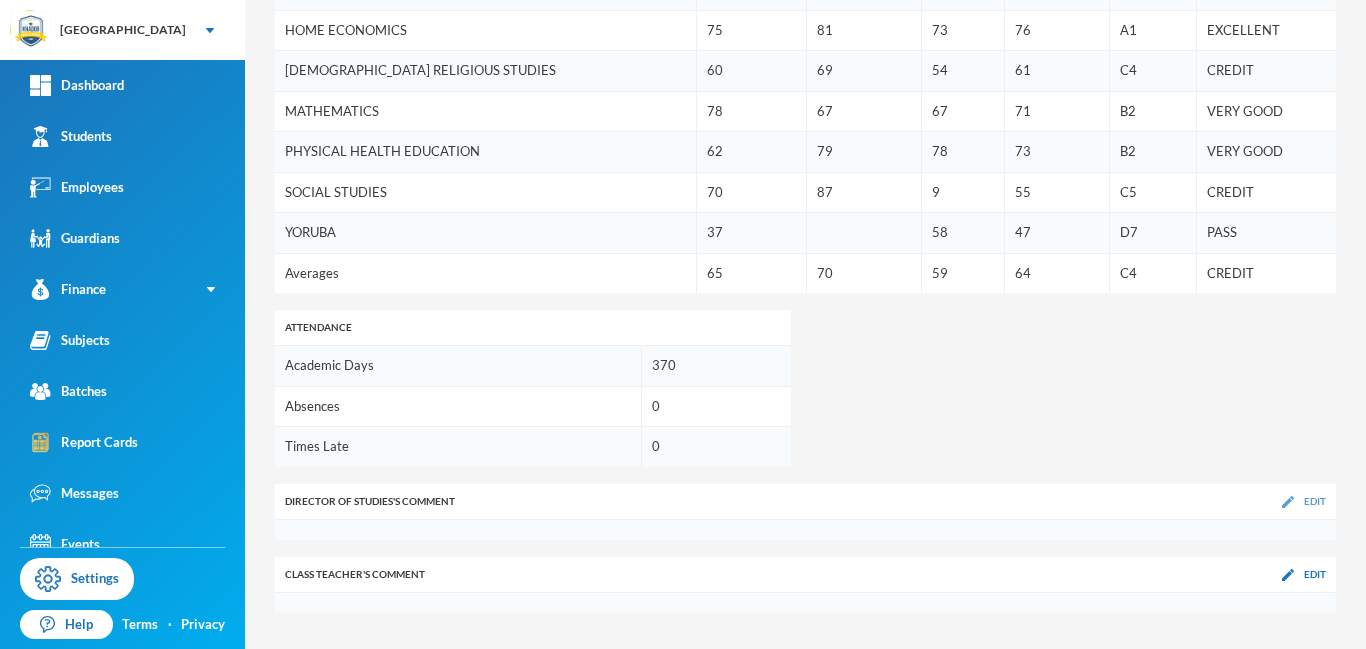 click at bounding box center (1288, 502) 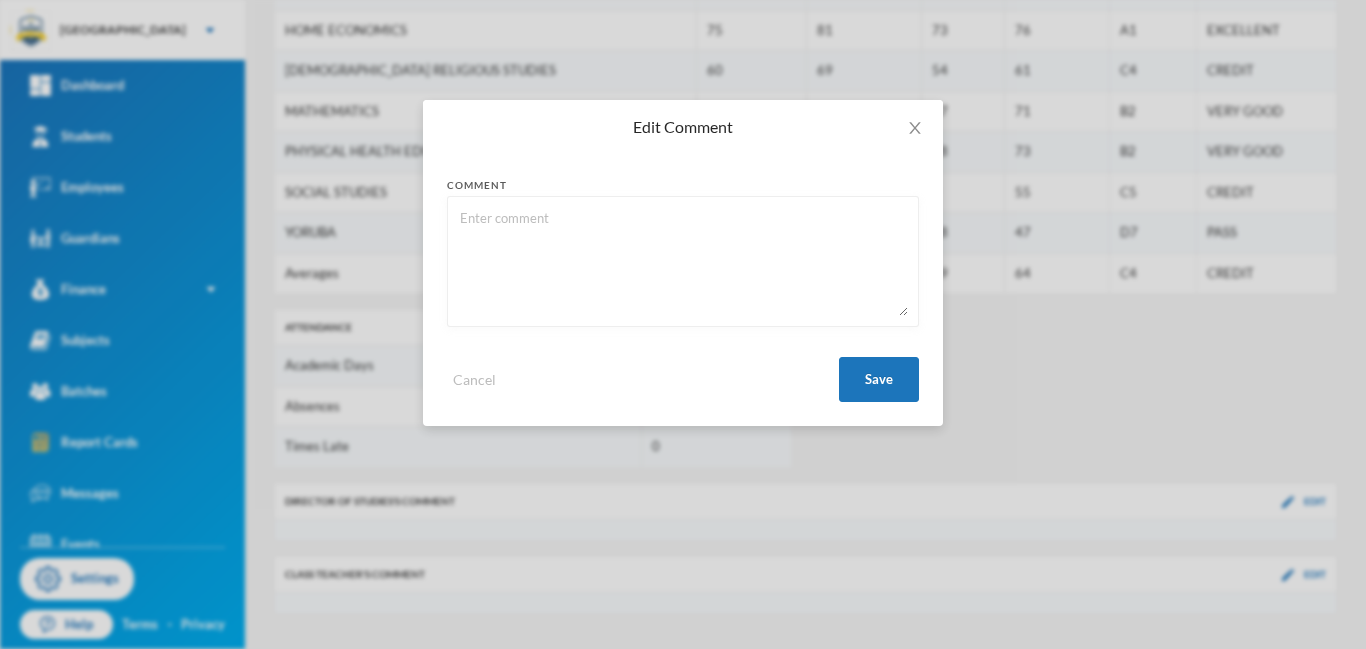 click at bounding box center [683, 261] 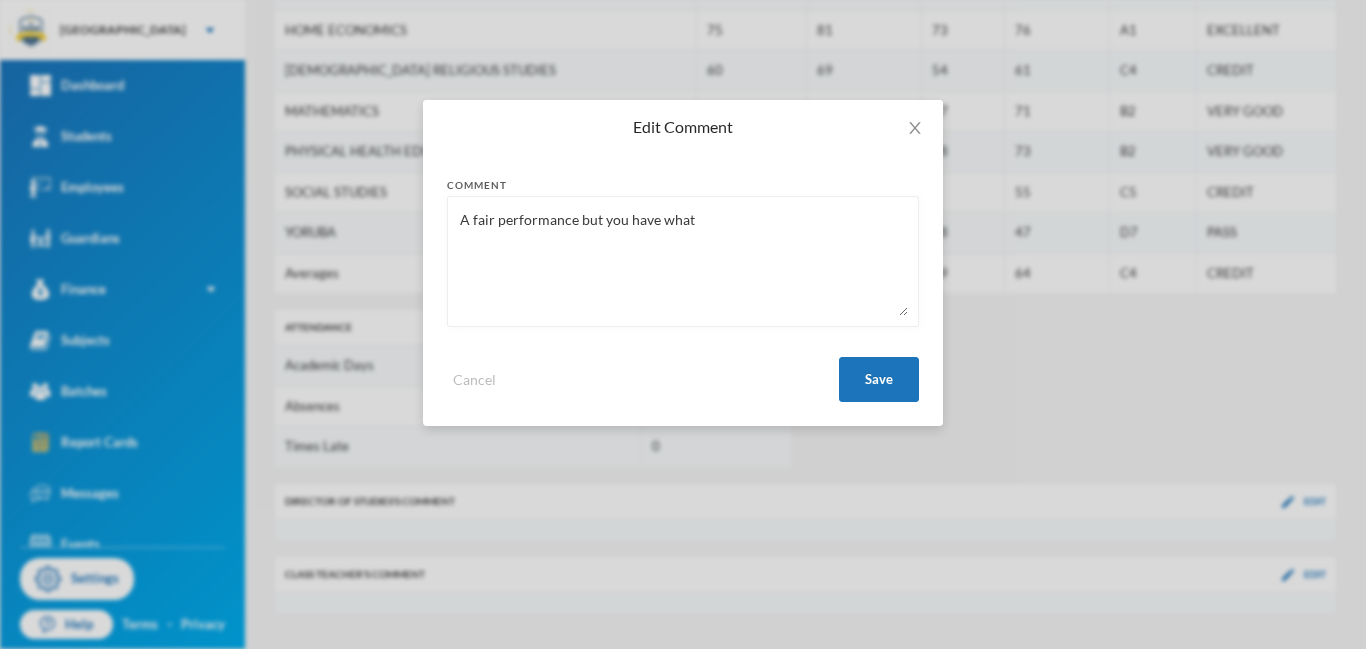 click on "A fair performance but you have what" at bounding box center (683, 261) 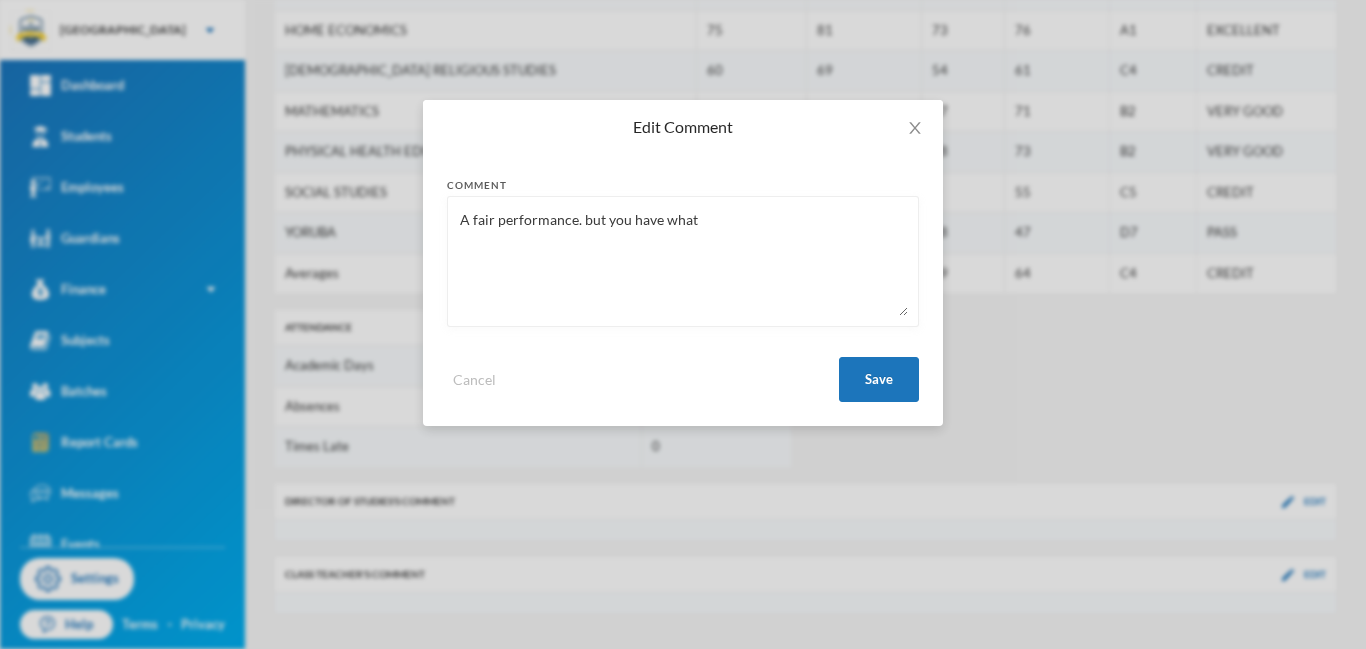 click on "A fair performance. but you have what" at bounding box center [683, 261] 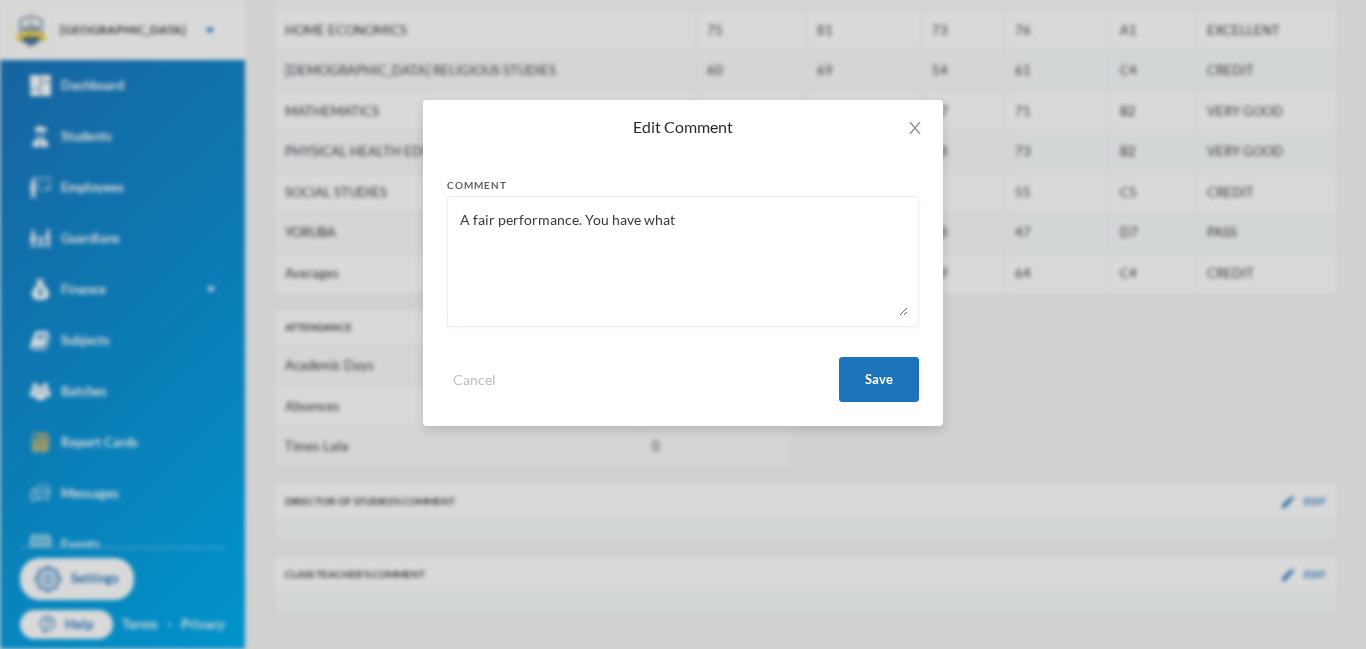 click on "A fair performance. You have what" at bounding box center (683, 261) 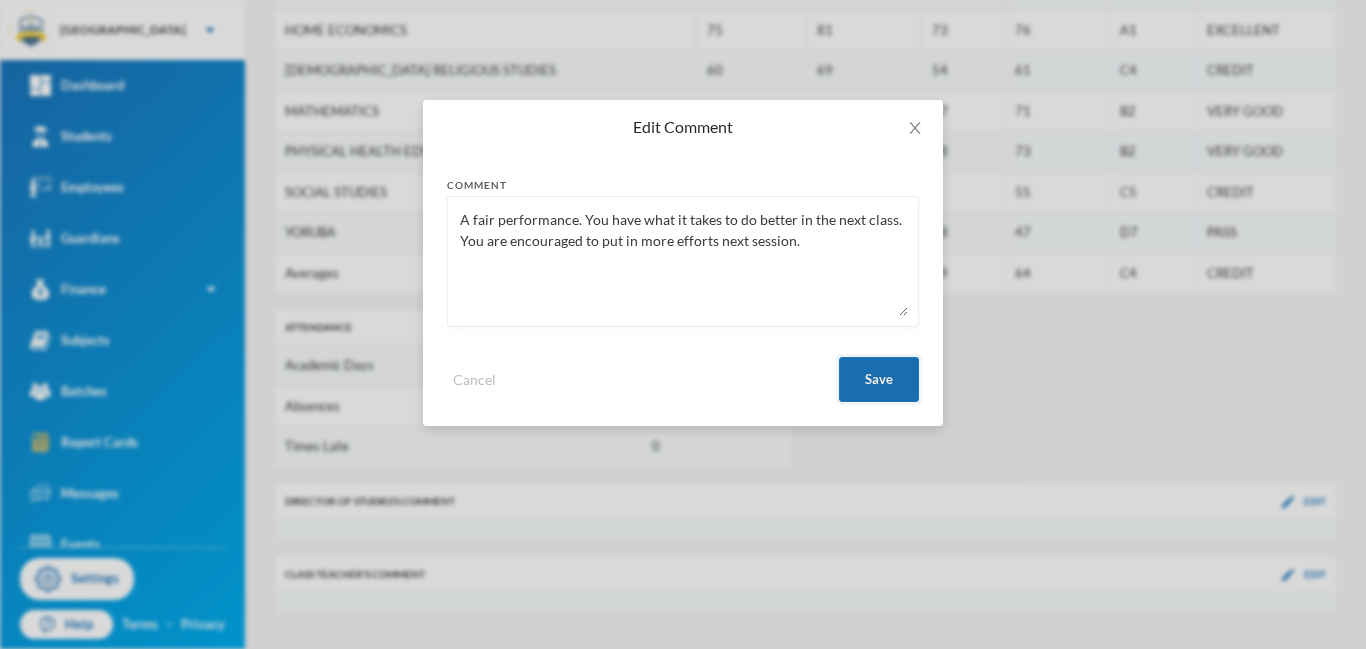 type on "A fair performance. You have what it takes to do better in the next class. You are encouraged to put in more efforts next session." 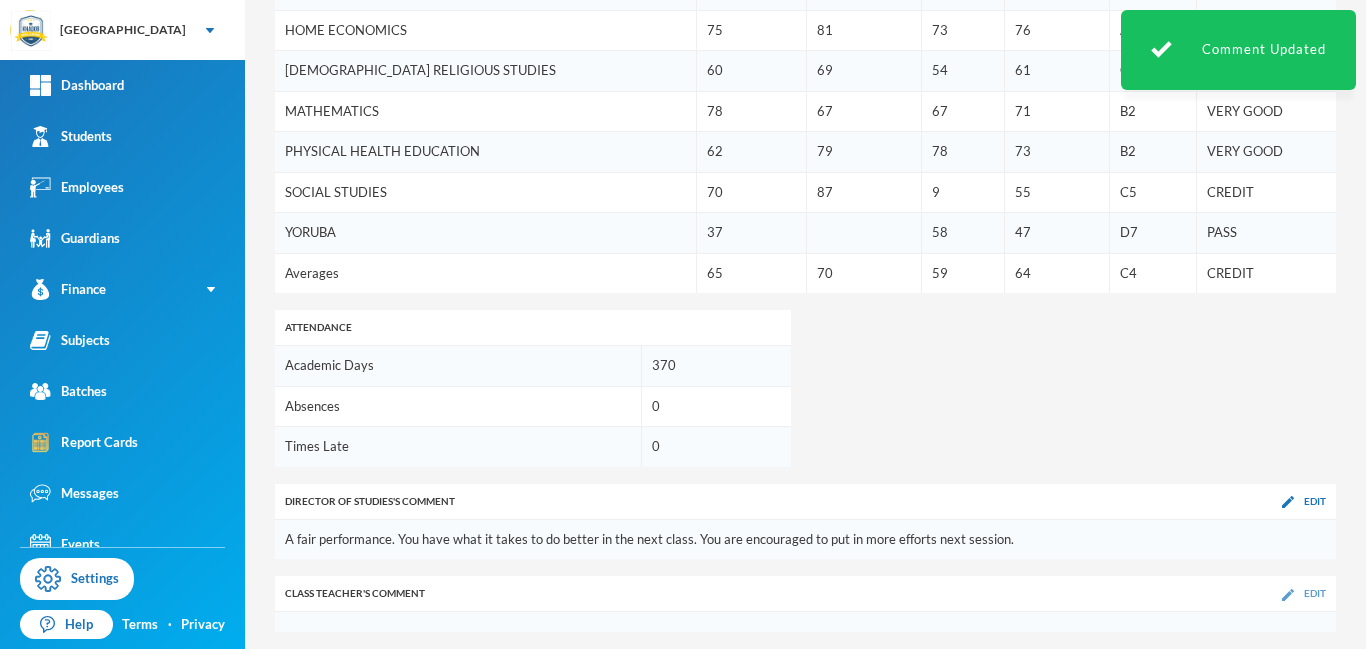 click at bounding box center [1288, 595] 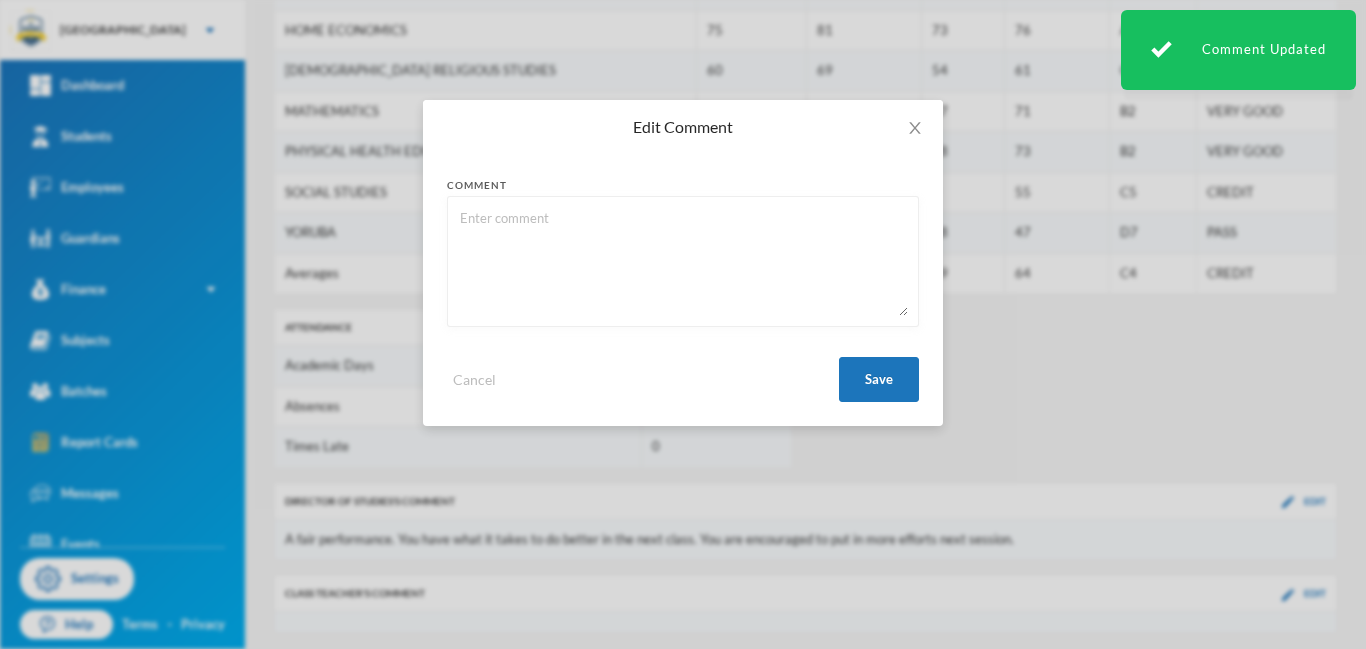 click at bounding box center [683, 261] 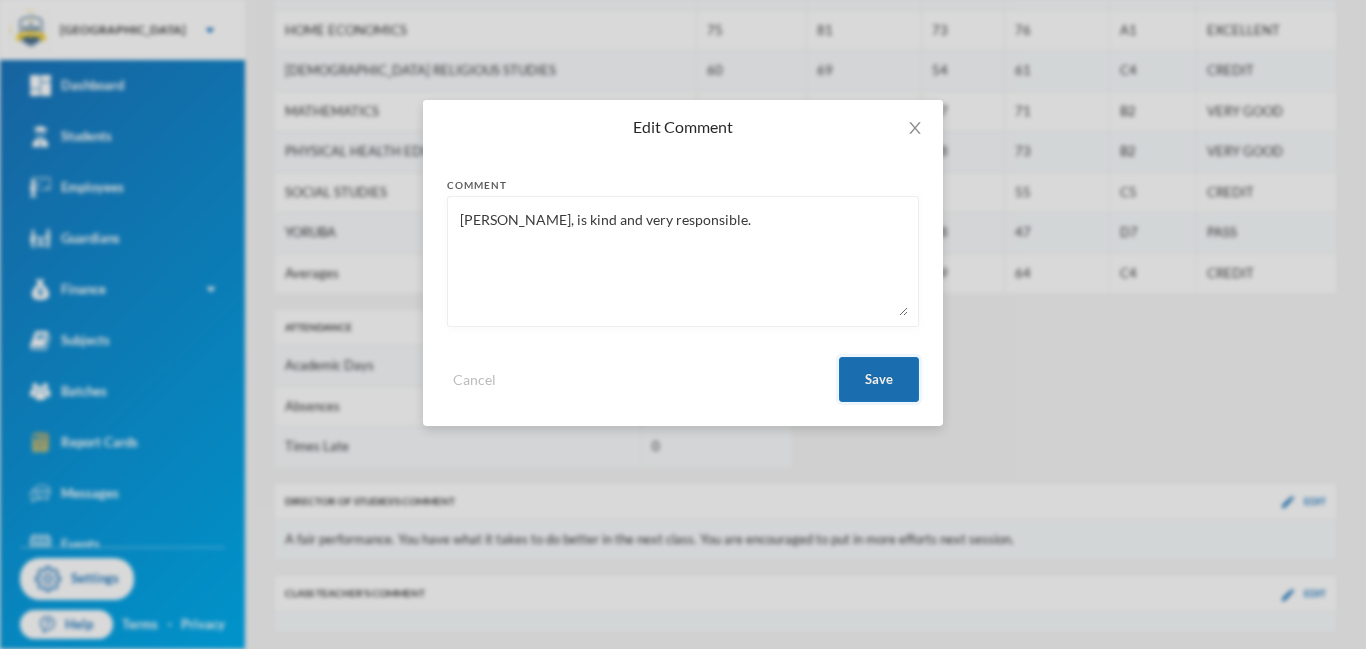 type on "[PERSON_NAME], is kind and very responsible." 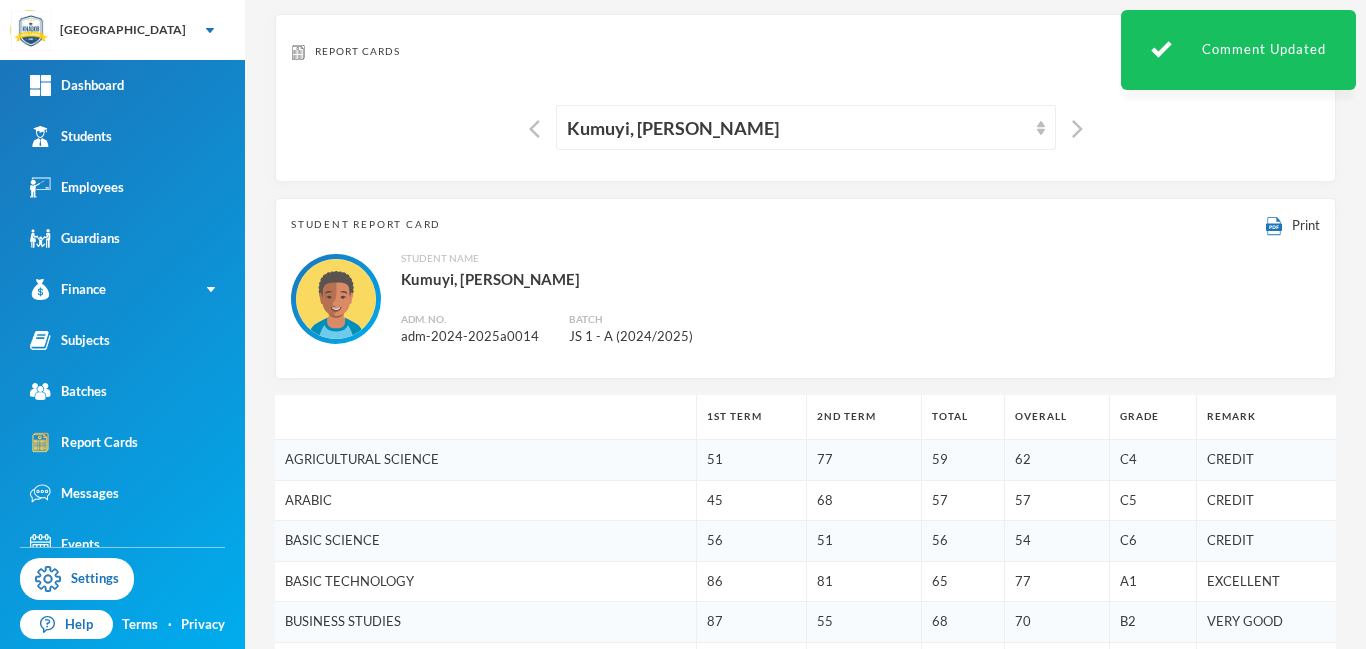 scroll, scrollTop: 0, scrollLeft: 0, axis: both 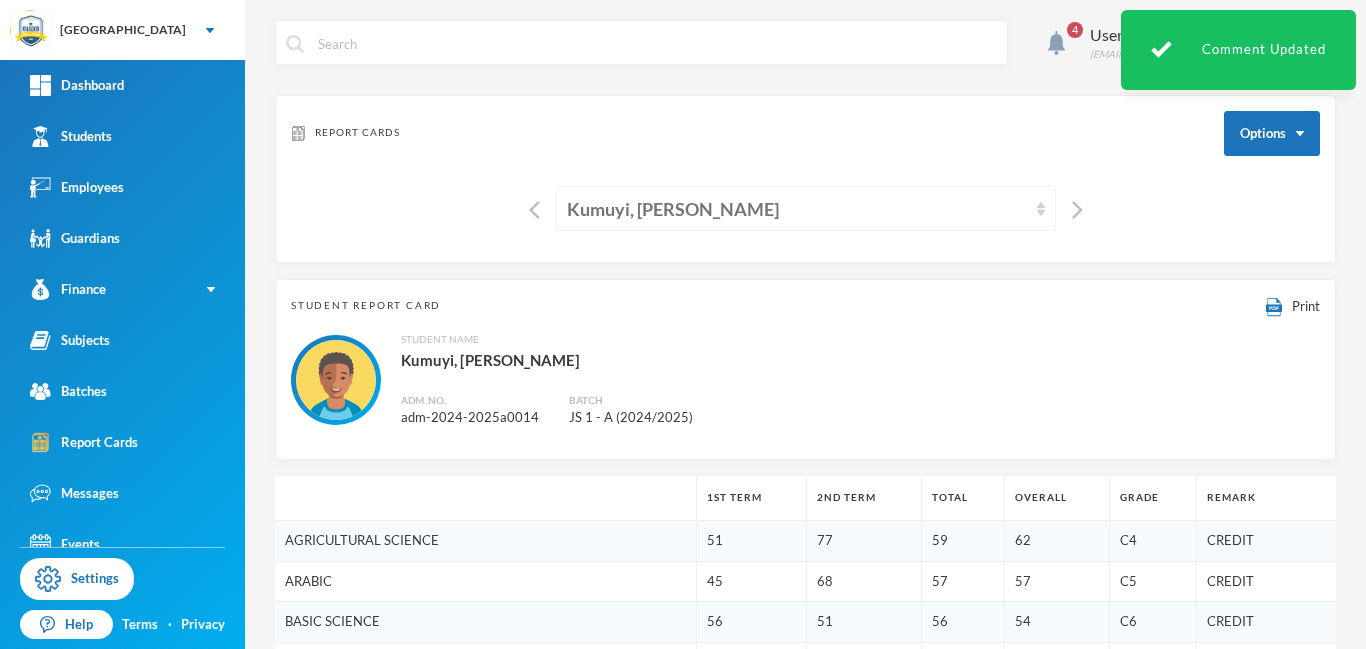 click on "Kumuyi, [PERSON_NAME]" at bounding box center (797, 209) 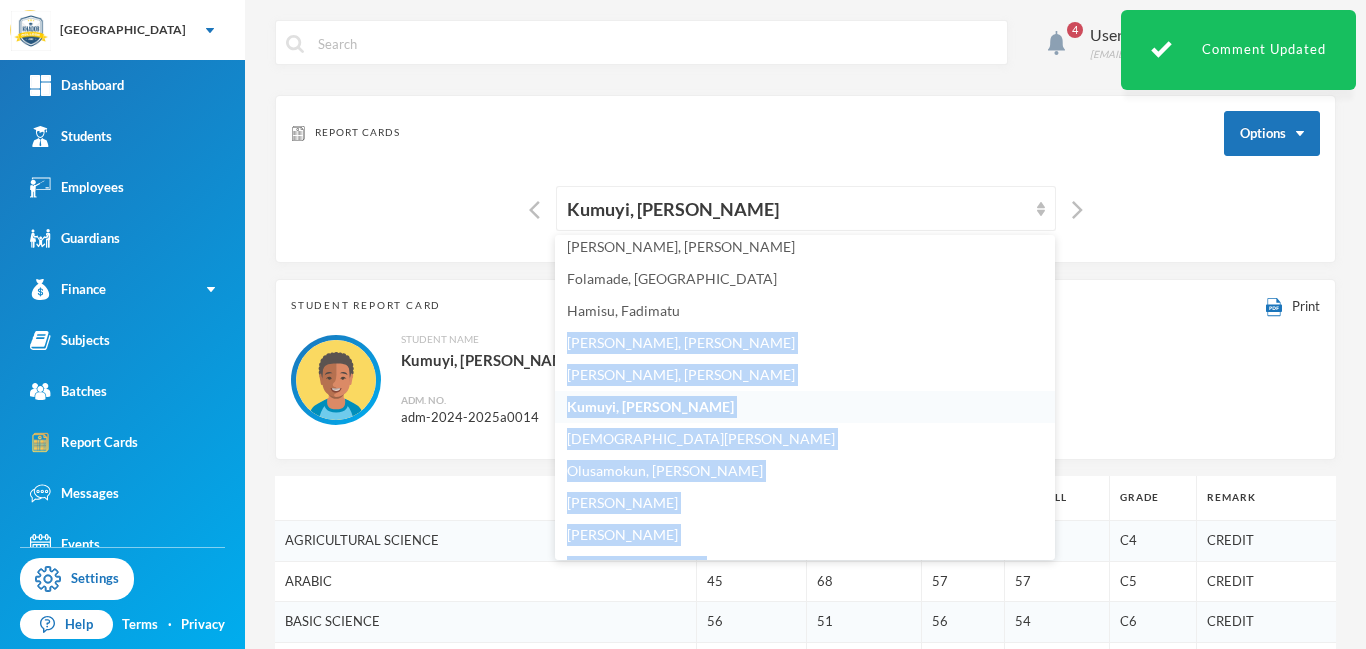 scroll, scrollTop: 163, scrollLeft: 0, axis: vertical 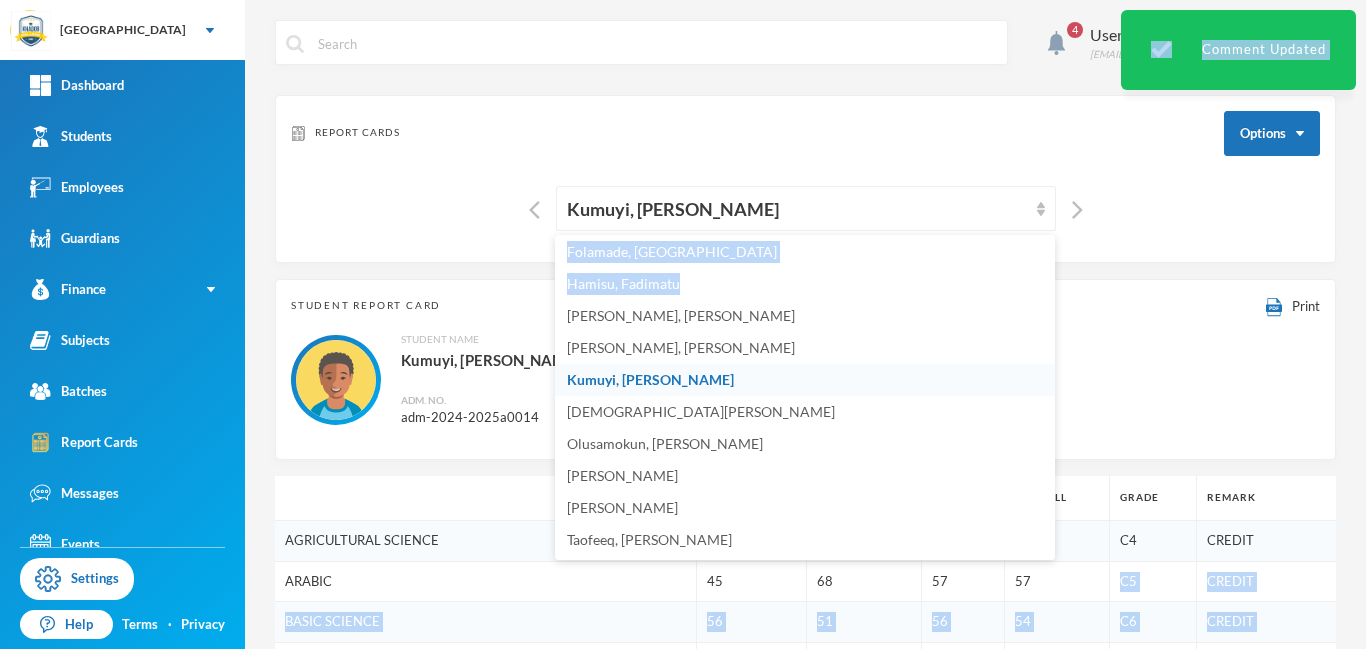 drag, startPoint x: 1050, startPoint y: 439, endPoint x: 1054, endPoint y: 583, distance: 144.05554 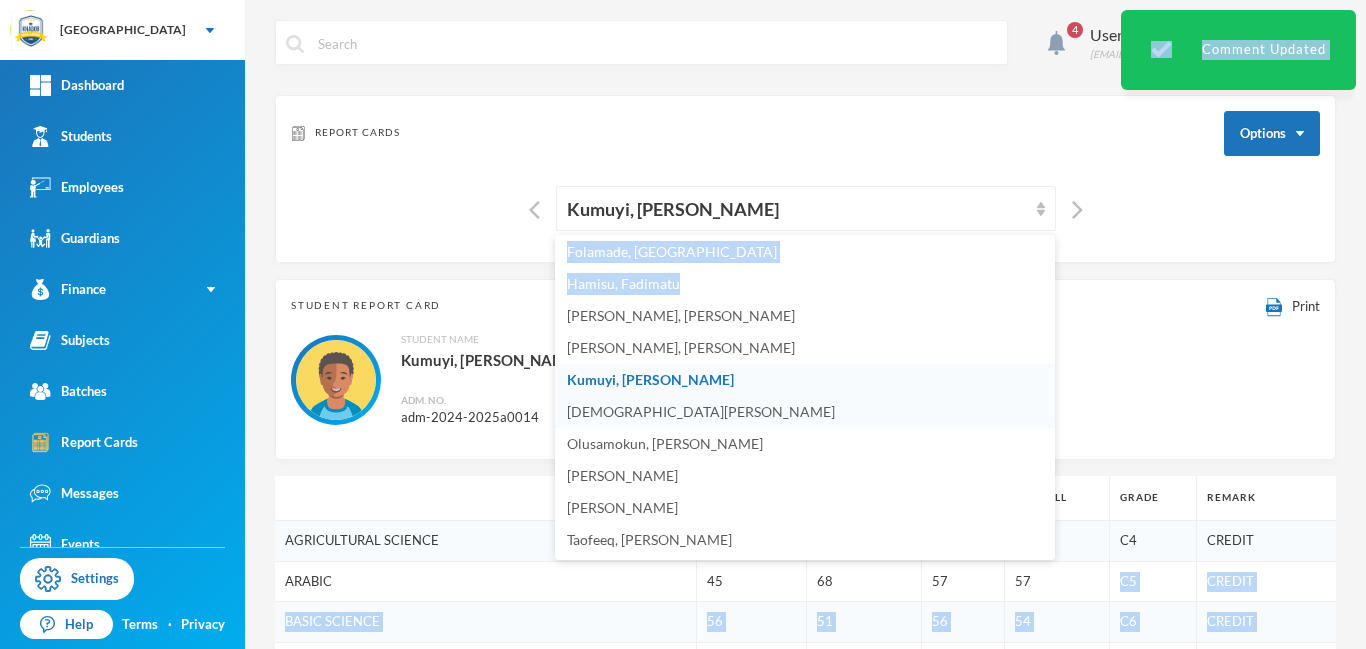 click on "[DEMOGRAPHIC_DATA][PERSON_NAME]" at bounding box center [701, 411] 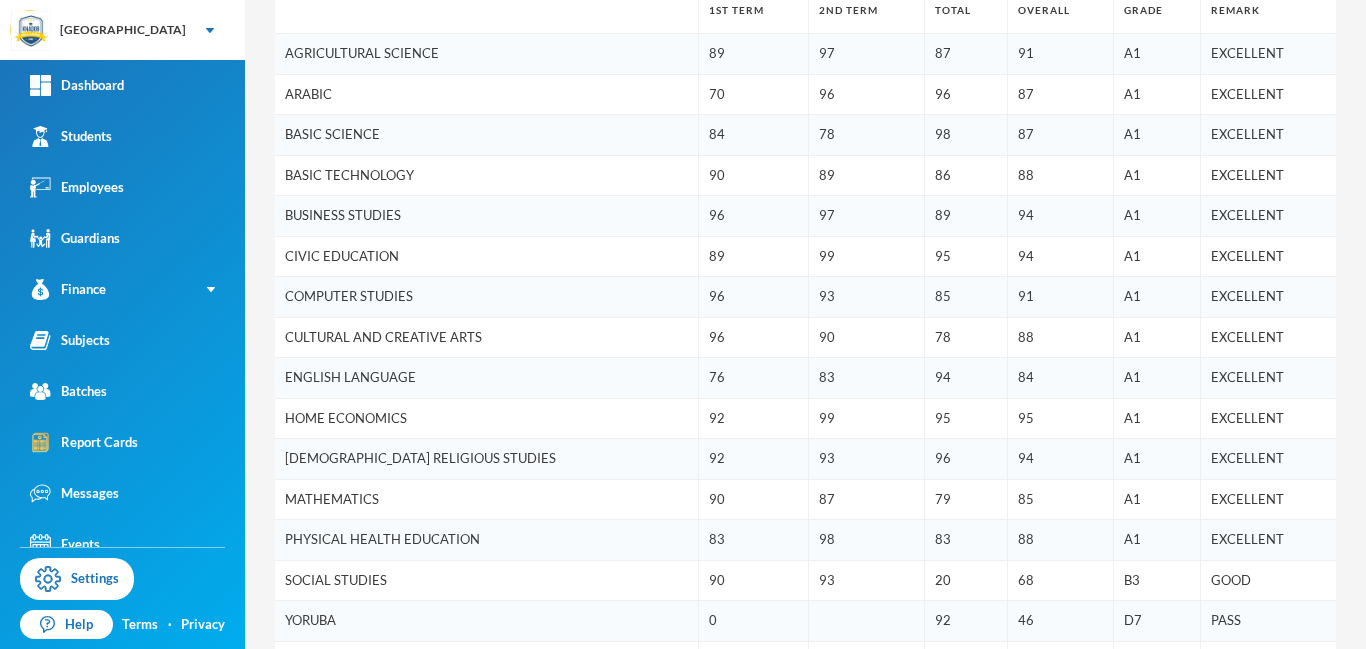 scroll, scrollTop: 875, scrollLeft: 0, axis: vertical 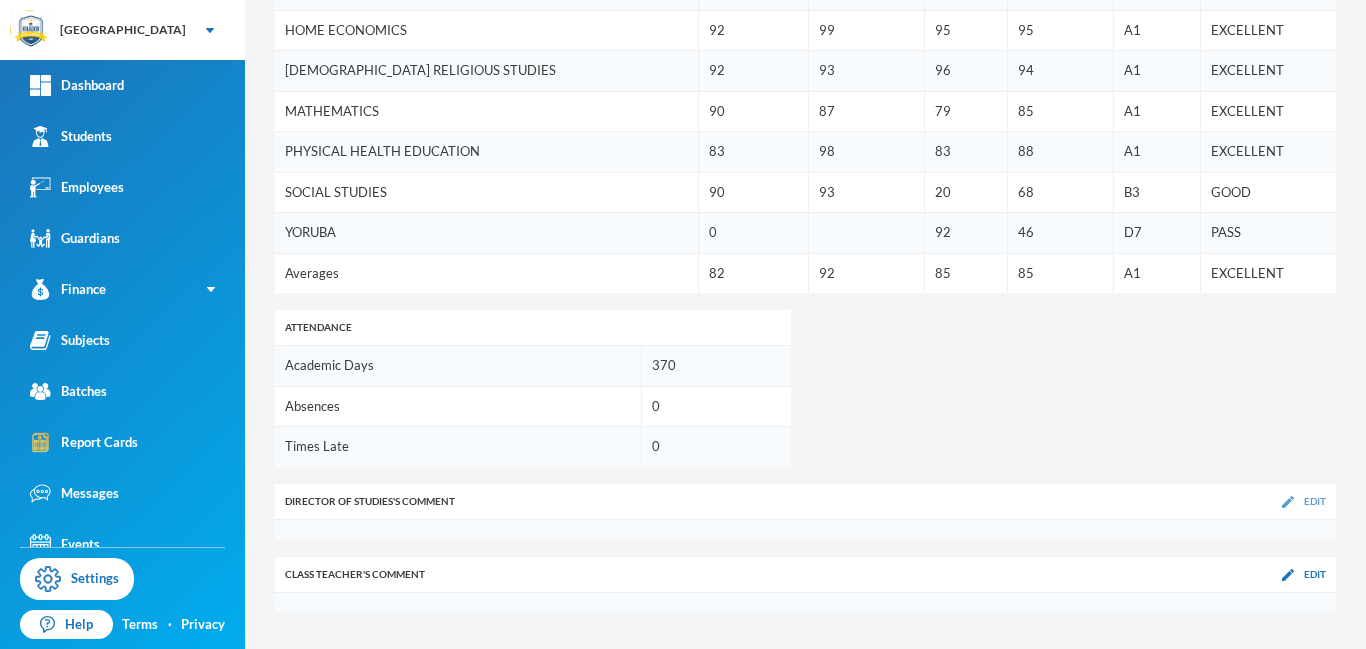 click on "Edit" at bounding box center [1304, 501] 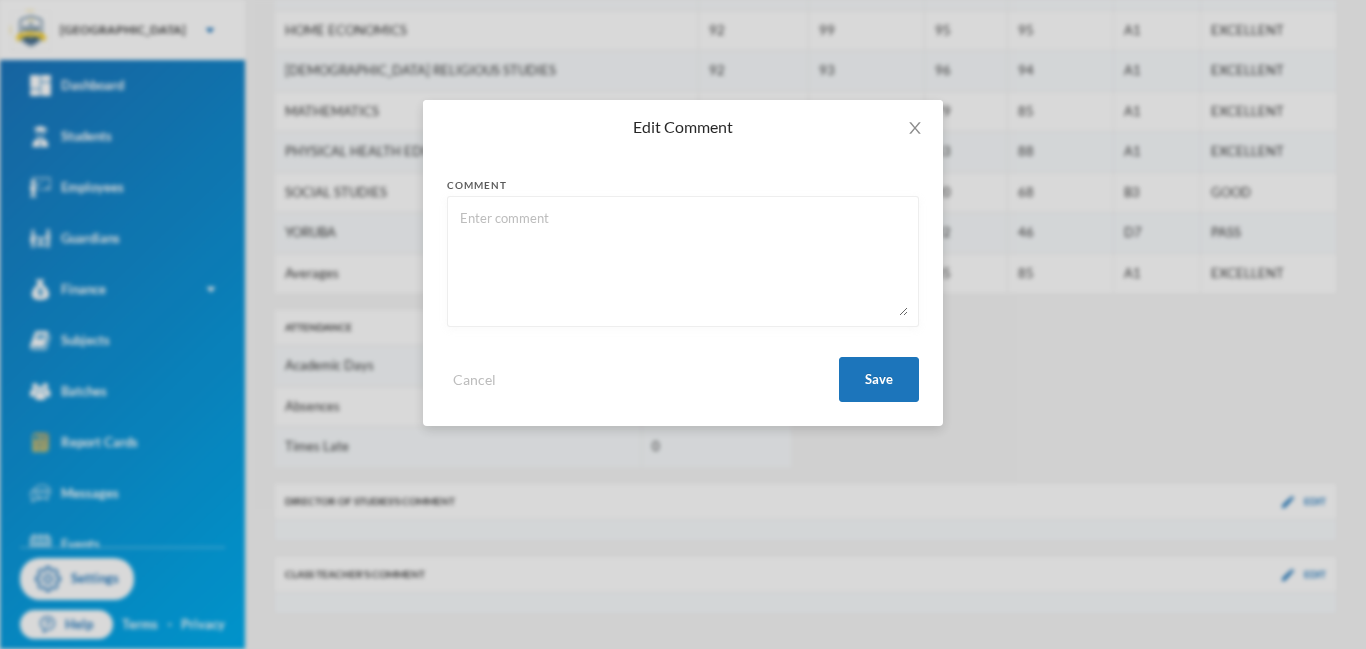 click at bounding box center [683, 261] 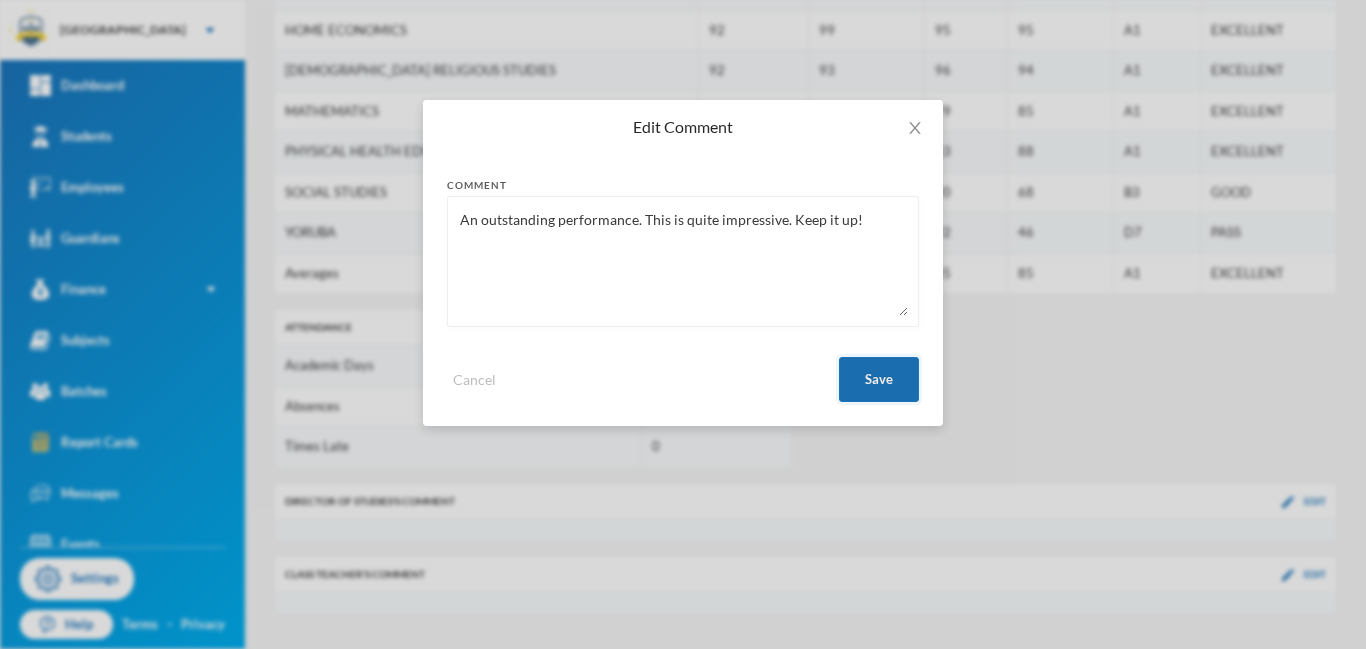 type on "An outstanding performance. This is quite impressive. Keep it up!" 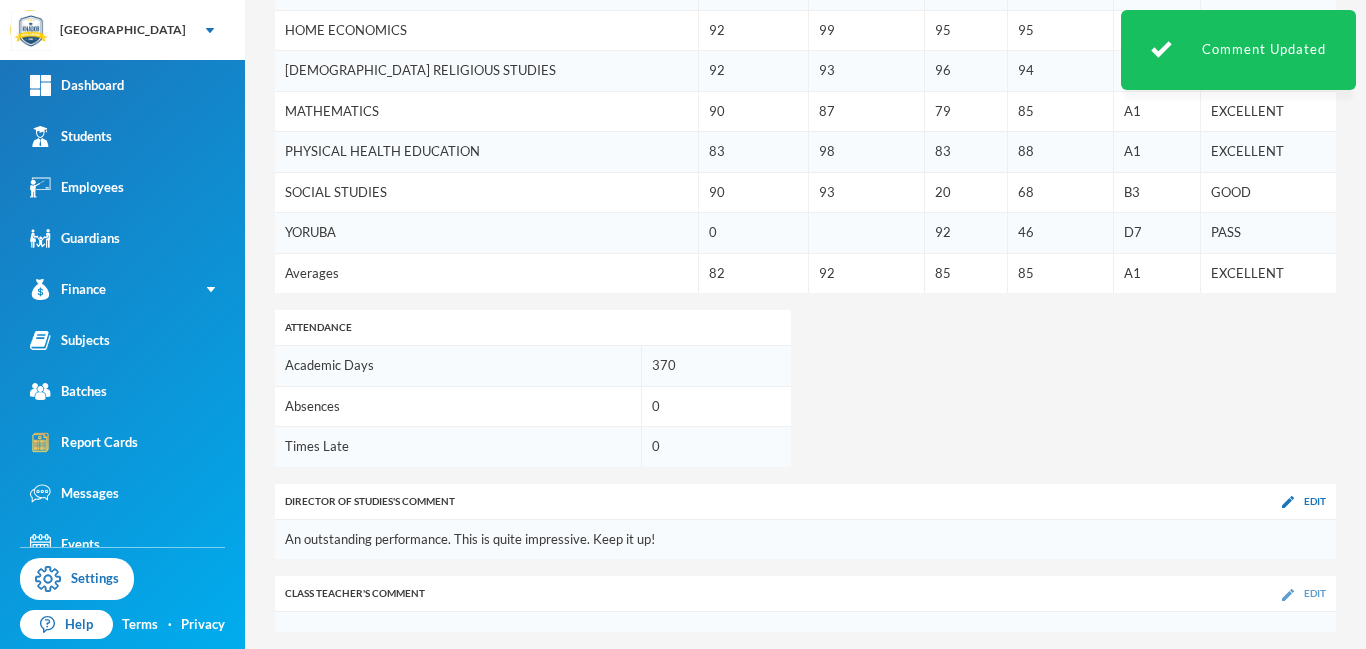 click at bounding box center (1288, 595) 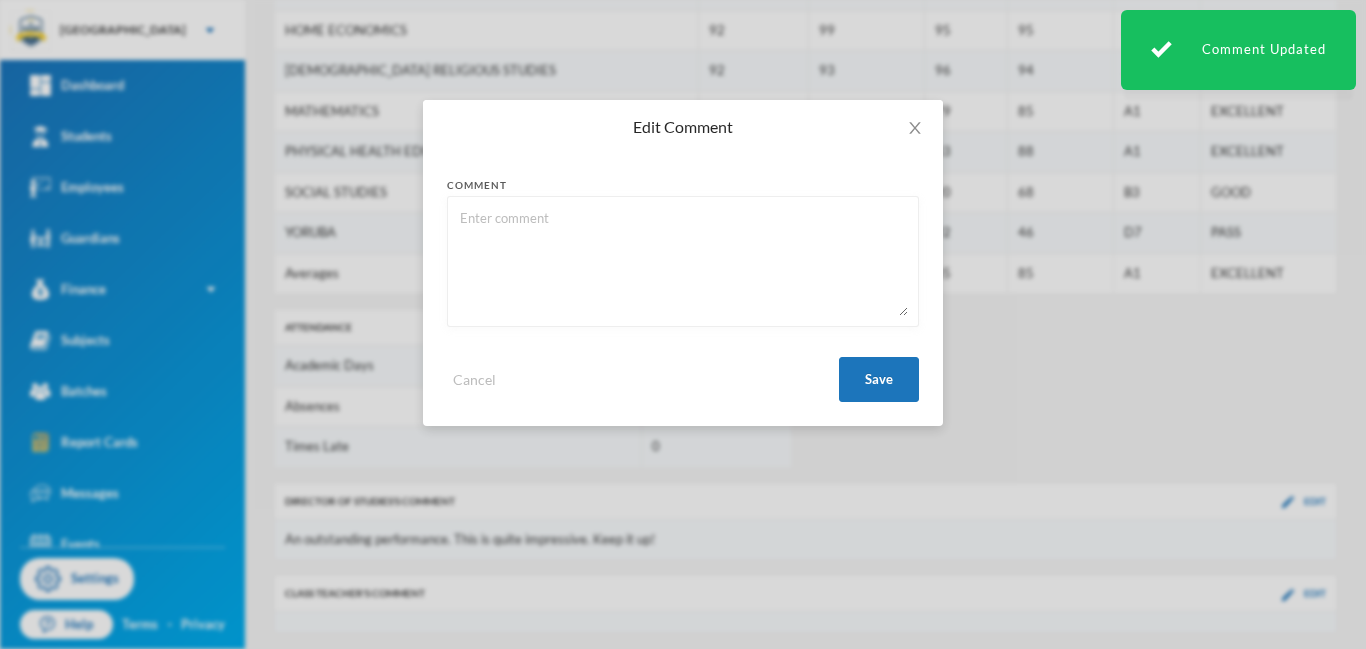 click at bounding box center (683, 261) 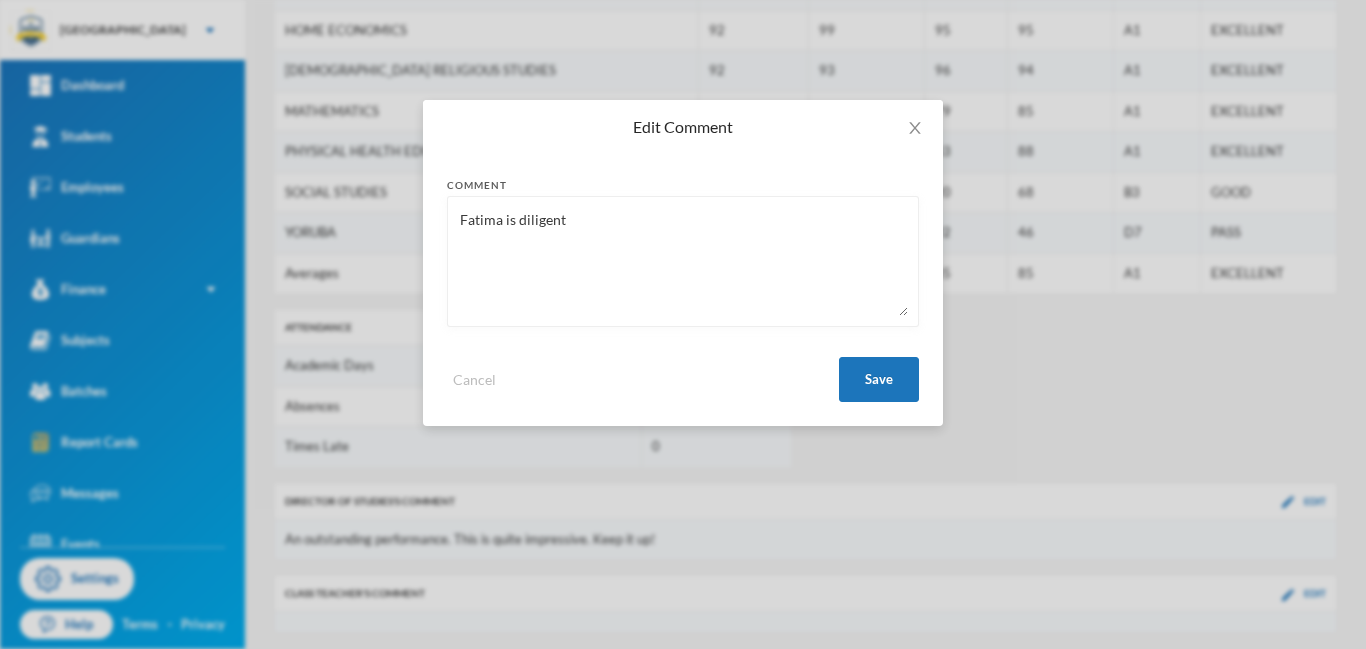 click on "Fatima is diligent" at bounding box center (683, 261) 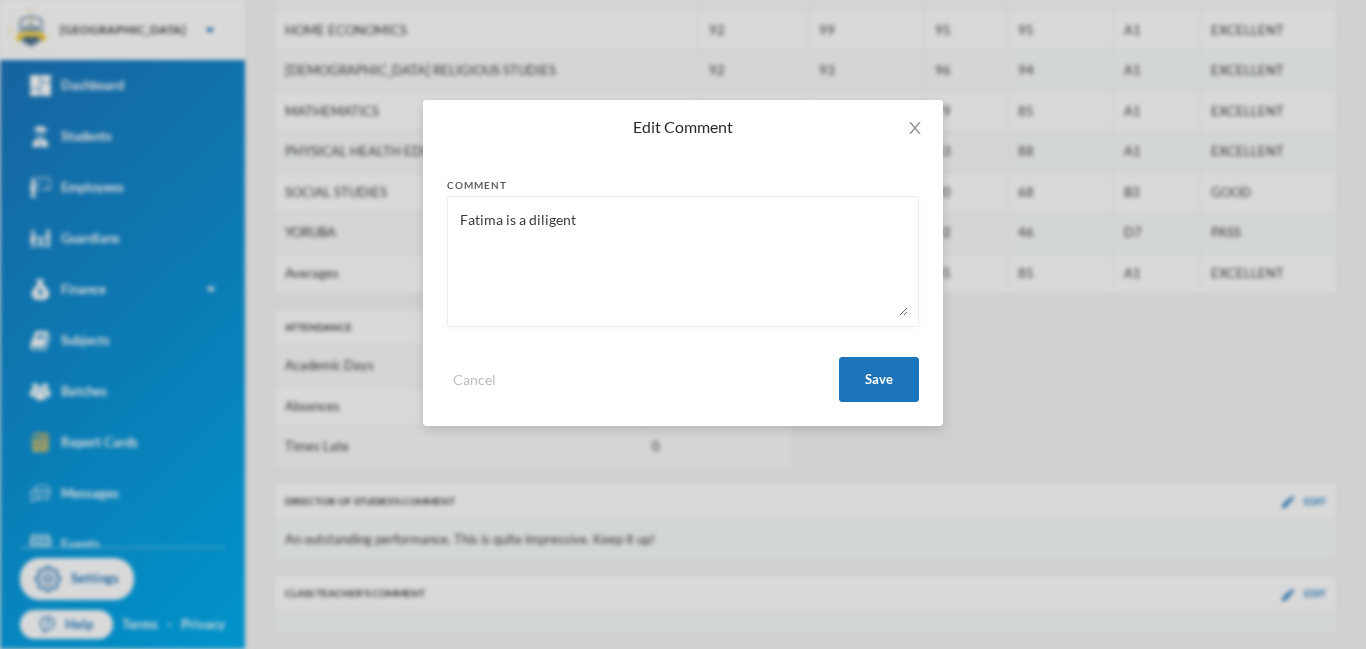 click on "Fatima is a diligent" at bounding box center (683, 261) 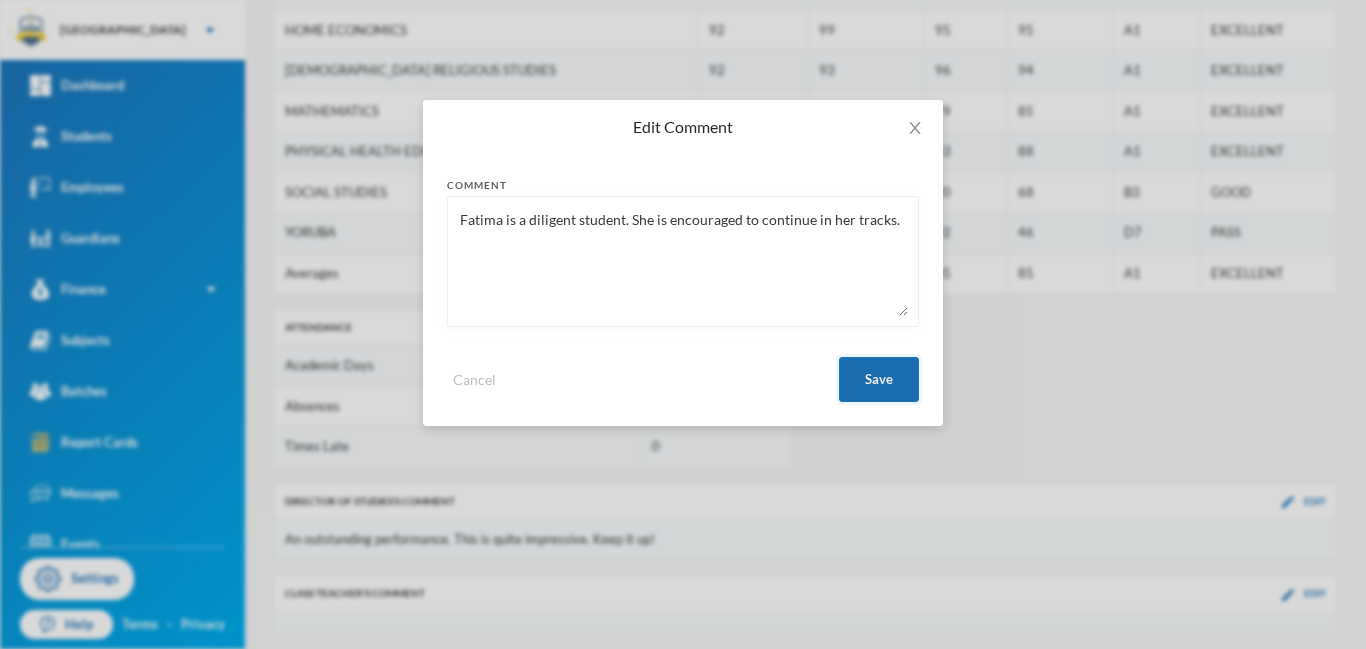 type on "Fatima is a diligent student. She is encouraged to continue in her tracks." 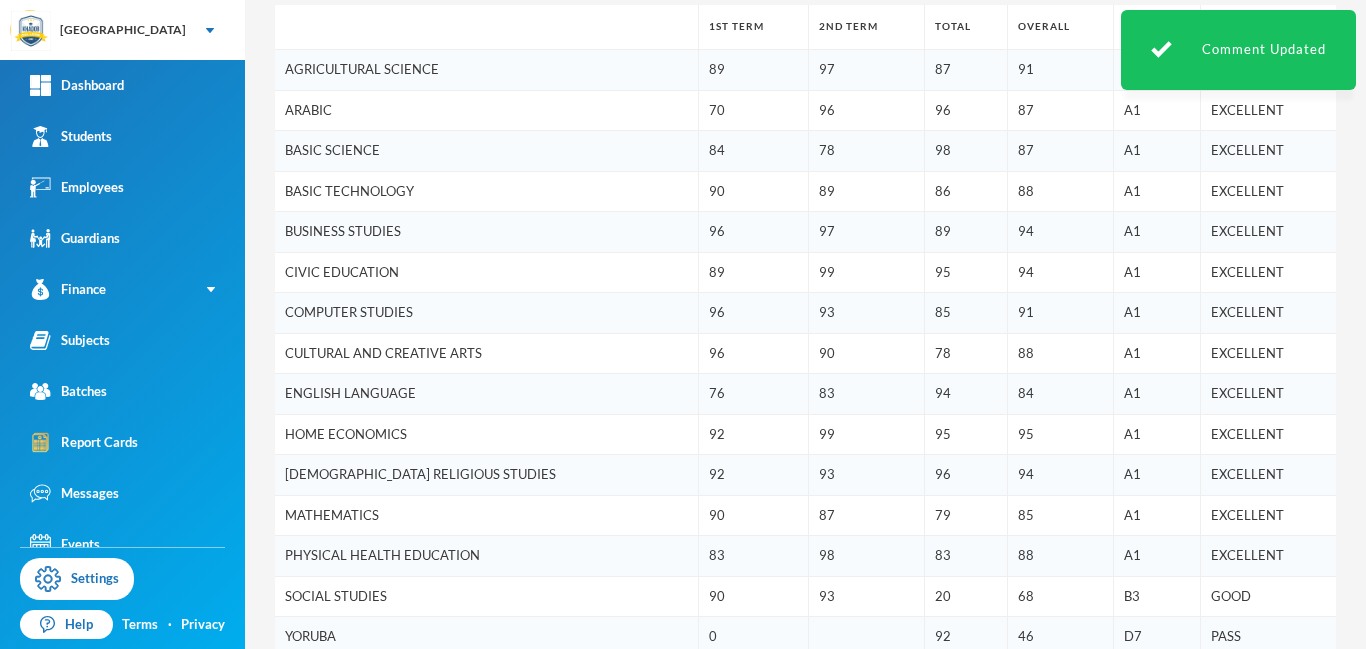 scroll, scrollTop: 0, scrollLeft: 0, axis: both 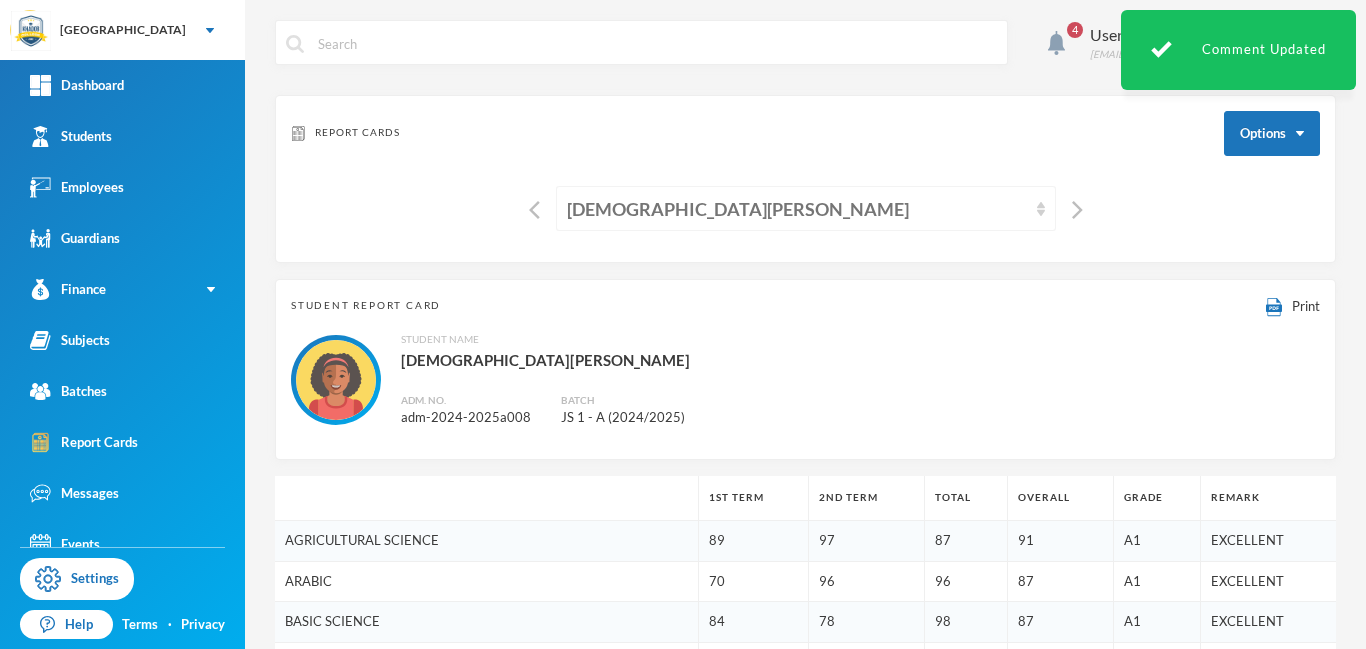 click on "[DEMOGRAPHIC_DATA][PERSON_NAME]" at bounding box center (797, 209) 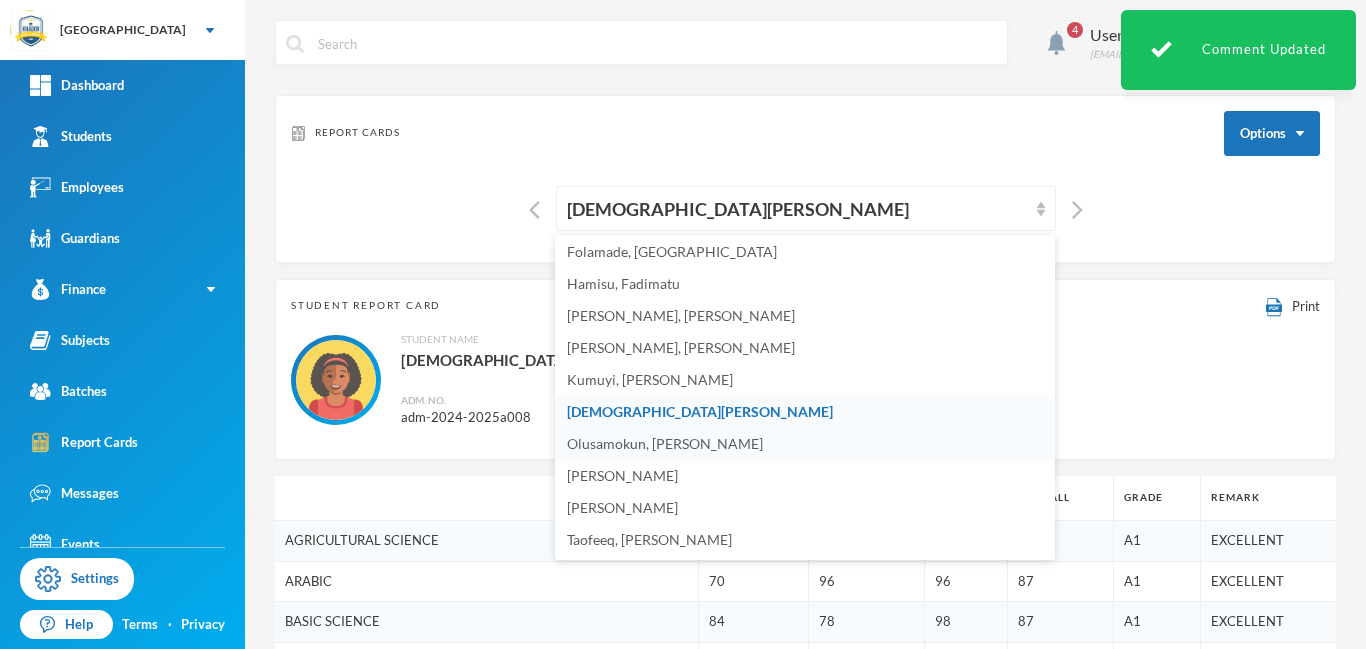 click on "Olusamokun, [PERSON_NAME]" at bounding box center [665, 443] 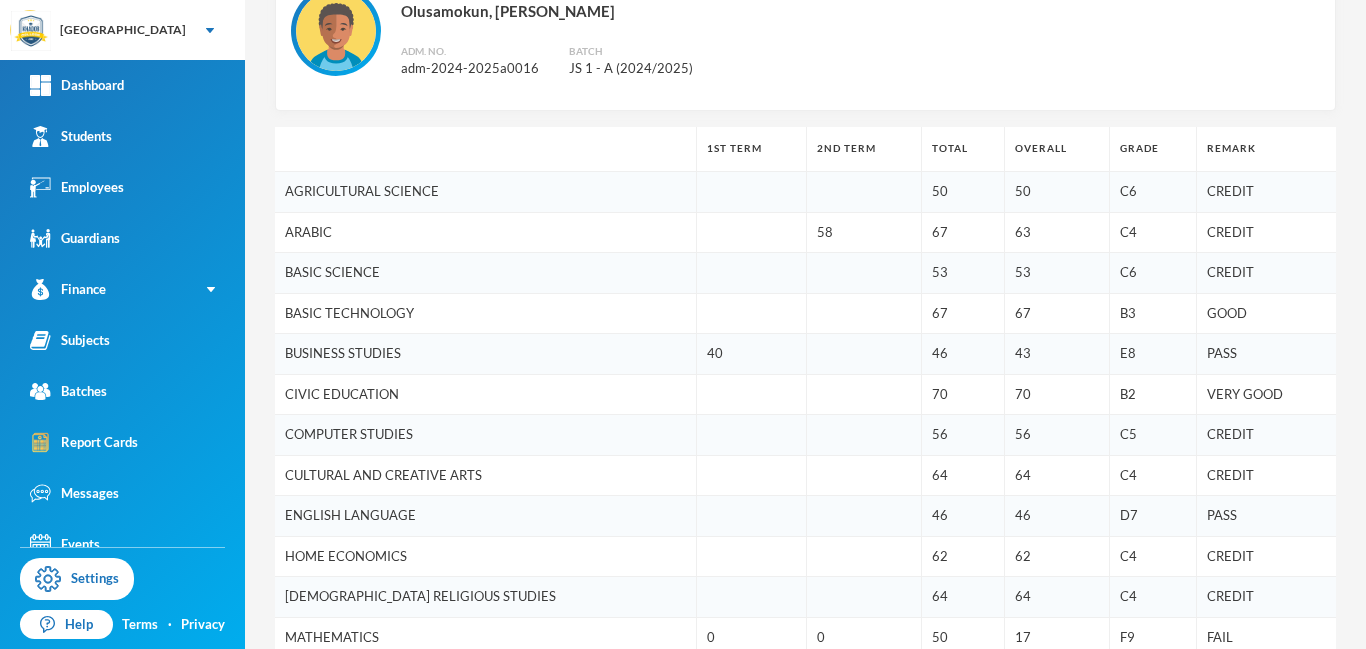 scroll, scrollTop: 333, scrollLeft: 0, axis: vertical 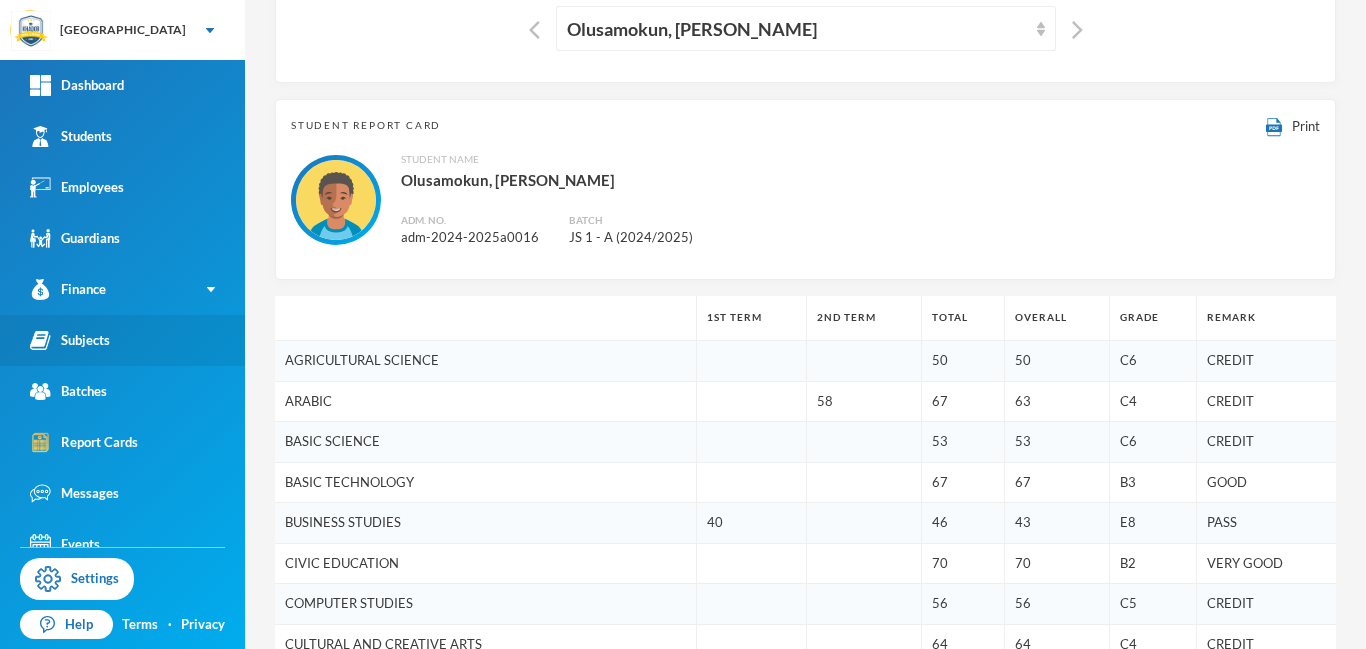 click on "Subjects" at bounding box center [70, 340] 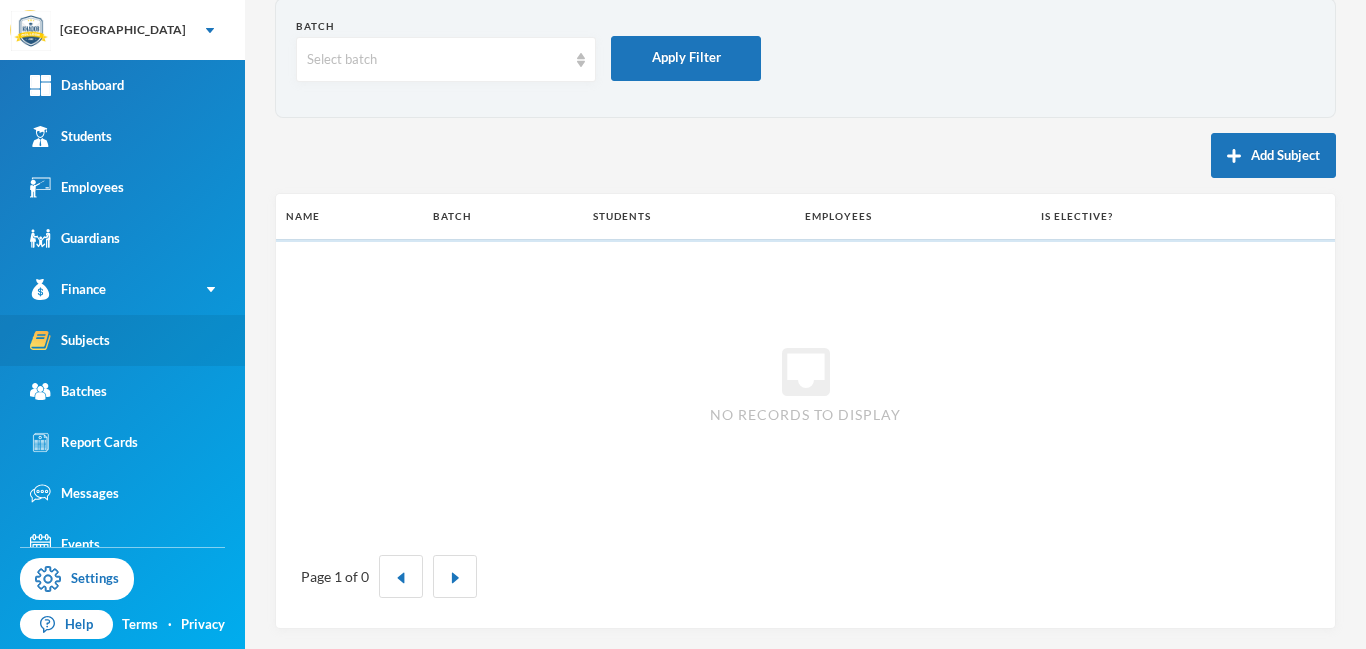 scroll, scrollTop: 97, scrollLeft: 0, axis: vertical 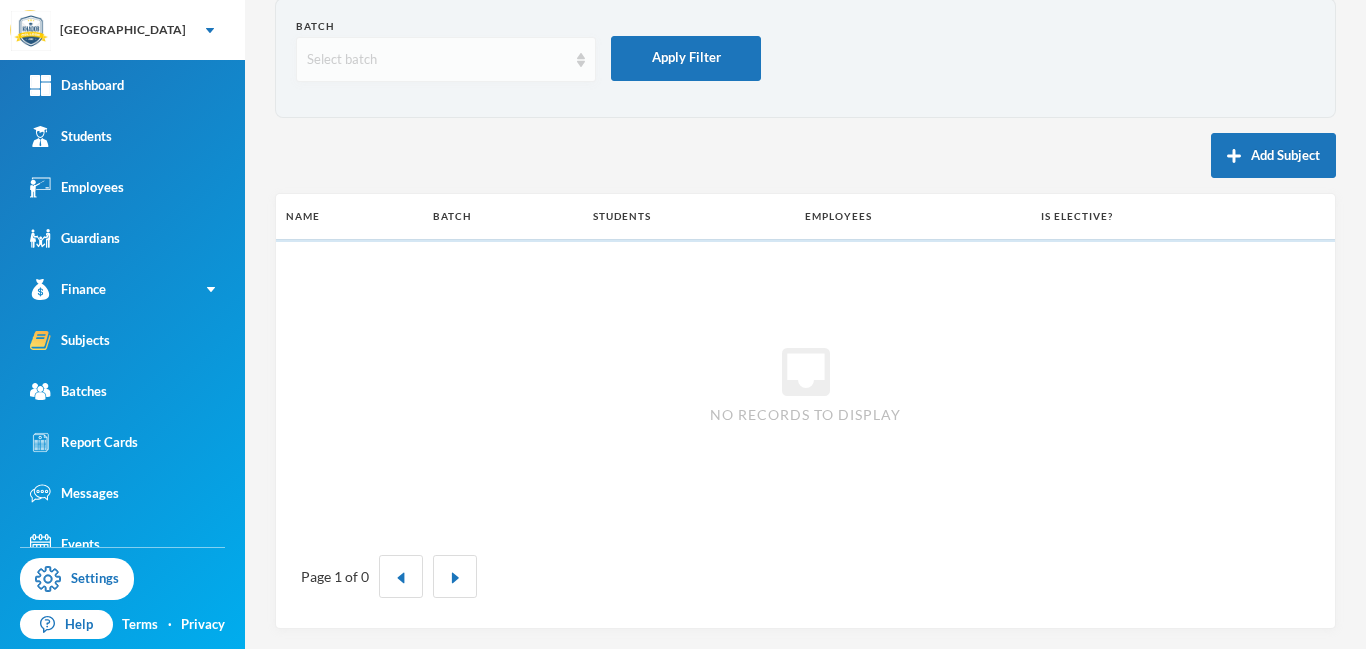 click on "Add Subject" at bounding box center [805, 155] 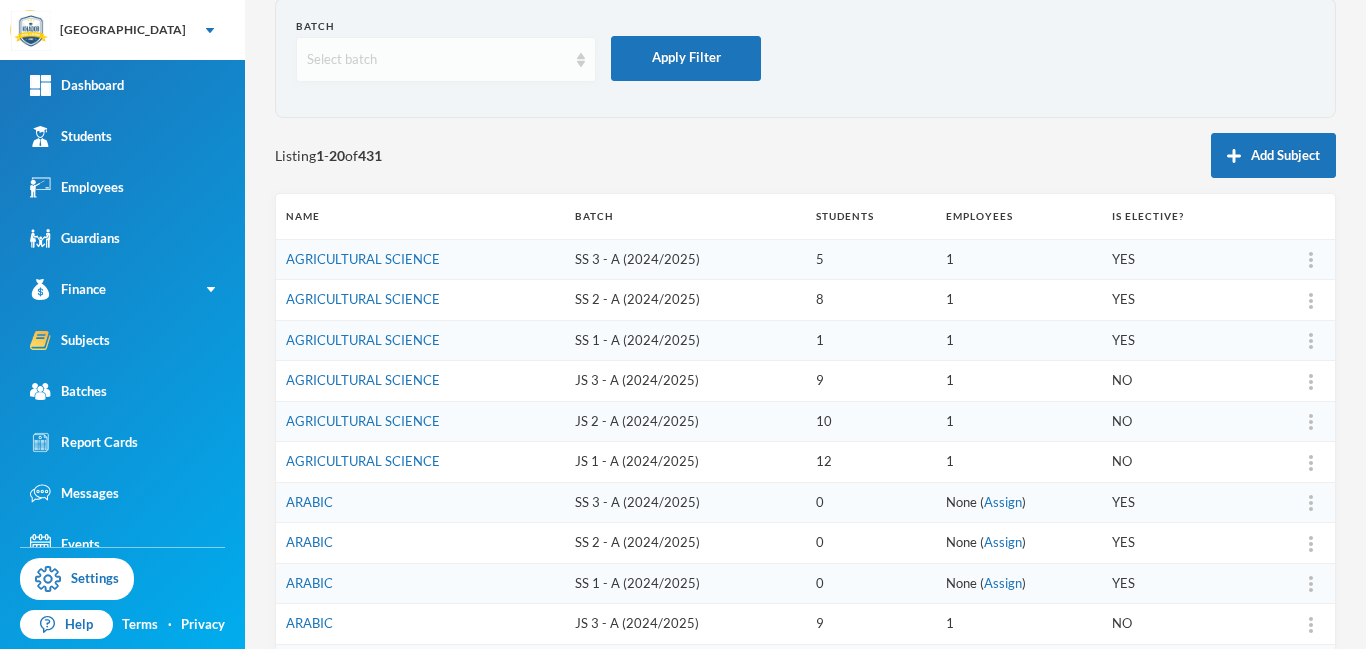 scroll, scrollTop: 180, scrollLeft: 0, axis: vertical 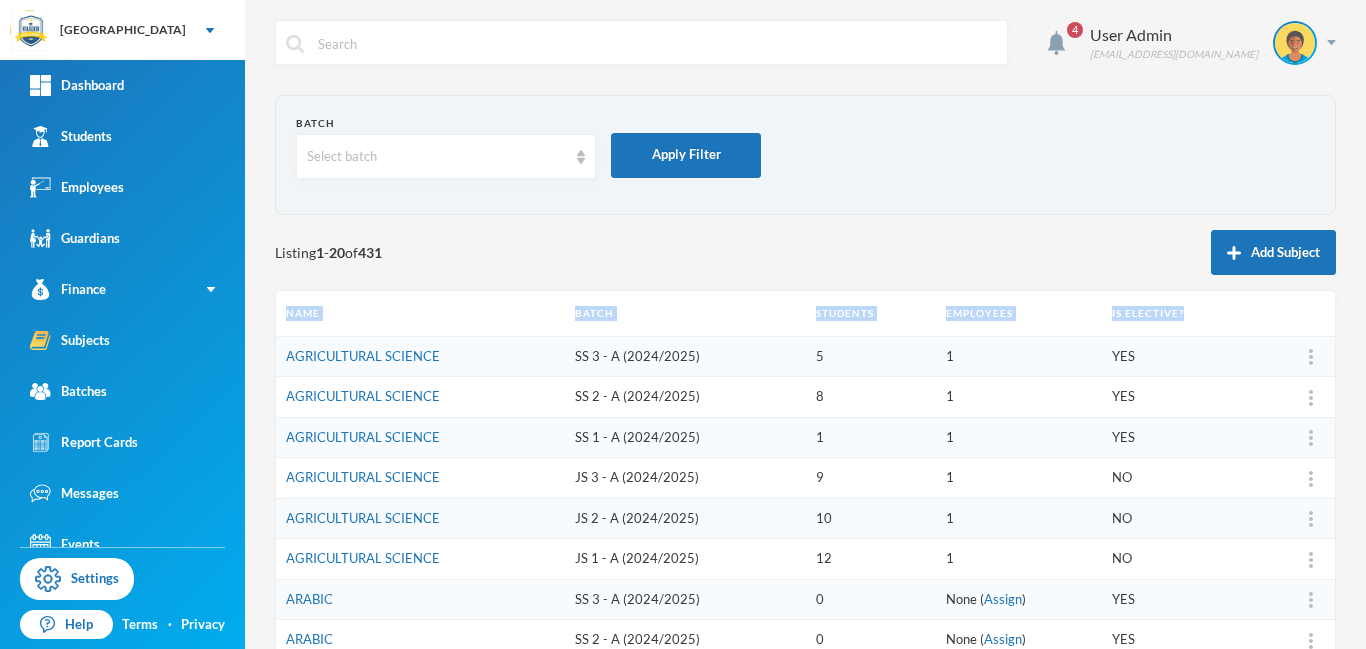drag, startPoint x: 1365, startPoint y: 404, endPoint x: 1292, endPoint y: 299, distance: 127.88276 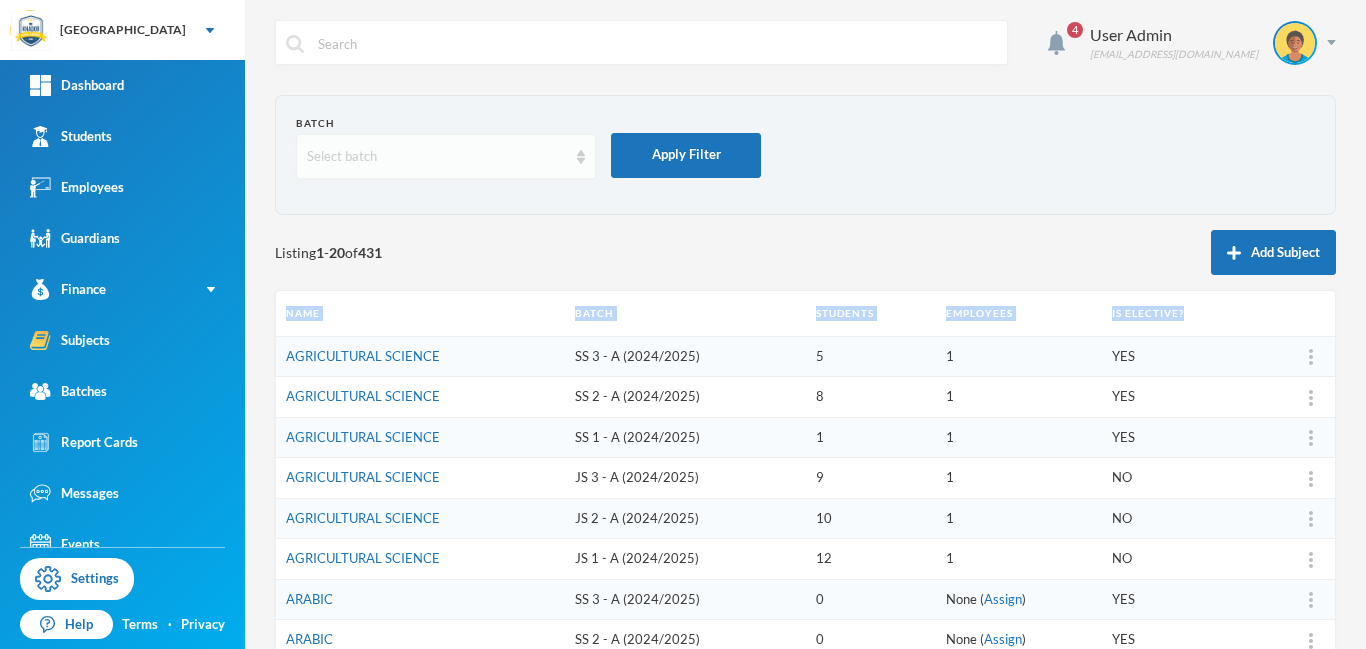 click on "Select batch" at bounding box center (437, 157) 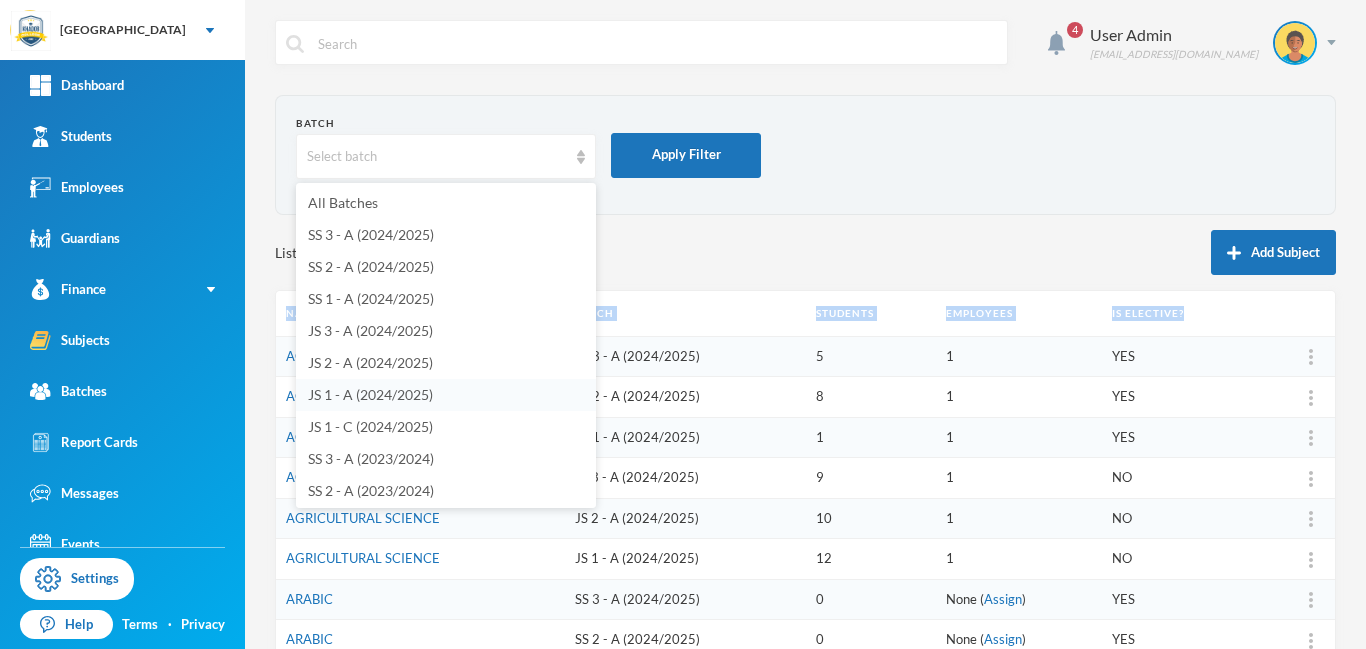click on "JS 1 - A (2024/2025)" at bounding box center [446, 395] 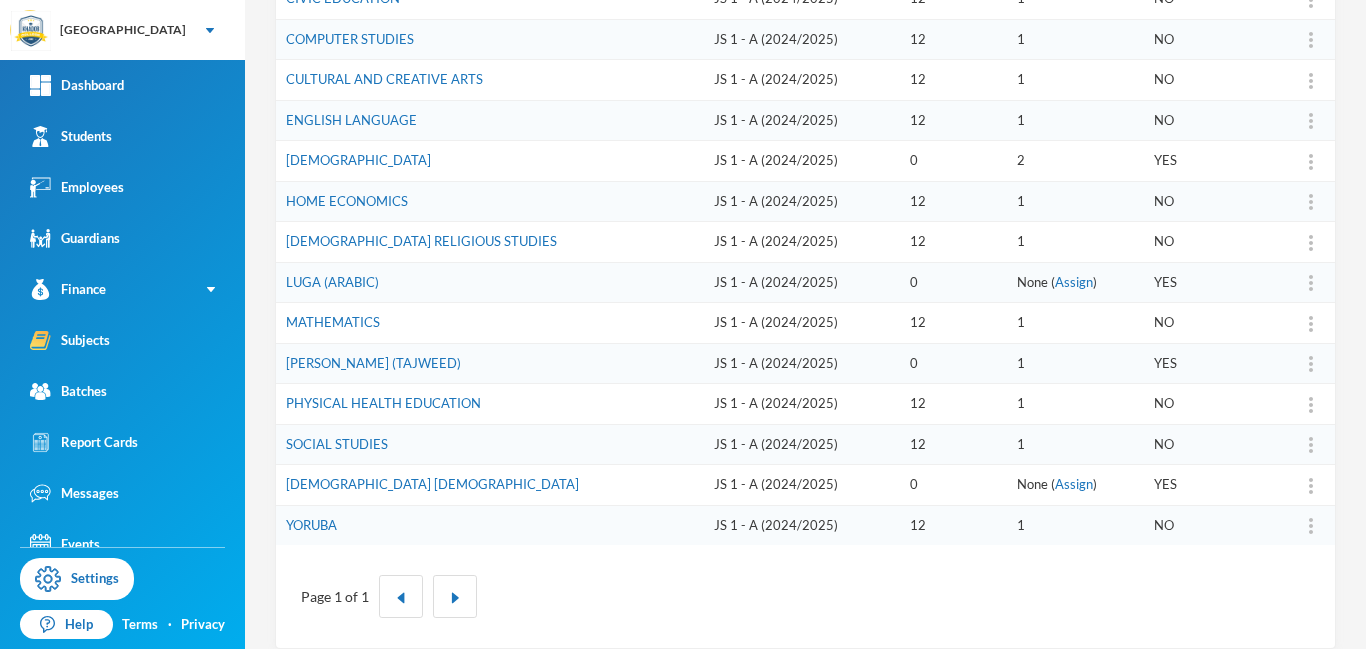 scroll, scrollTop: 580, scrollLeft: 0, axis: vertical 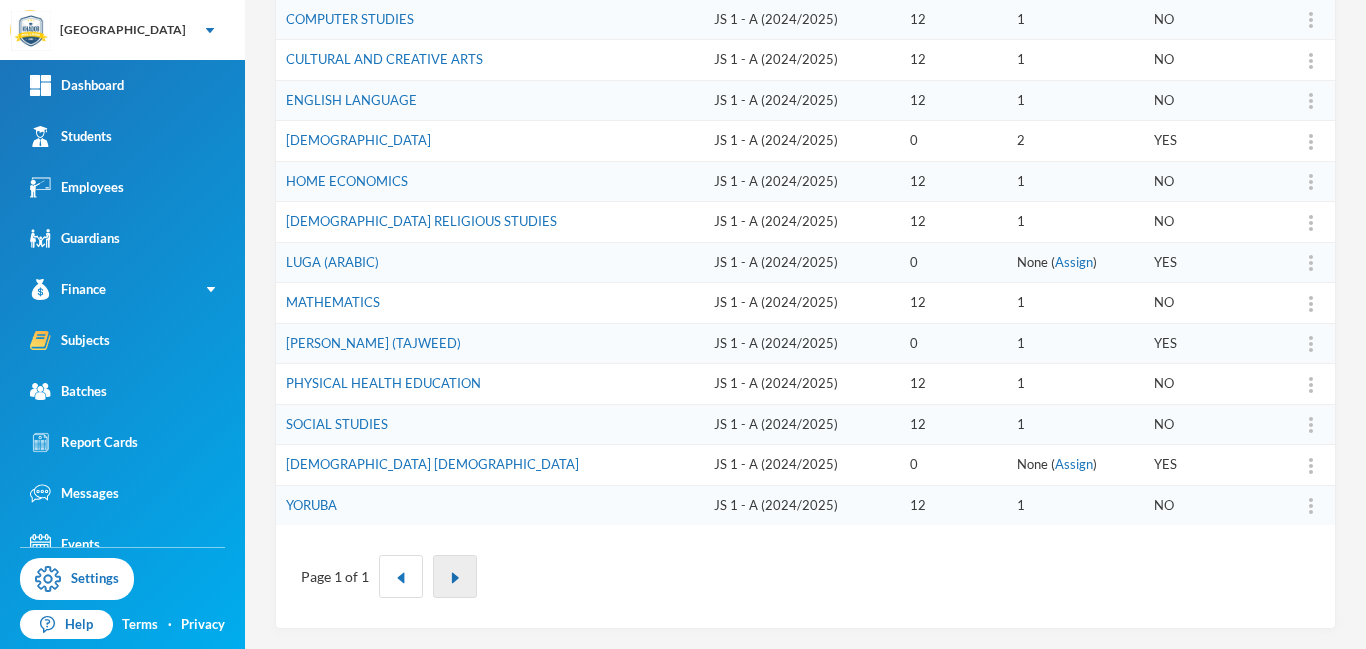 click at bounding box center (455, 578) 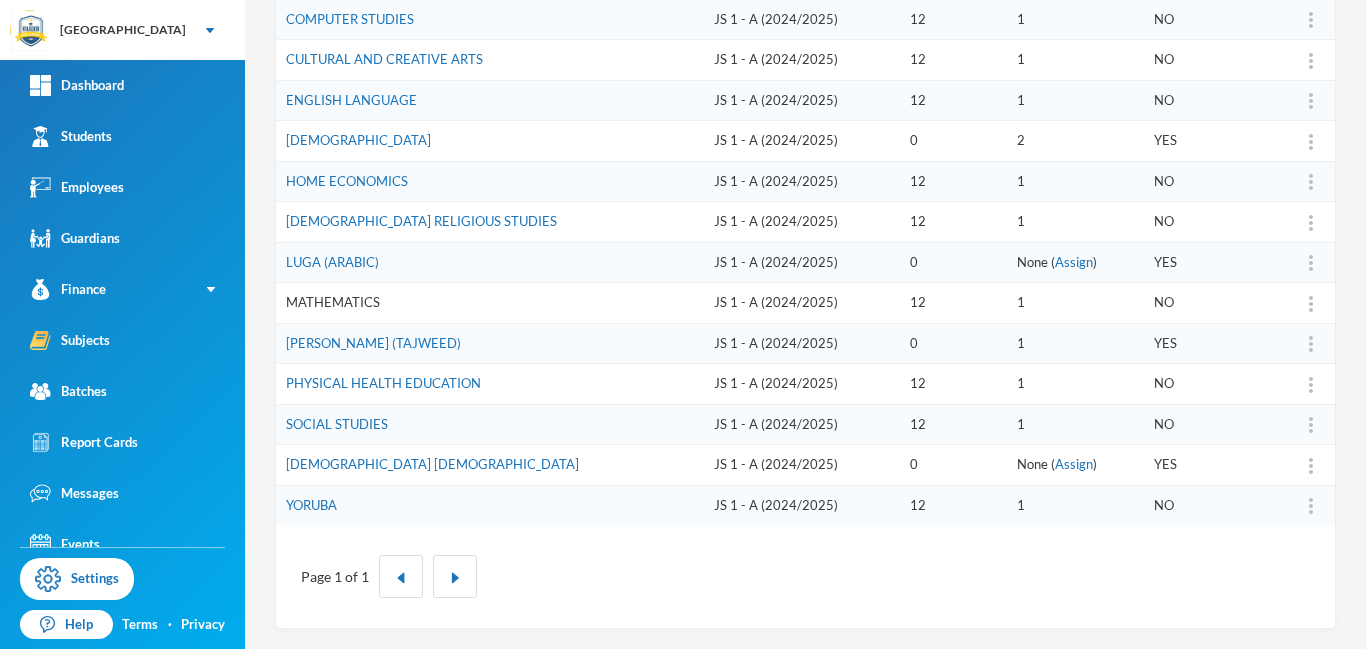 click on "MATHEMATICS" at bounding box center (333, 302) 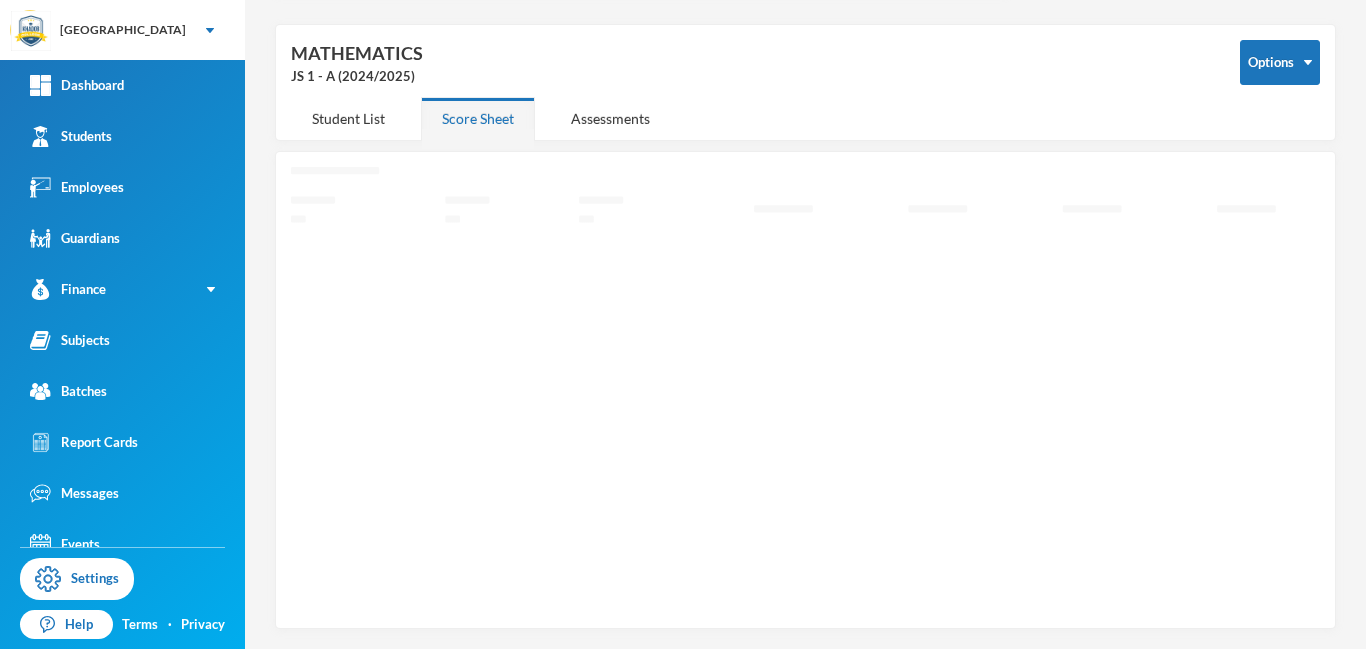 scroll, scrollTop: 71, scrollLeft: 0, axis: vertical 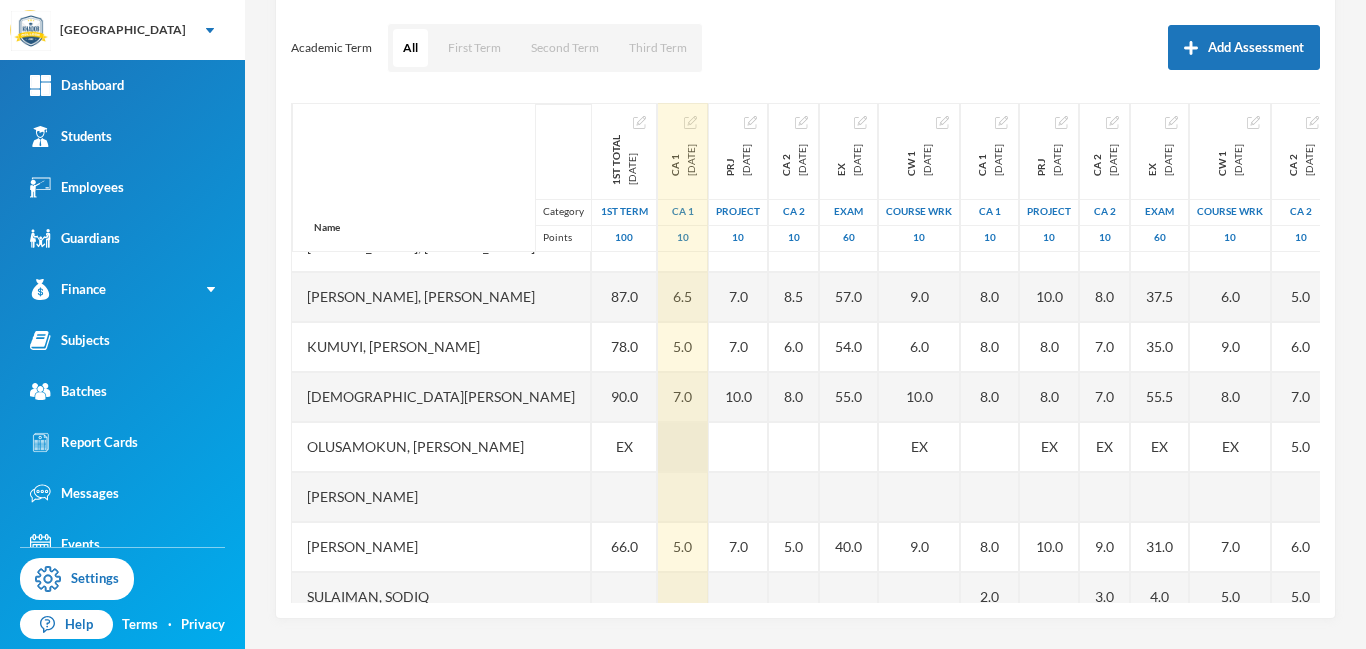 click at bounding box center [683, 447] 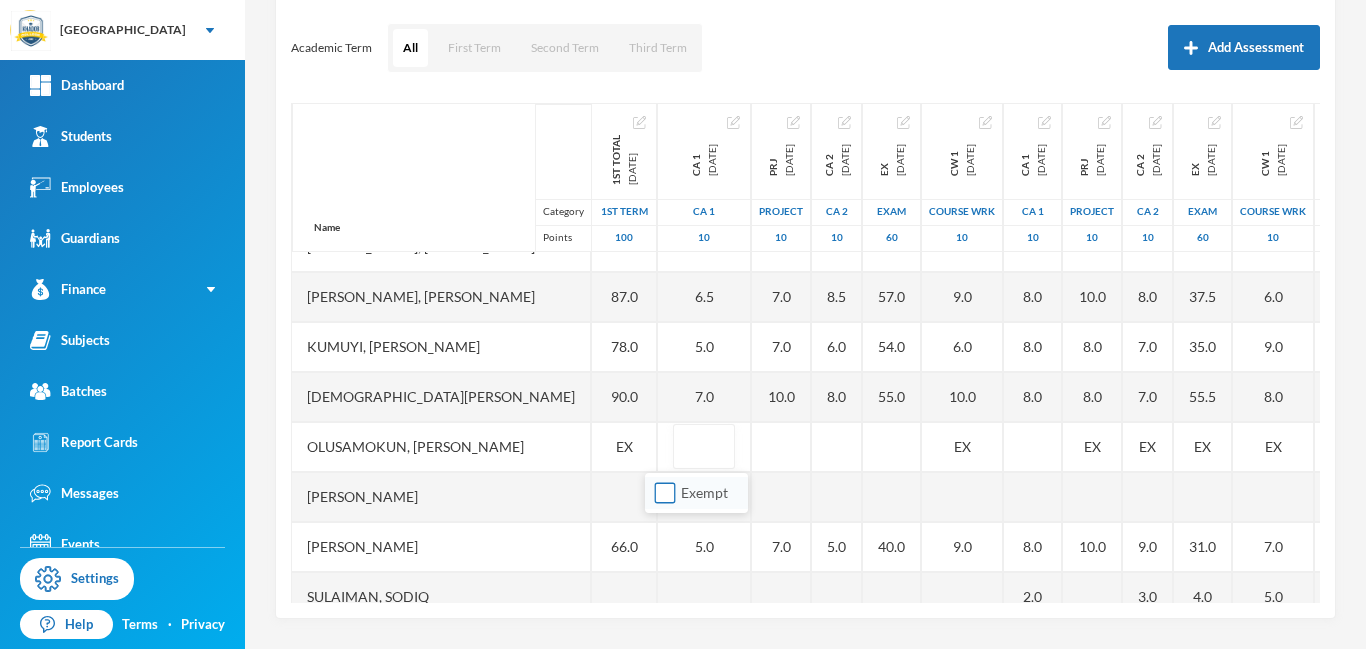 click on "Exempt" at bounding box center (665, 493) 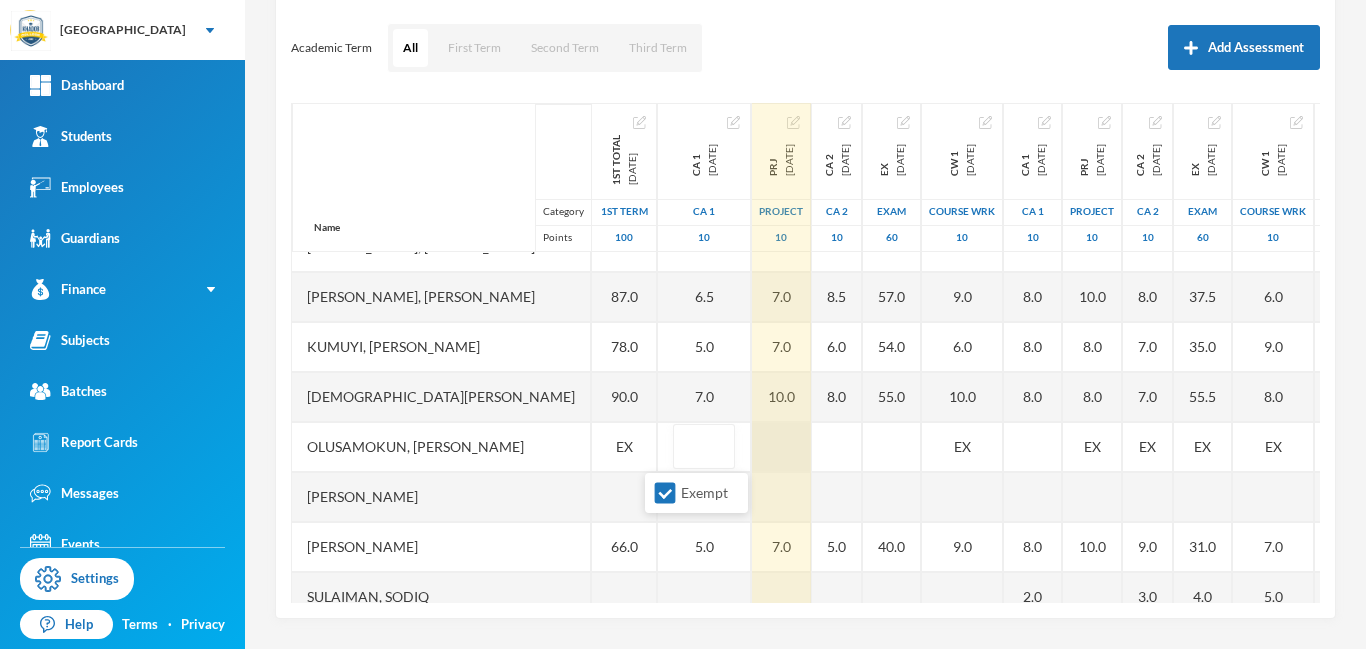 click at bounding box center (781, 447) 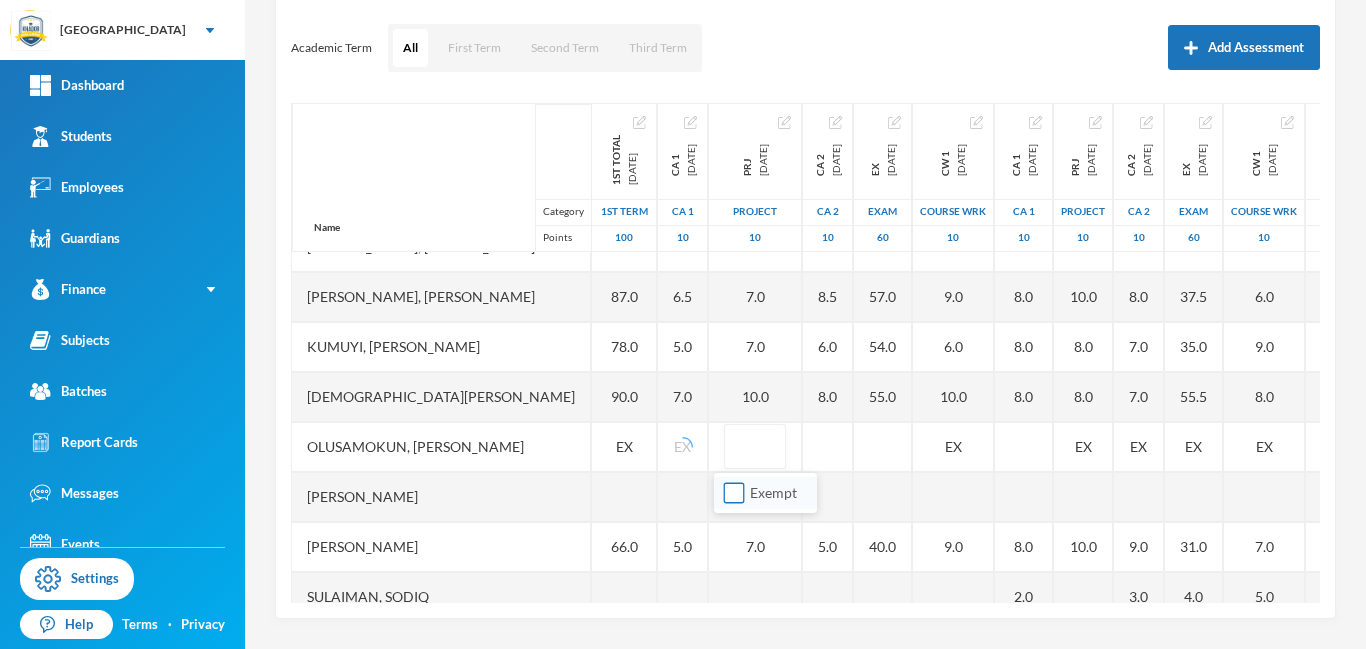 click on "Exempt" at bounding box center [734, 493] 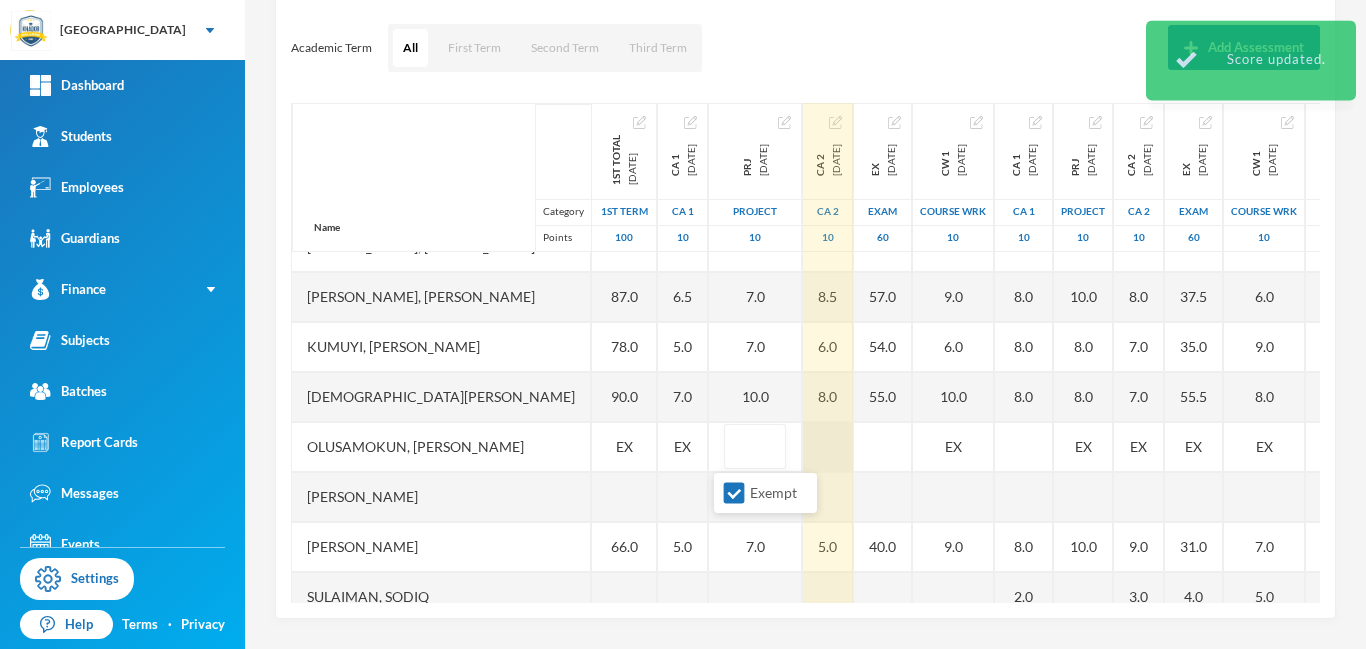 click at bounding box center [828, 447] 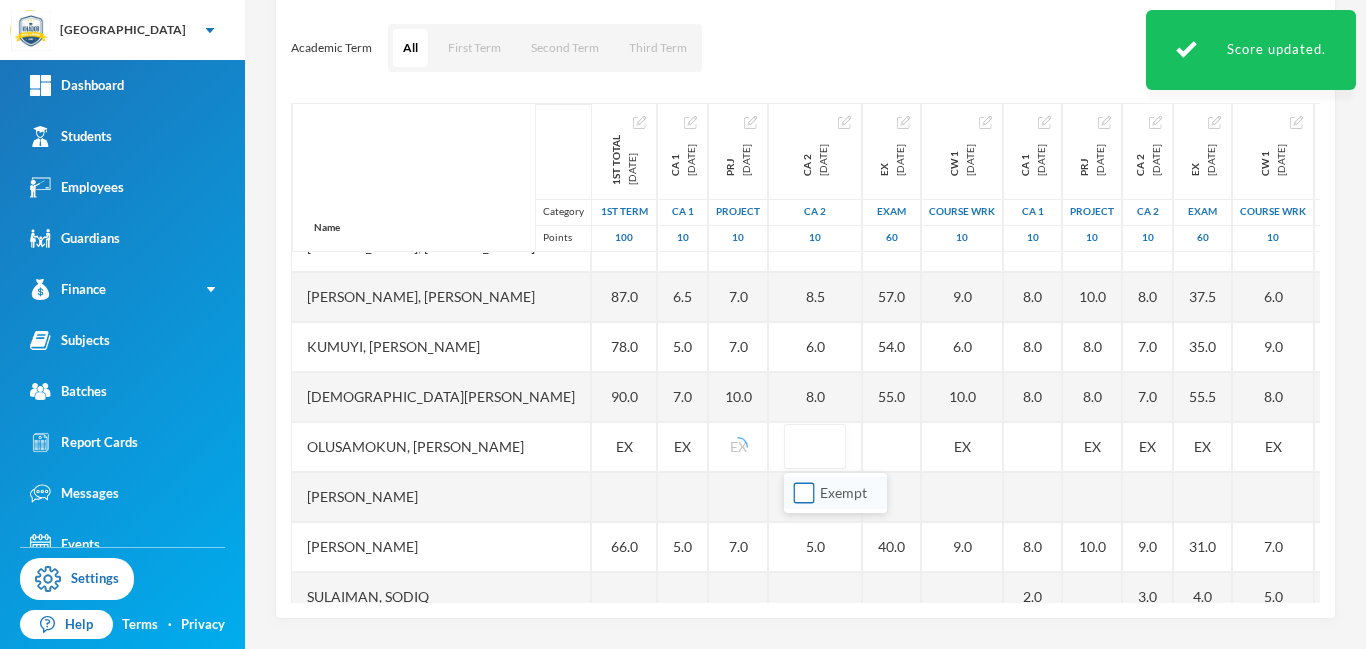 click on "Exempt" at bounding box center (804, 493) 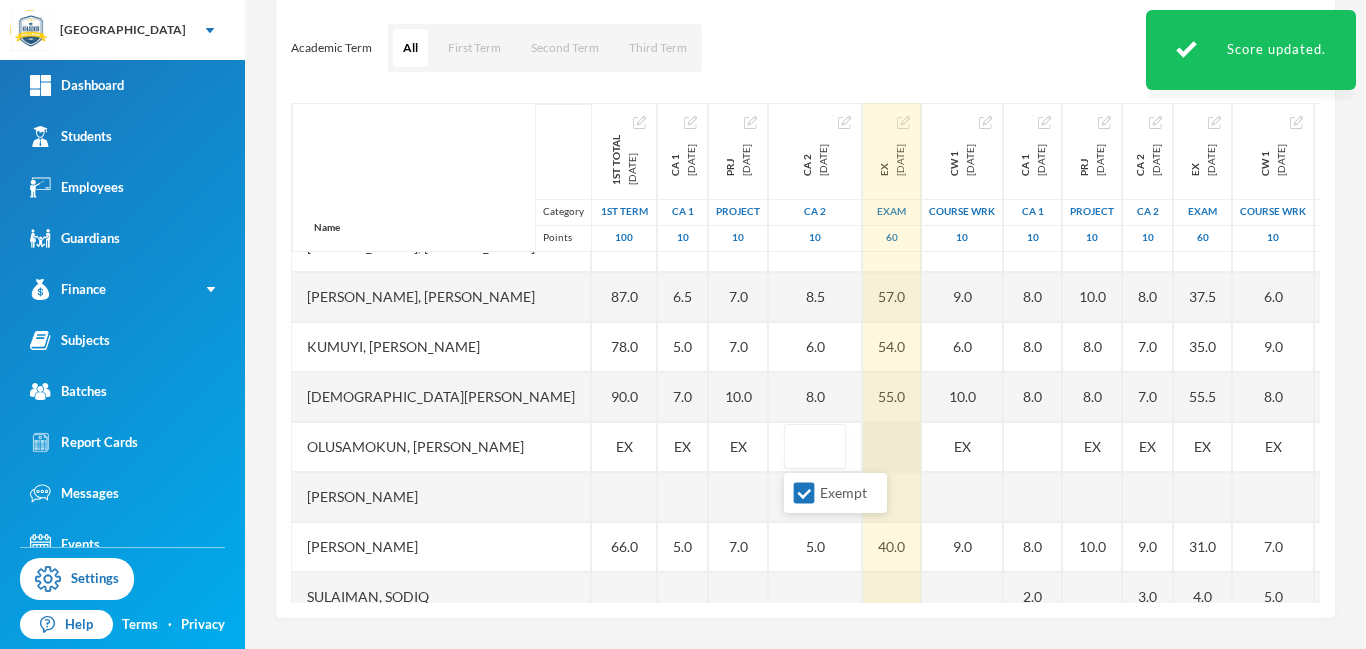 click at bounding box center (892, 447) 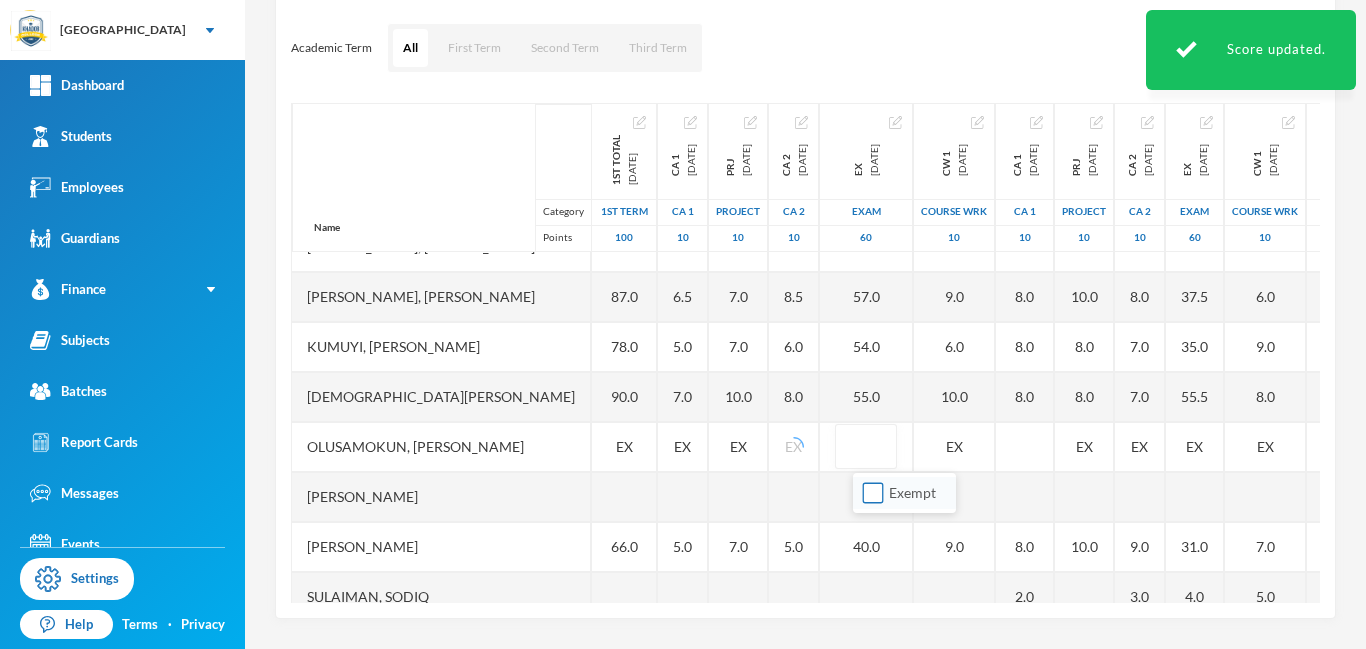 click on "Exempt" at bounding box center (873, 493) 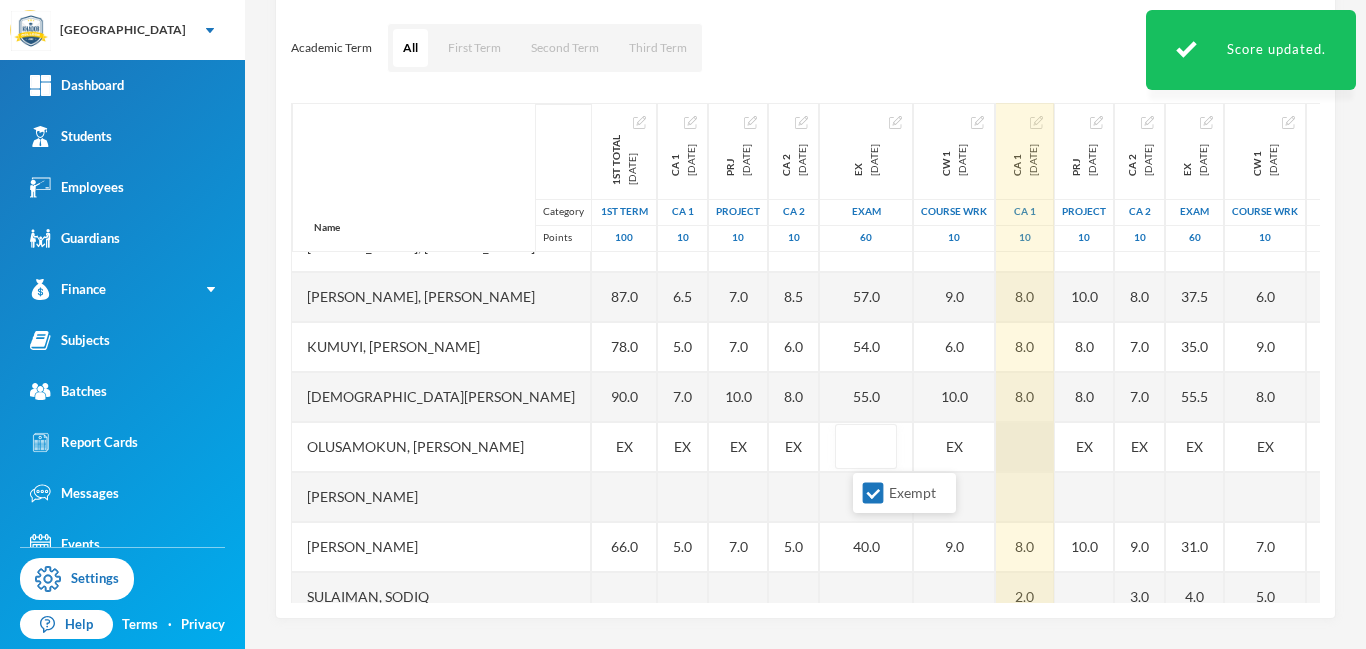 click at bounding box center (1025, 447) 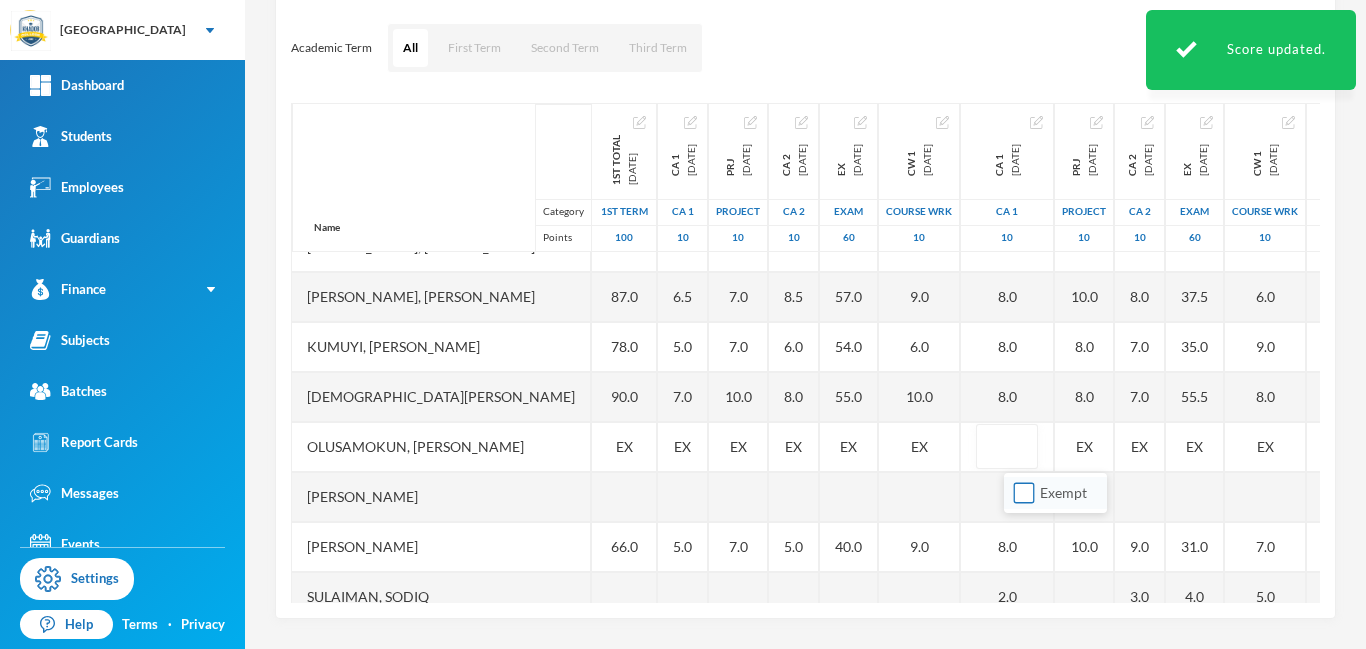 click on "Exempt" at bounding box center (1024, 493) 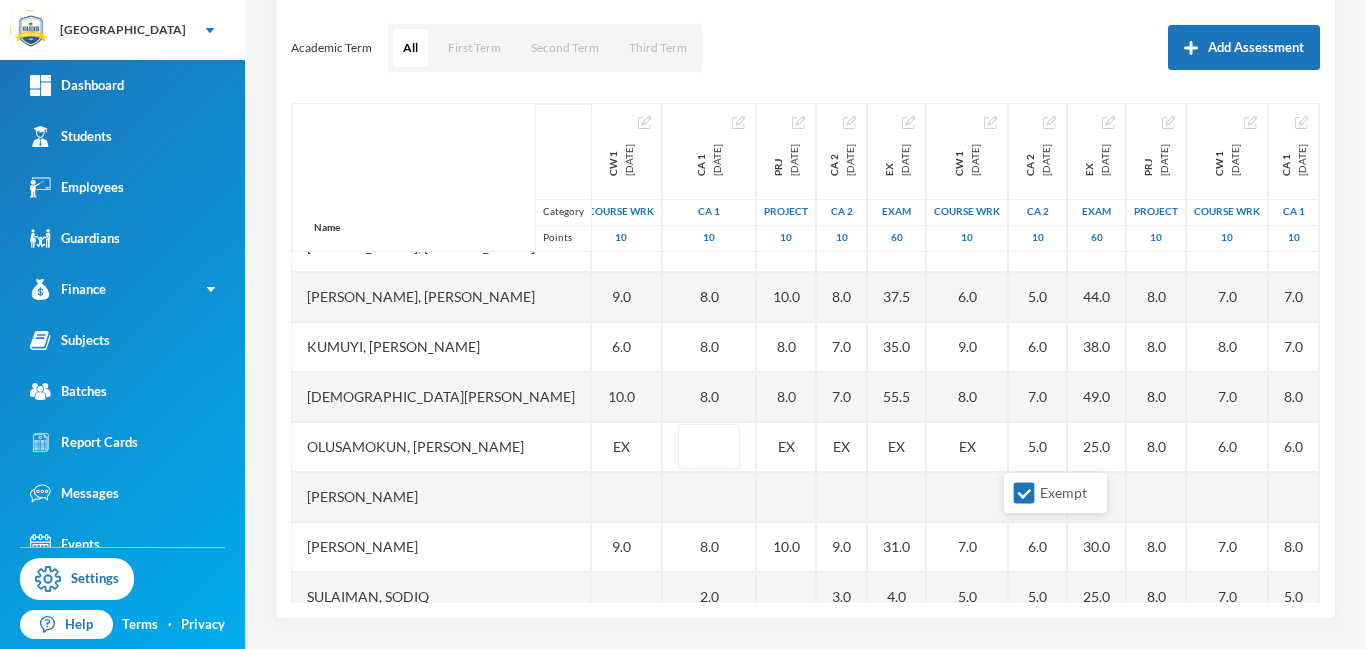 scroll, scrollTop: 381, scrollLeft: 412, axis: both 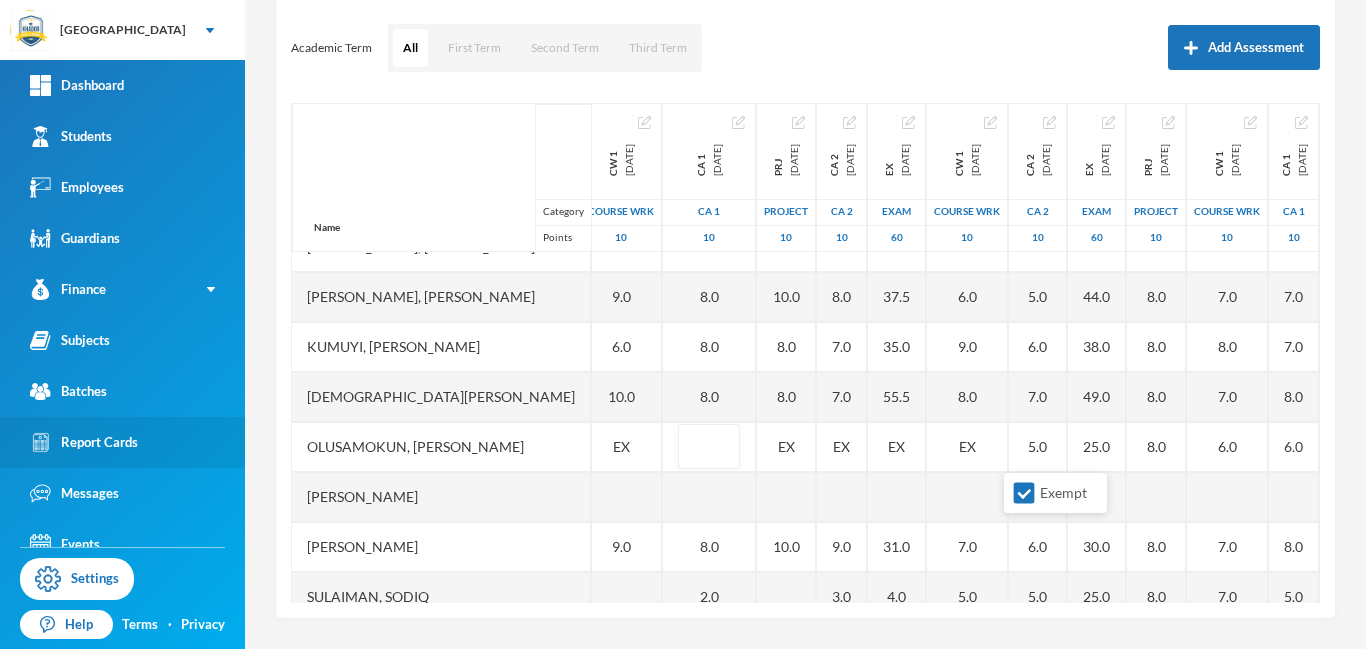 click on "Report Cards" at bounding box center (84, 442) 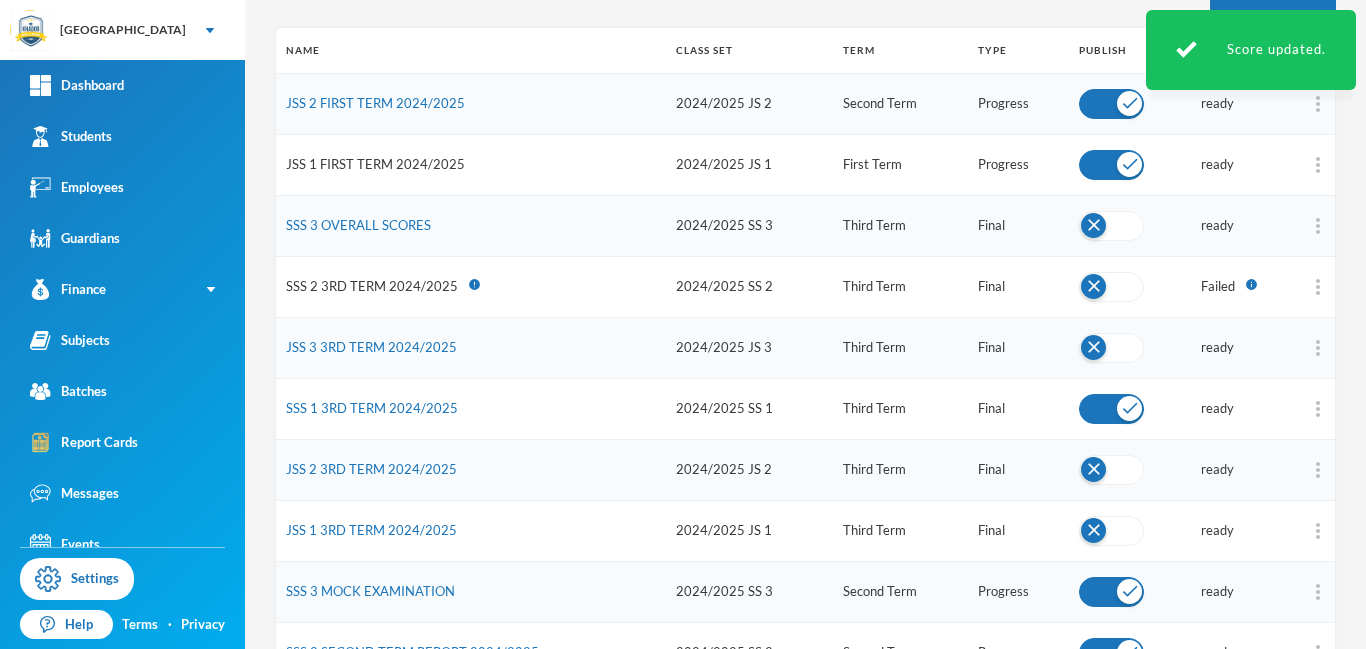 click on "JSS 1 FIRST TERM 2024/2025" at bounding box center (375, 164) 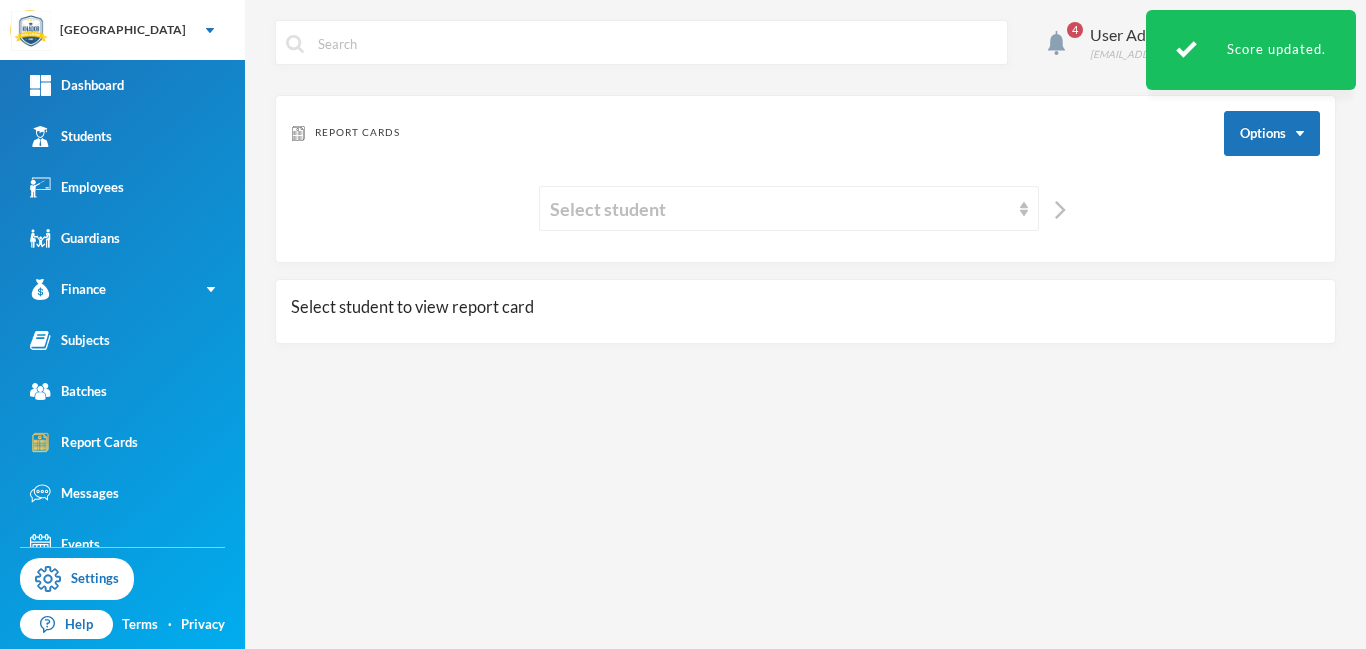 scroll, scrollTop: 0, scrollLeft: 0, axis: both 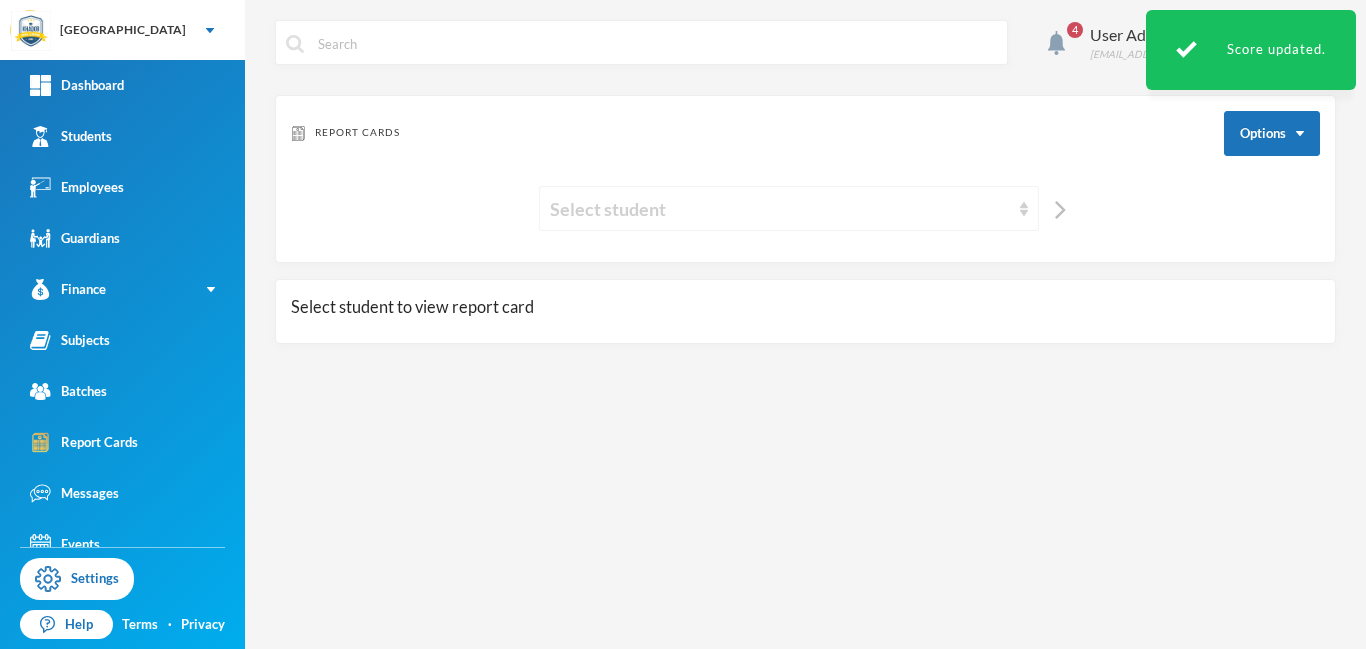 click on "Select student" at bounding box center (780, 209) 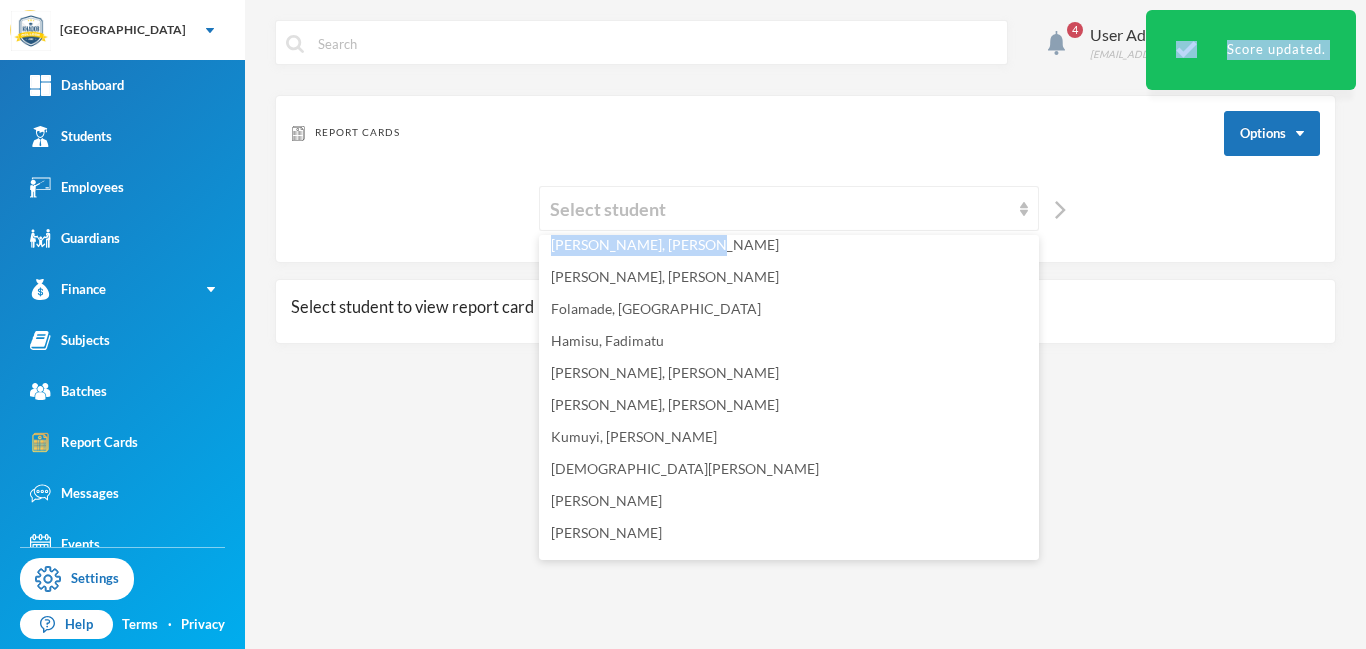 scroll, scrollTop: 163, scrollLeft: 0, axis: vertical 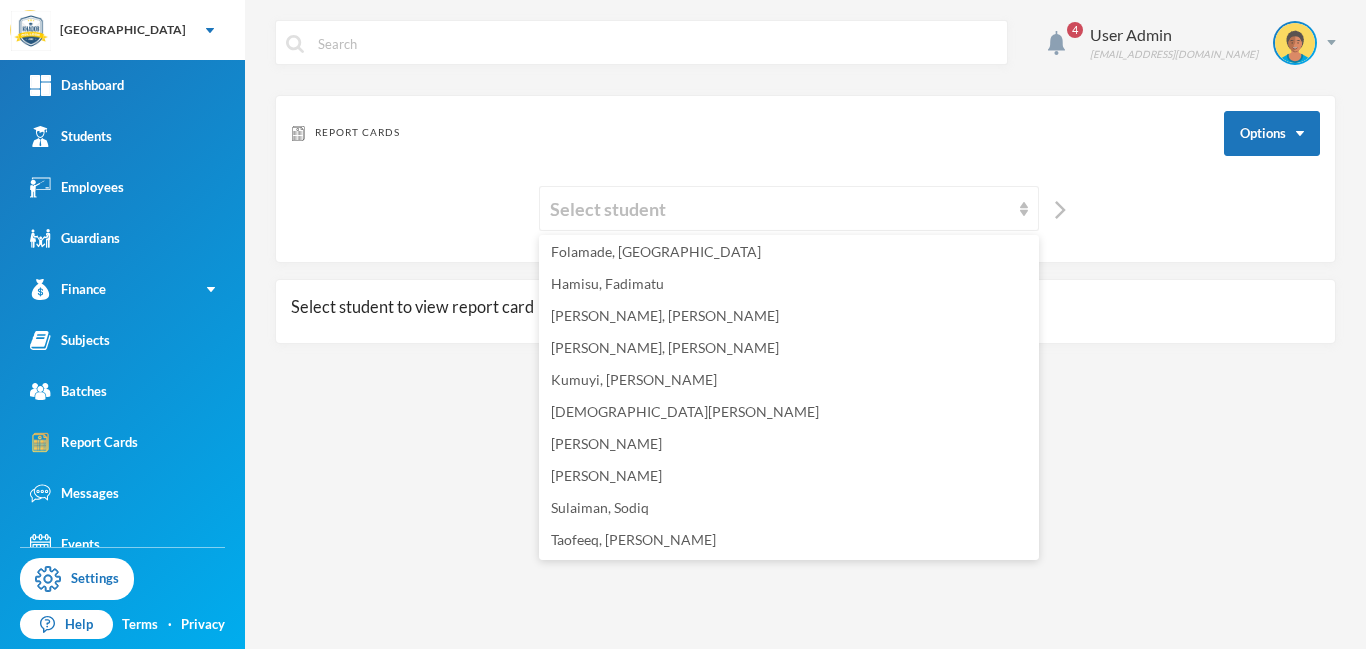 drag, startPoint x: 1033, startPoint y: 328, endPoint x: 1085, endPoint y: 525, distance: 203.74739 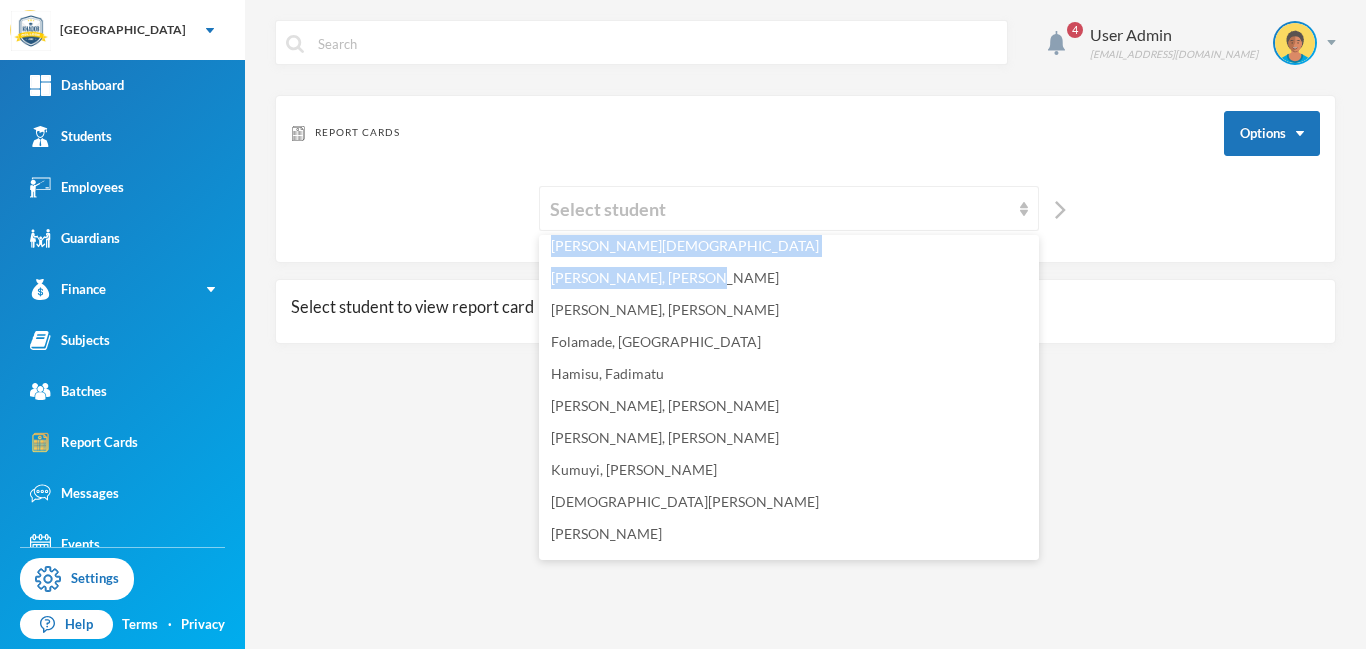 scroll, scrollTop: 0, scrollLeft: 0, axis: both 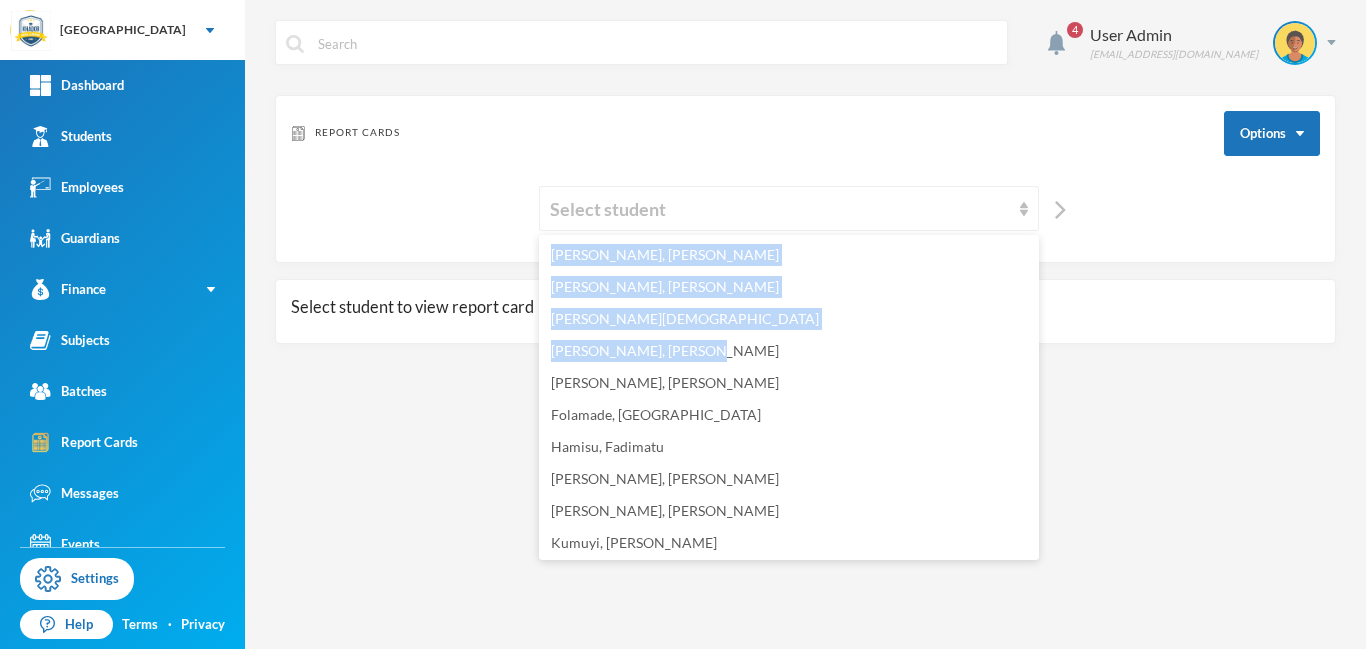 click on "4 User Admin [EMAIL_ADDRESS][DOMAIN_NAME] Report Cards Options Select student Select student to view report card" at bounding box center (805, 324) 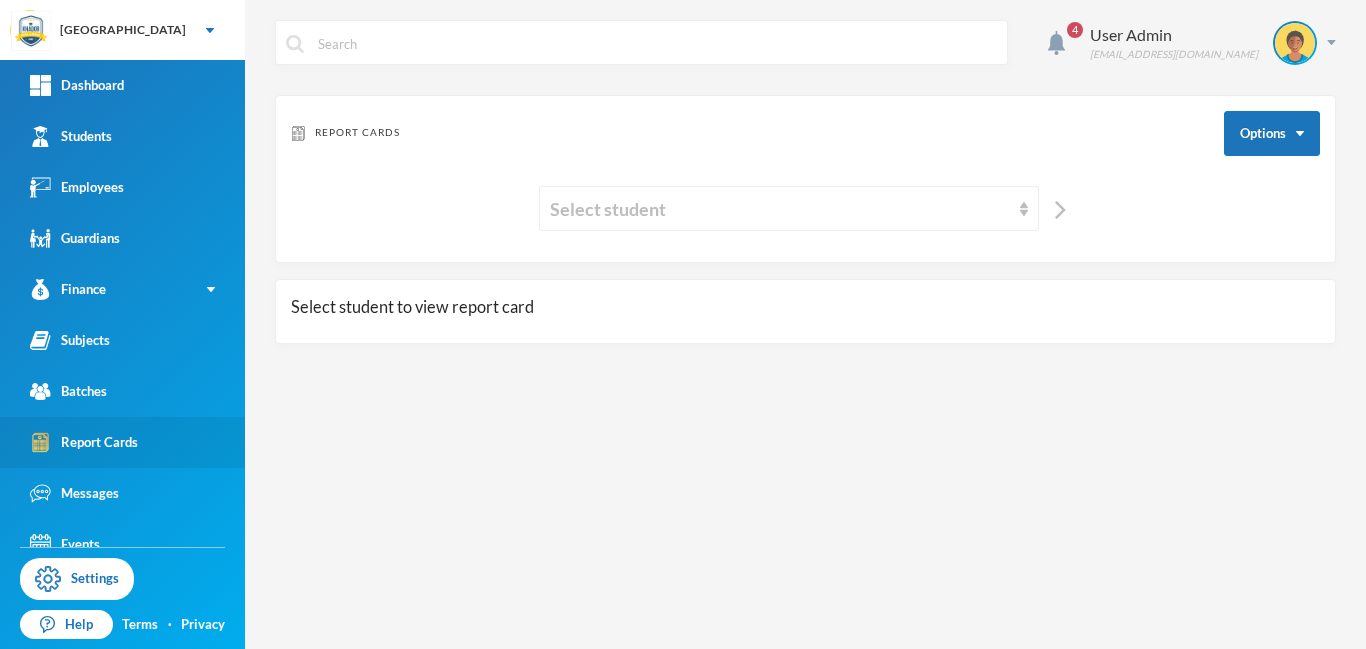 click on "Report Cards" at bounding box center (84, 442) 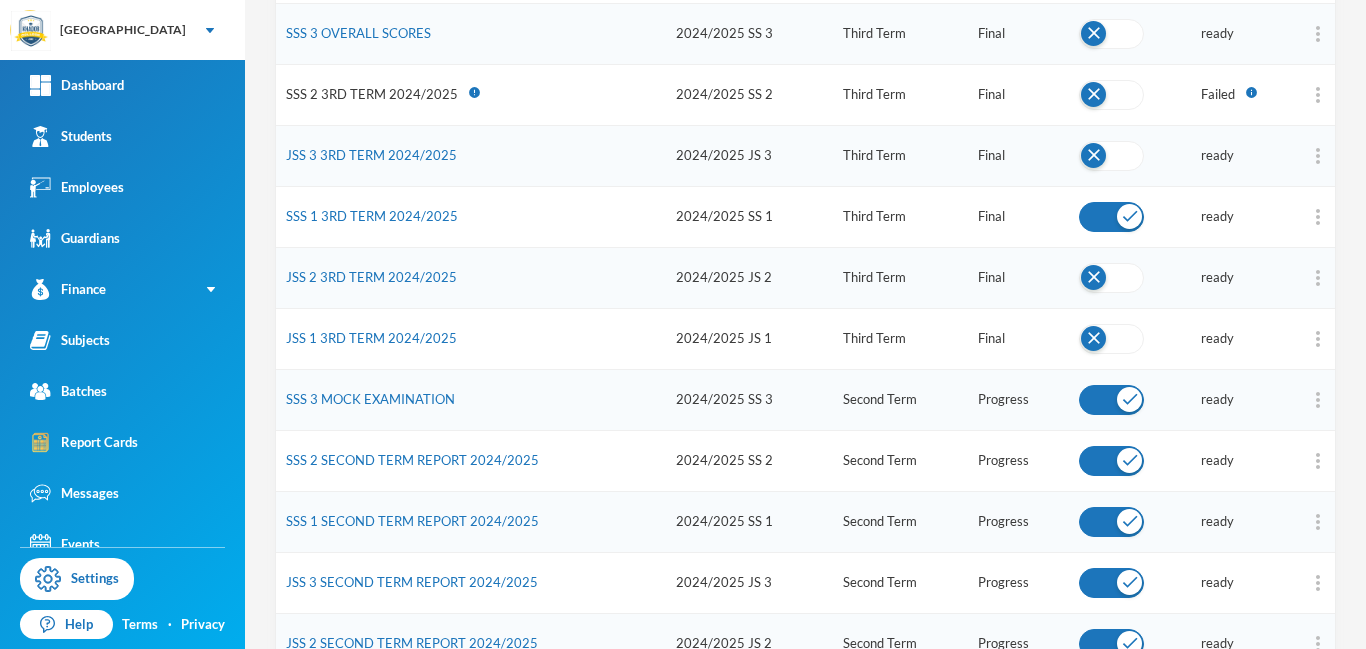 scroll, scrollTop: 458, scrollLeft: 0, axis: vertical 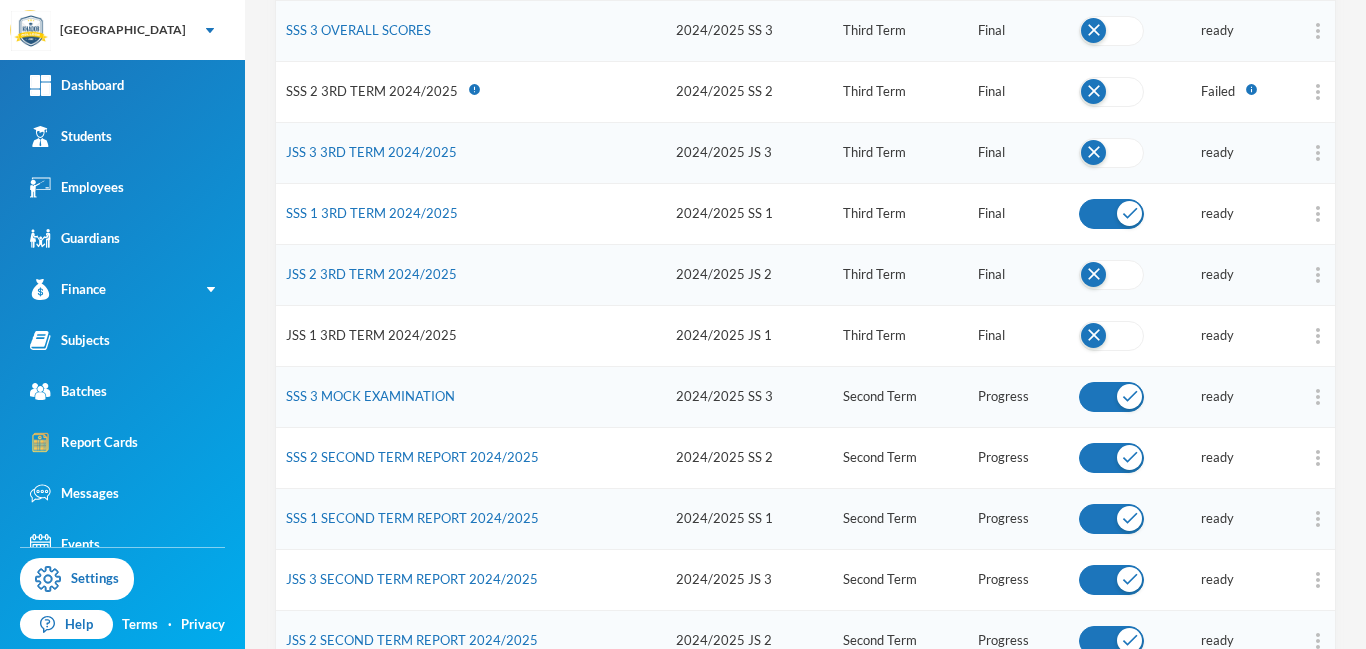 click on "JSS 1 3RD TERM 2024/2025" at bounding box center (371, 335) 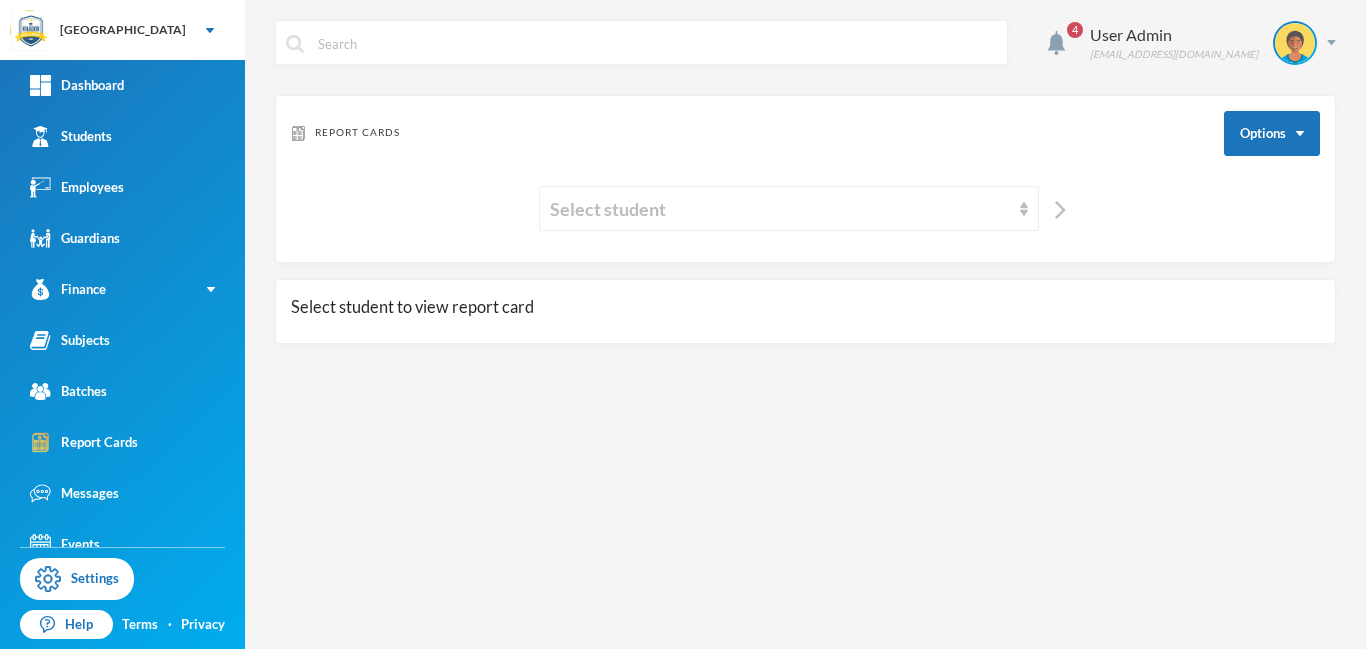 scroll, scrollTop: 0, scrollLeft: 0, axis: both 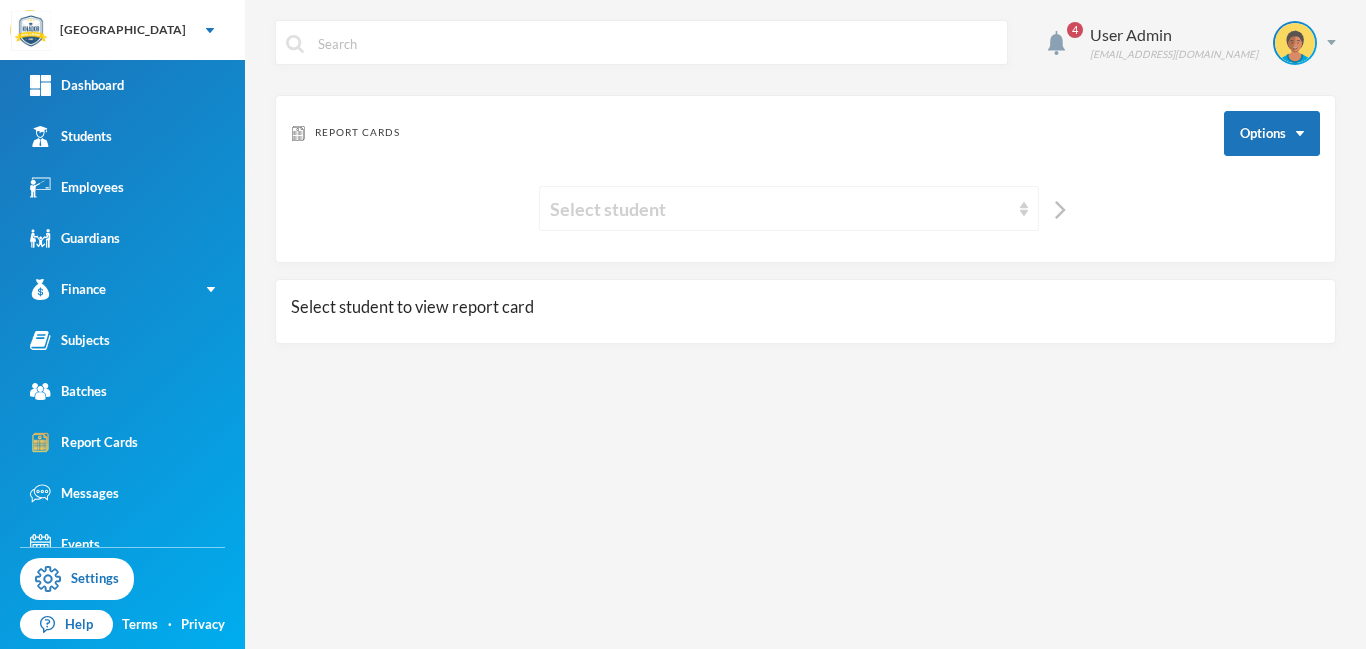 click on "Select student" at bounding box center (780, 209) 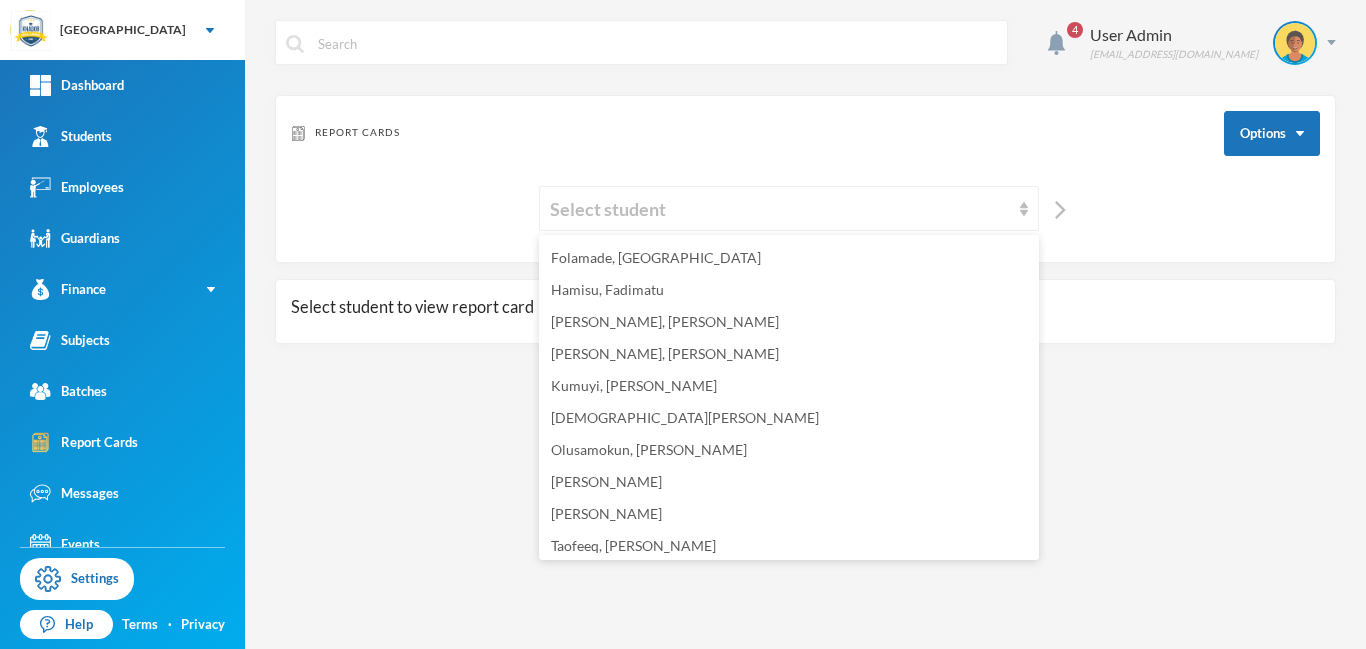 scroll, scrollTop: 159, scrollLeft: 0, axis: vertical 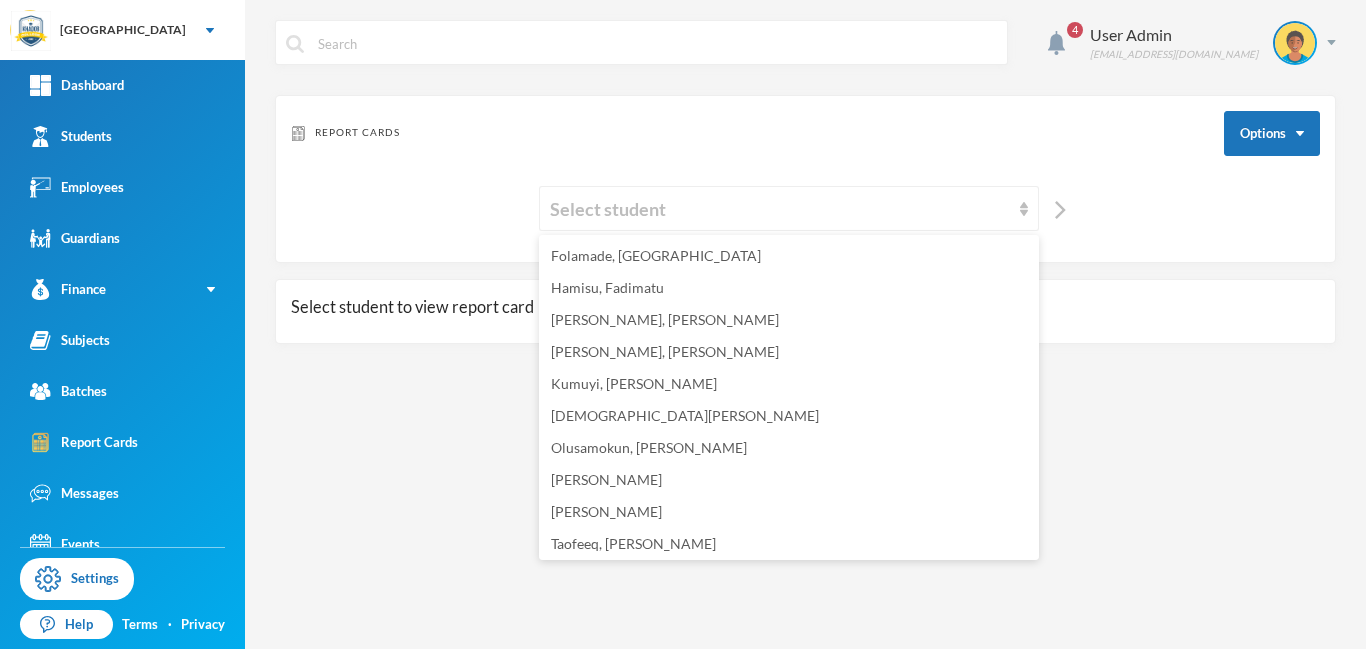 drag, startPoint x: 1032, startPoint y: 338, endPoint x: 1037, endPoint y: 445, distance: 107.11676 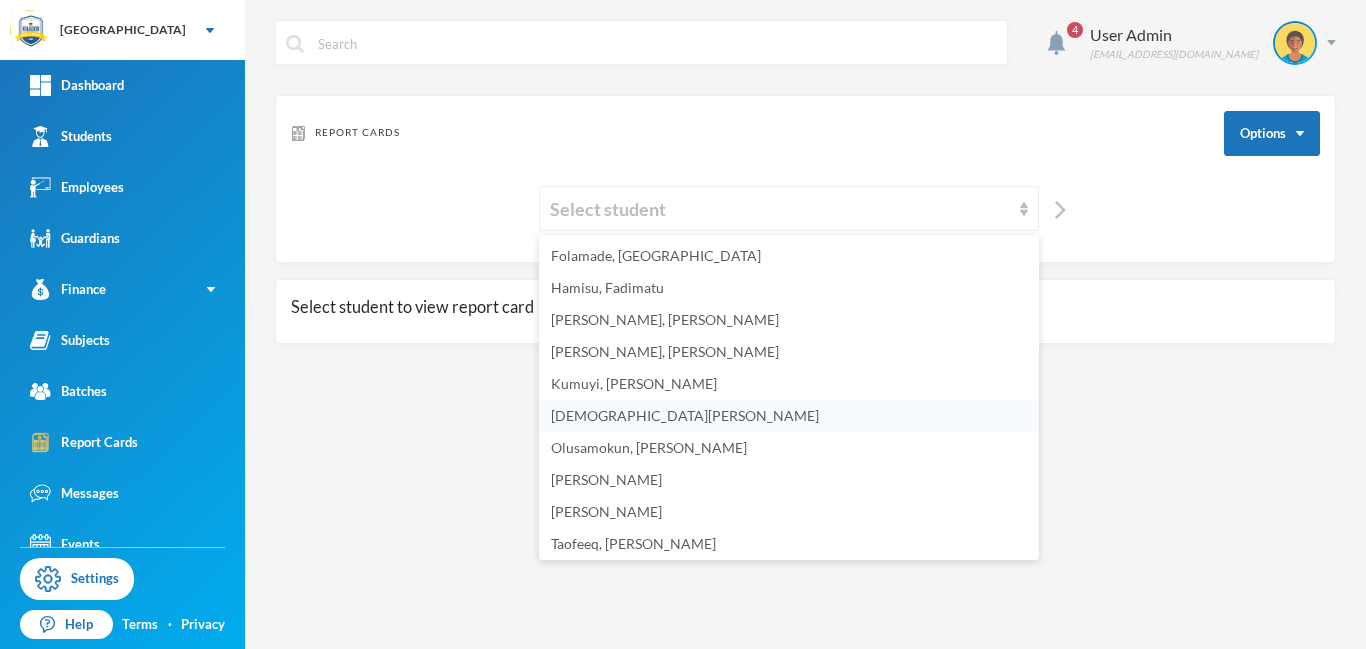 click on "[DEMOGRAPHIC_DATA][PERSON_NAME]" at bounding box center (789, 416) 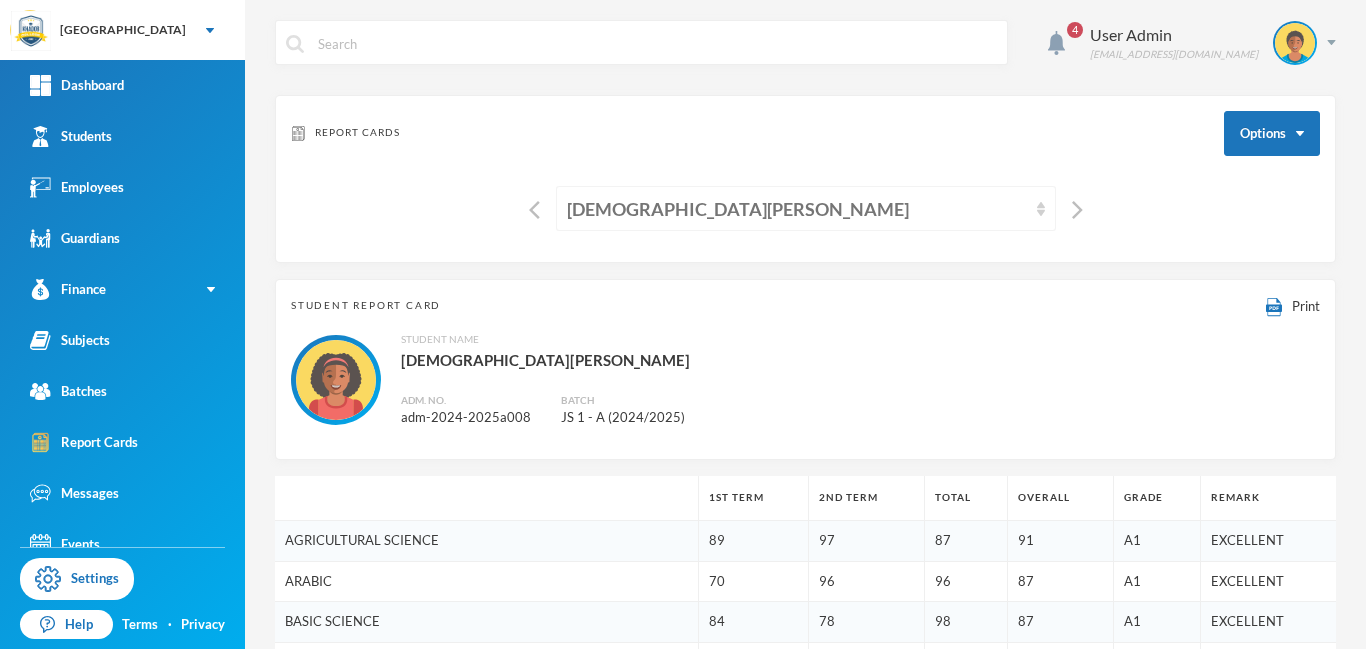 click on "[DEMOGRAPHIC_DATA][PERSON_NAME]" at bounding box center (806, 208) 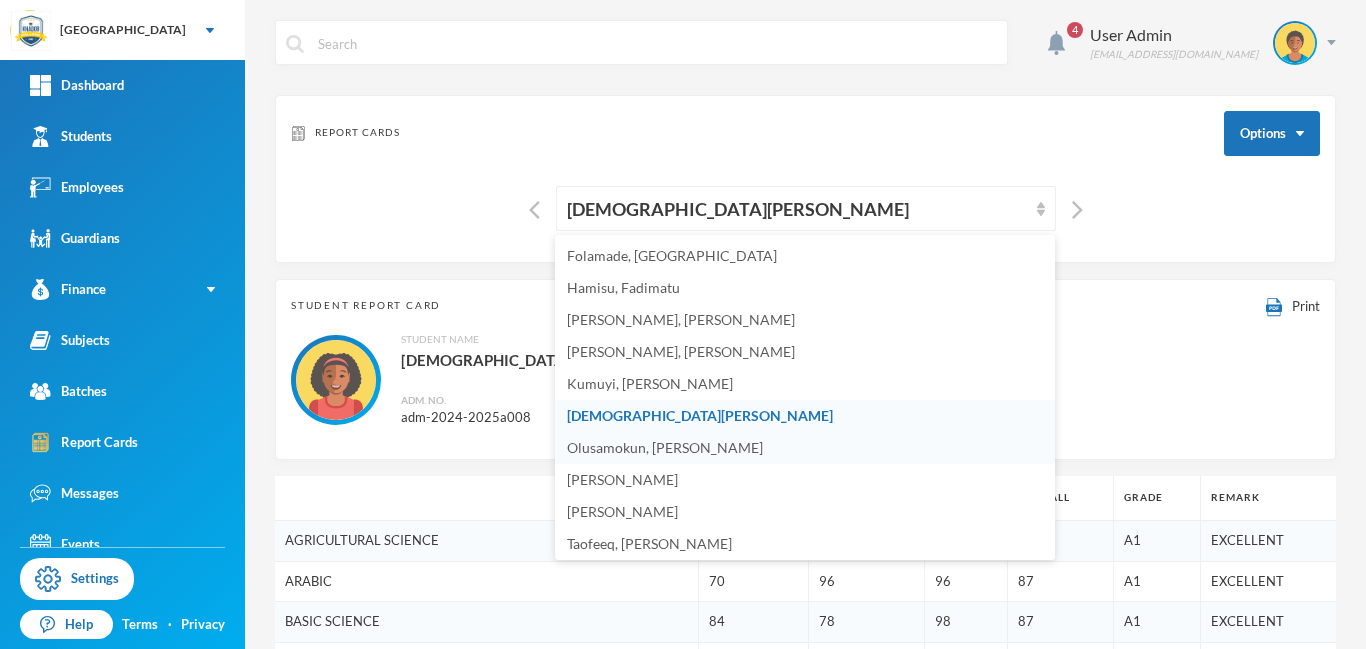click on "Olusamokun, [PERSON_NAME]" at bounding box center [665, 447] 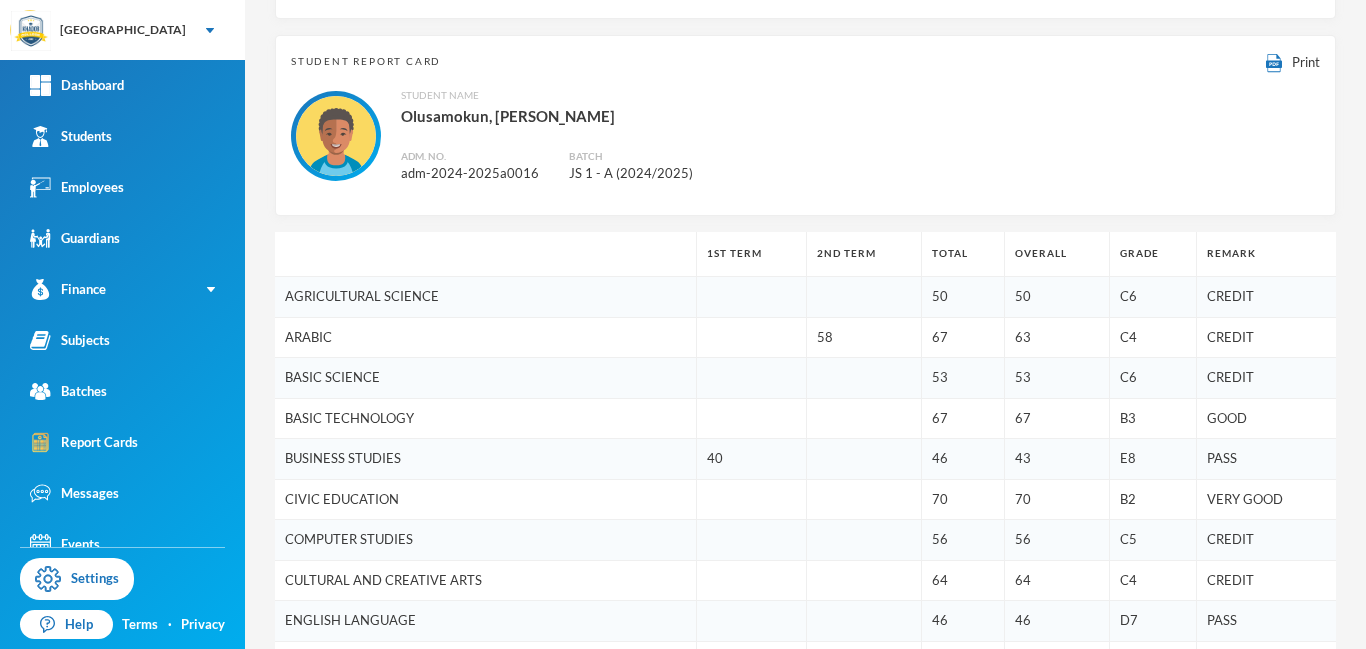 scroll, scrollTop: 281, scrollLeft: 0, axis: vertical 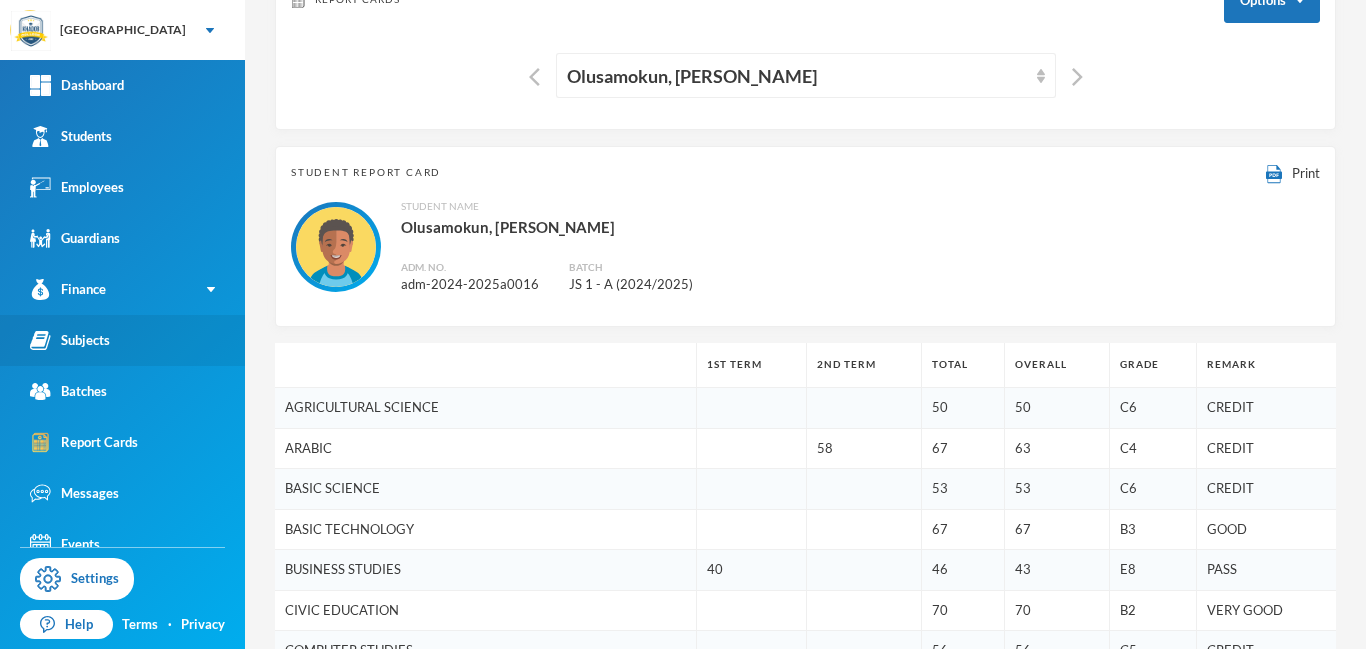 click on "Subjects" at bounding box center [70, 340] 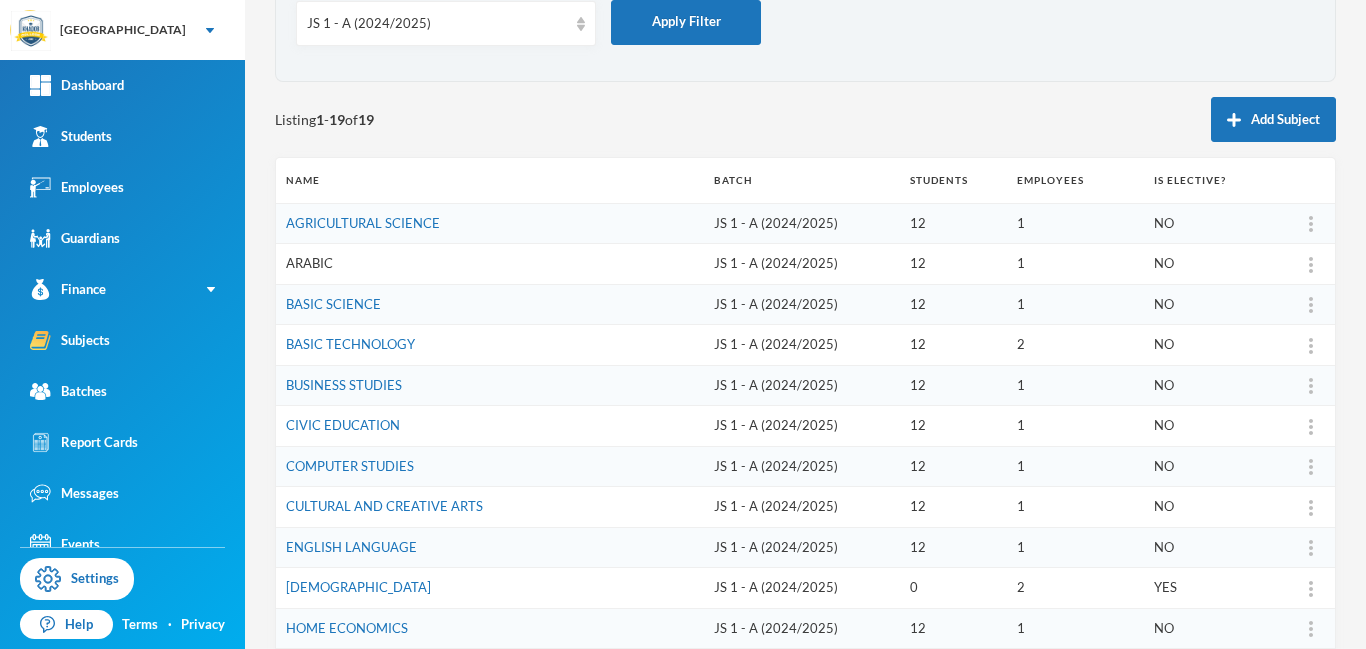 click on "ARABIC" at bounding box center (309, 263) 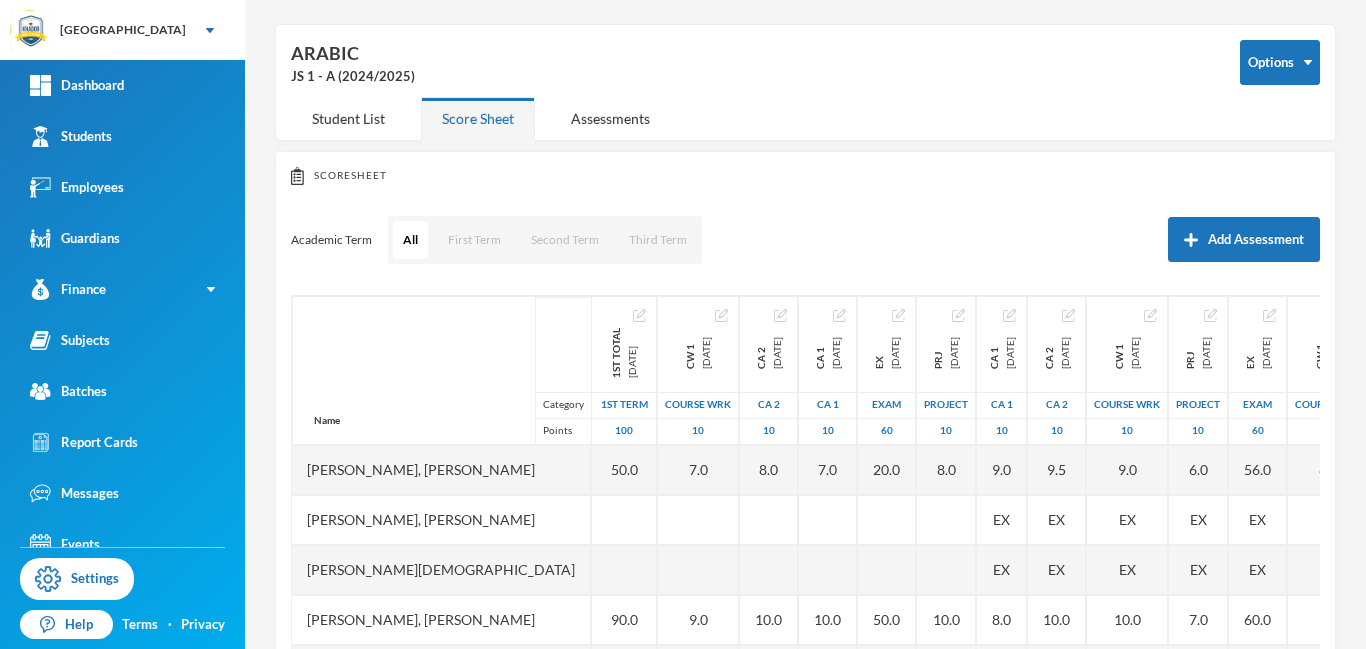 scroll, scrollTop: 133, scrollLeft: 0, axis: vertical 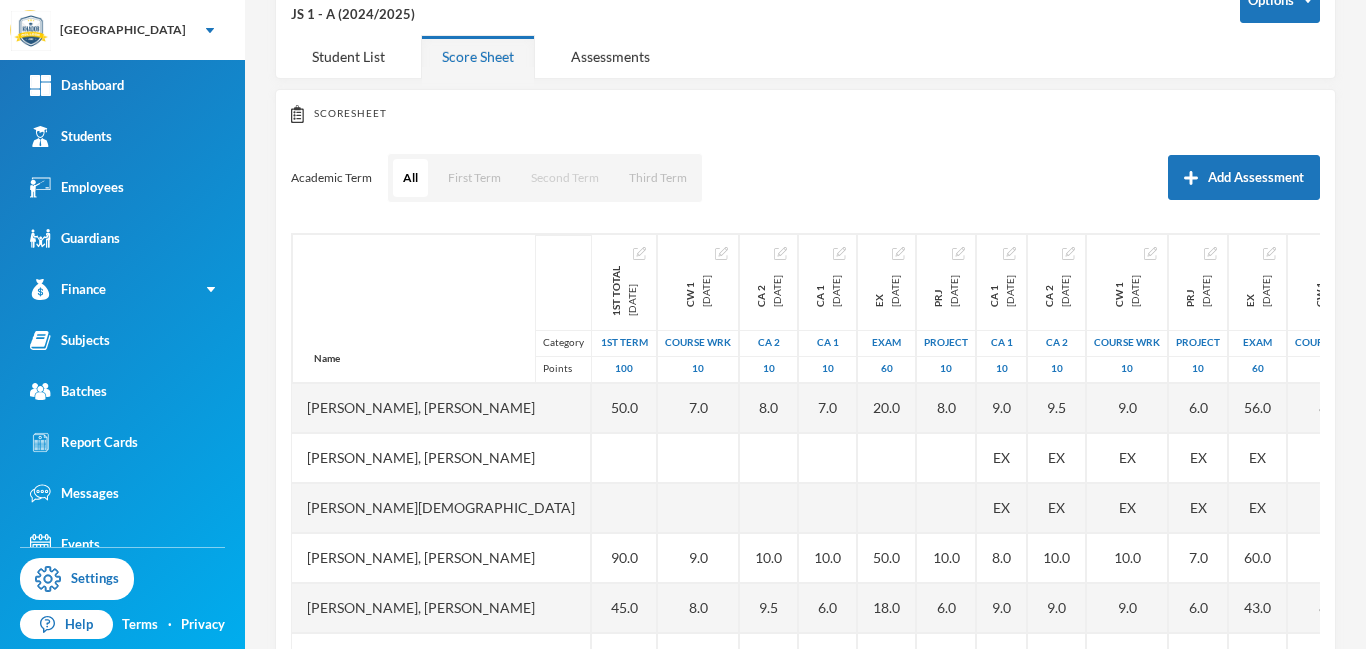 click on "Second Term" at bounding box center [565, 178] 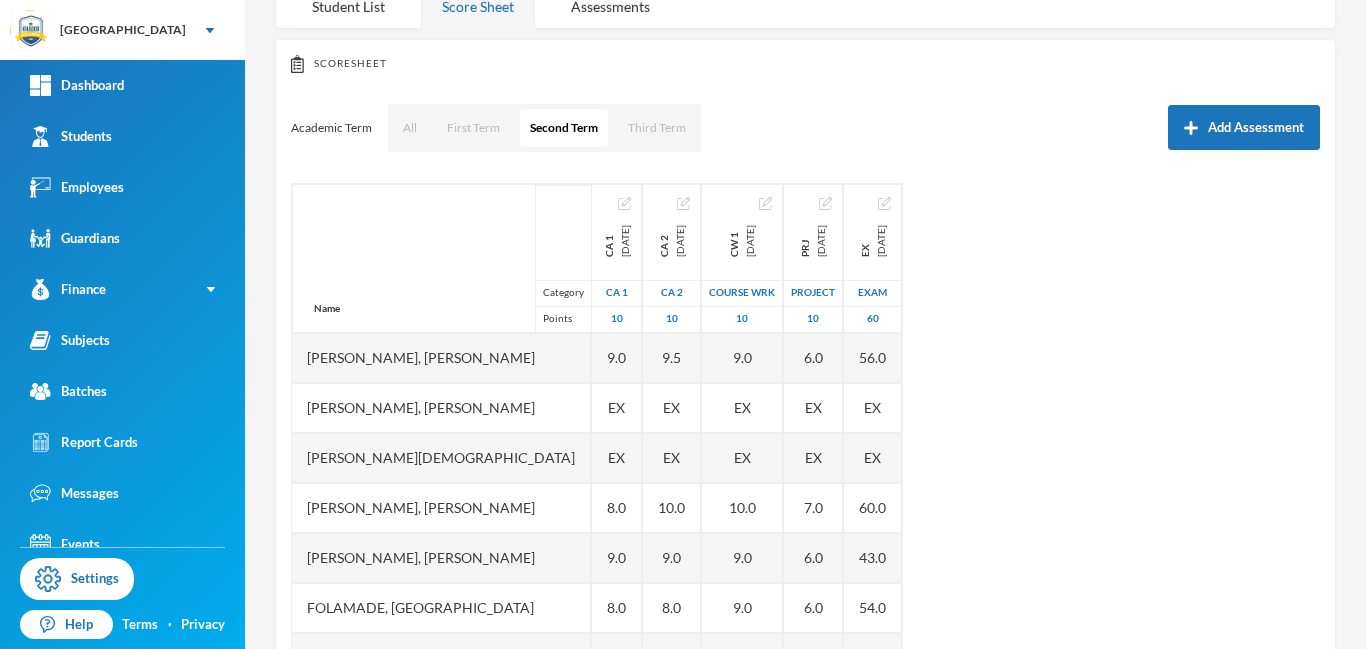 scroll, scrollTop: 263, scrollLeft: 0, axis: vertical 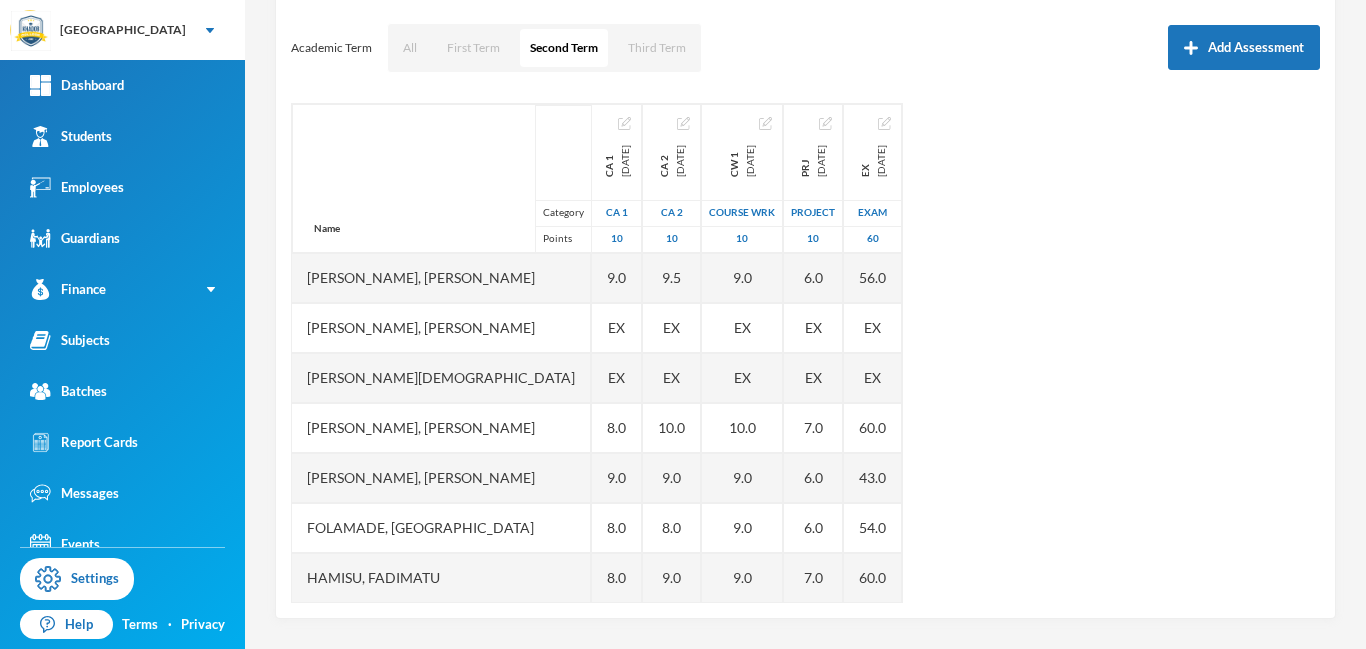 click on "Scoresheet Academic Term All First Term Second Term Third Term Add Assessment Name   Category Points [PERSON_NAME], [PERSON_NAME], [PERSON_NAME], [PERSON_NAME], [PERSON_NAME], [PERSON_NAME], [PERSON_NAME], [PERSON_NAME], [PERSON_NAME], [PERSON_NAME], [PERSON_NAME], [PERSON_NAME], [PERSON_NAME], [PERSON_NAME], [PERSON_NAME], [PERSON_NAME], [PERSON_NAME] CA 1 [DATE] CA 1 10 9.0 EX EX 8.0 9.0 8.0 8.0 9.0 8.0 8.0 9.0 EX EX 9.0 5.0 8.0 CA 2 [DATE] CA 2 10 9.5 EX EX 10.0 9.0 8.0 9.0 10.0 7.0 7.0 9.5 EX EX 9.0 6.0 10.0 CW 1 [DATE] COURSE WRK 10 9.0 EX EX 10.0 9.0 9.0 9.0 10.0 8.0 7.0 9.0 EX EX 9.0 6.0 10.0 PRJ [DATE] project 10 6.0 EX EX 7.0 6.0 6.0 7.0 8.0 6.0 6.0 8.0 EX EX 6.0 5.0 7.0 EX [DATE] Exam 60 56.0 EX EX 60.0 43.0 54.0 60.0 60.0 46.0 40.0 60.0 35.0 EX 51.0 40.0 54.0" at bounding box center [805, 289] 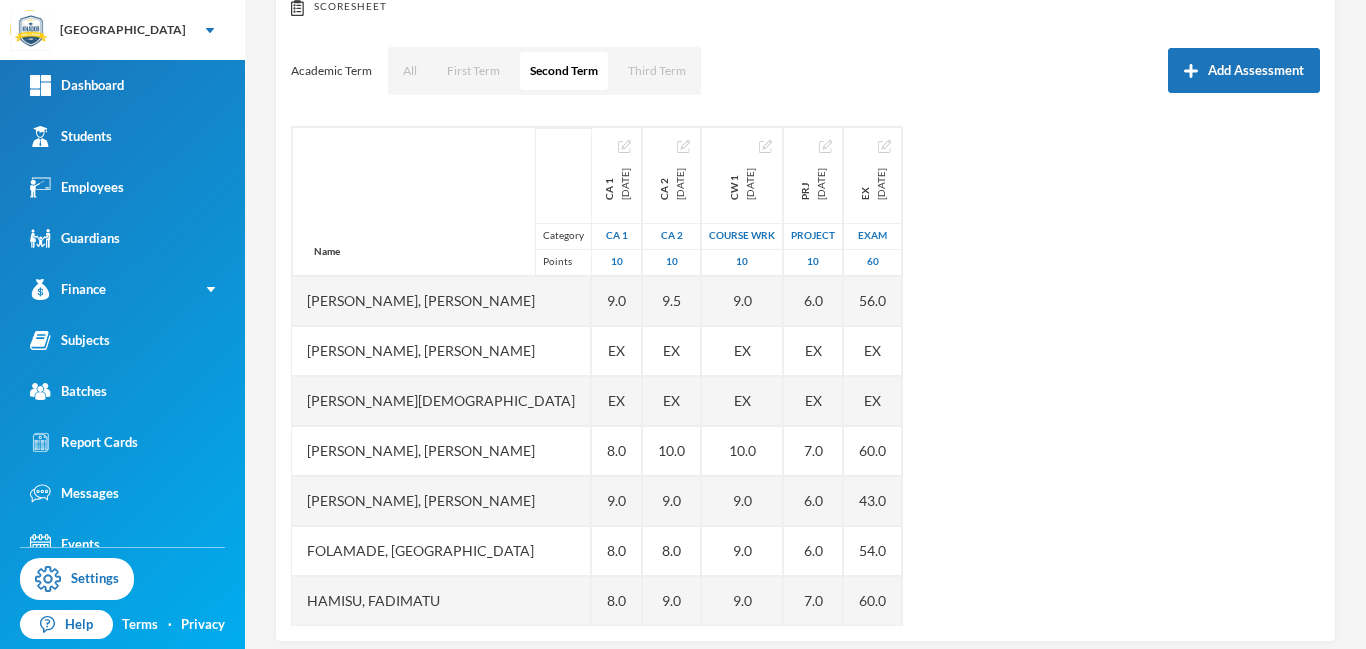 scroll, scrollTop: 239, scrollLeft: 0, axis: vertical 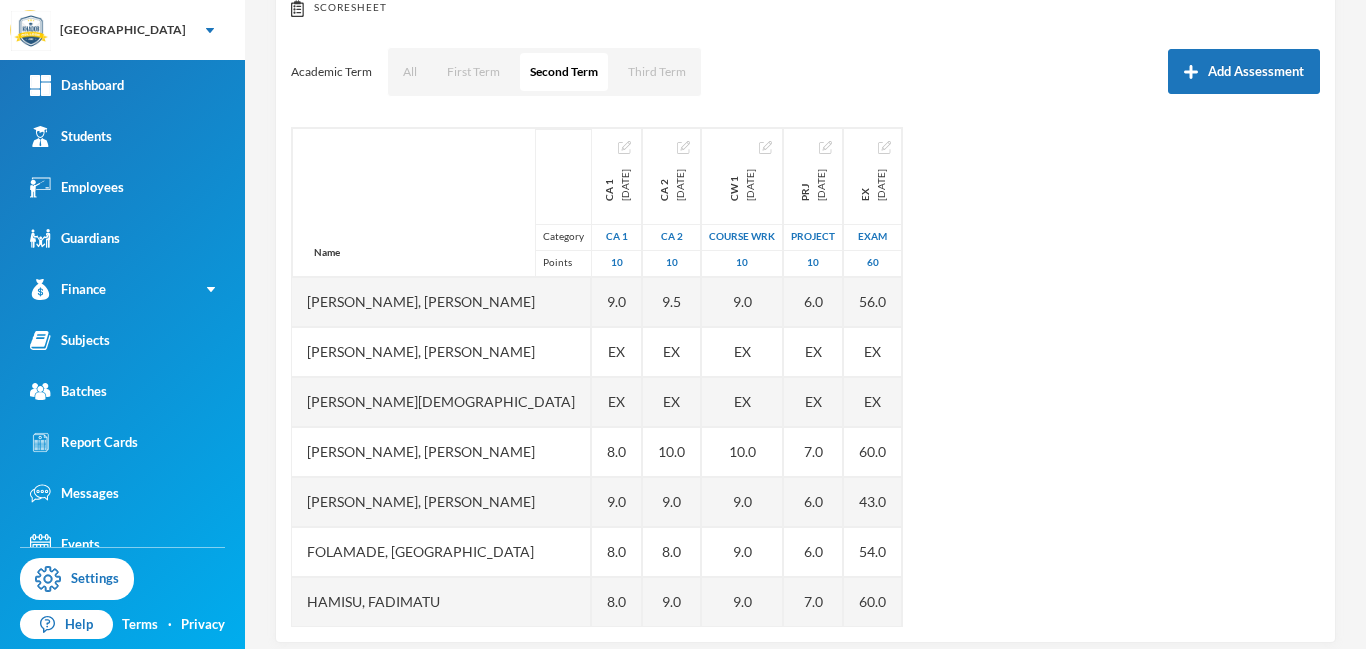 drag, startPoint x: 1365, startPoint y: 335, endPoint x: 1363, endPoint y: 318, distance: 17.117243 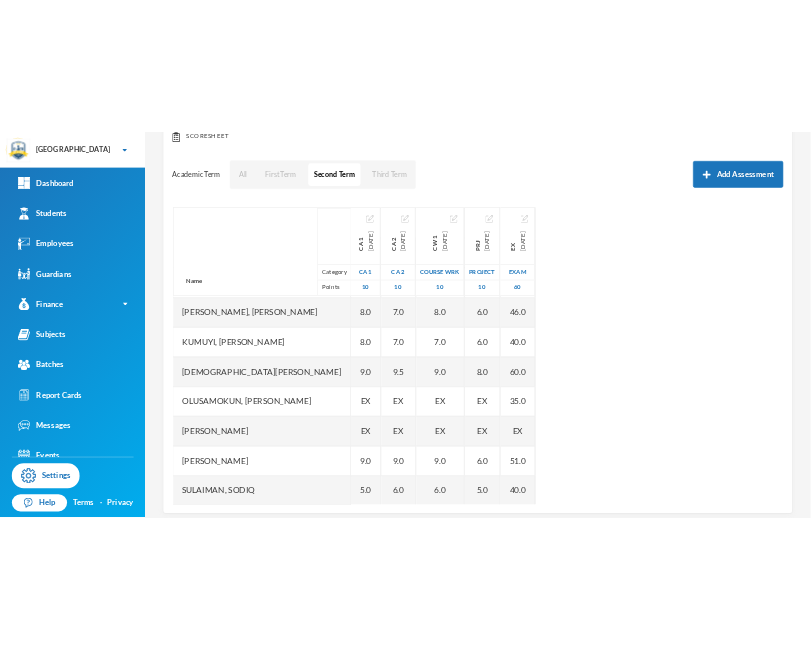 scroll, scrollTop: 402, scrollLeft: 0, axis: vertical 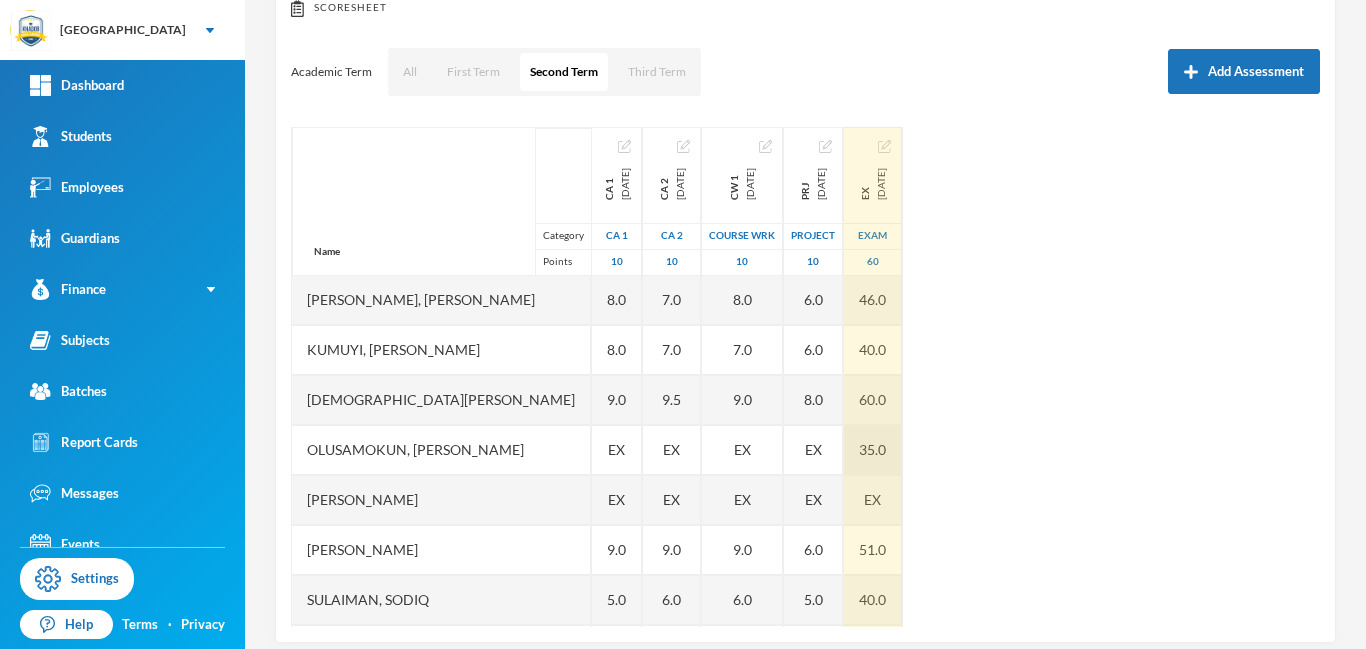 click on "35.0" at bounding box center (873, 450) 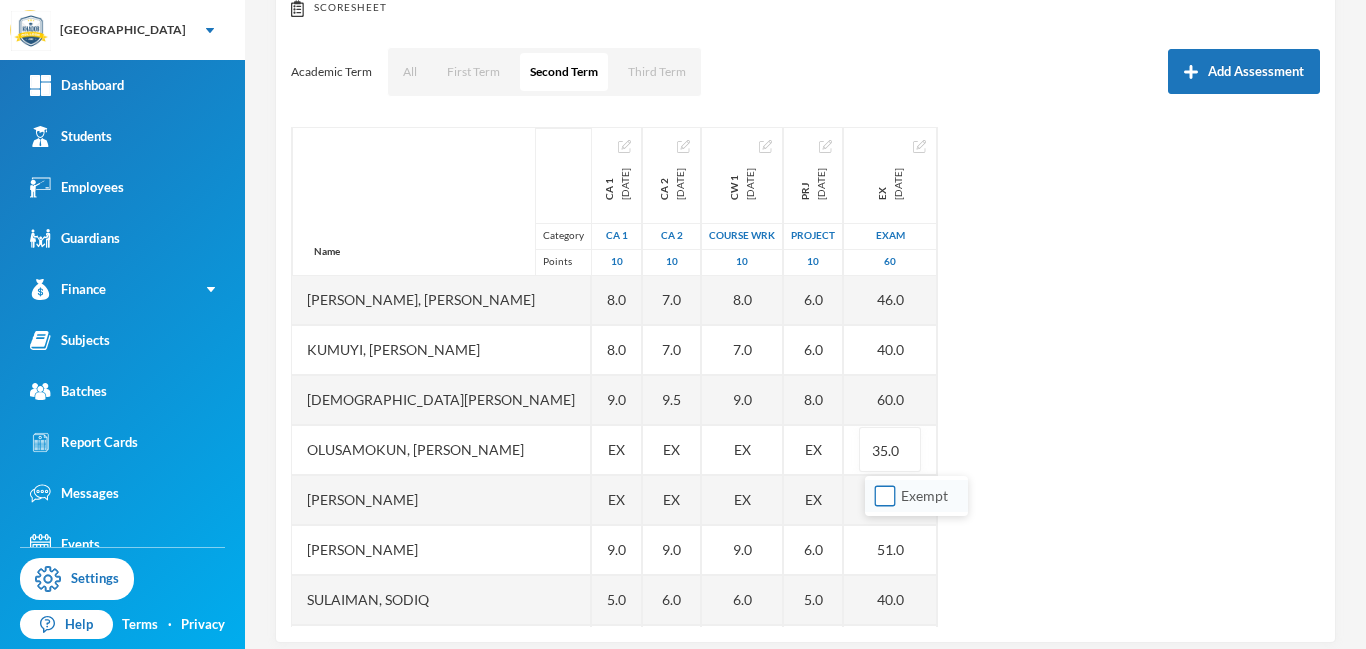 click on "Exempt" at bounding box center [885, 496] 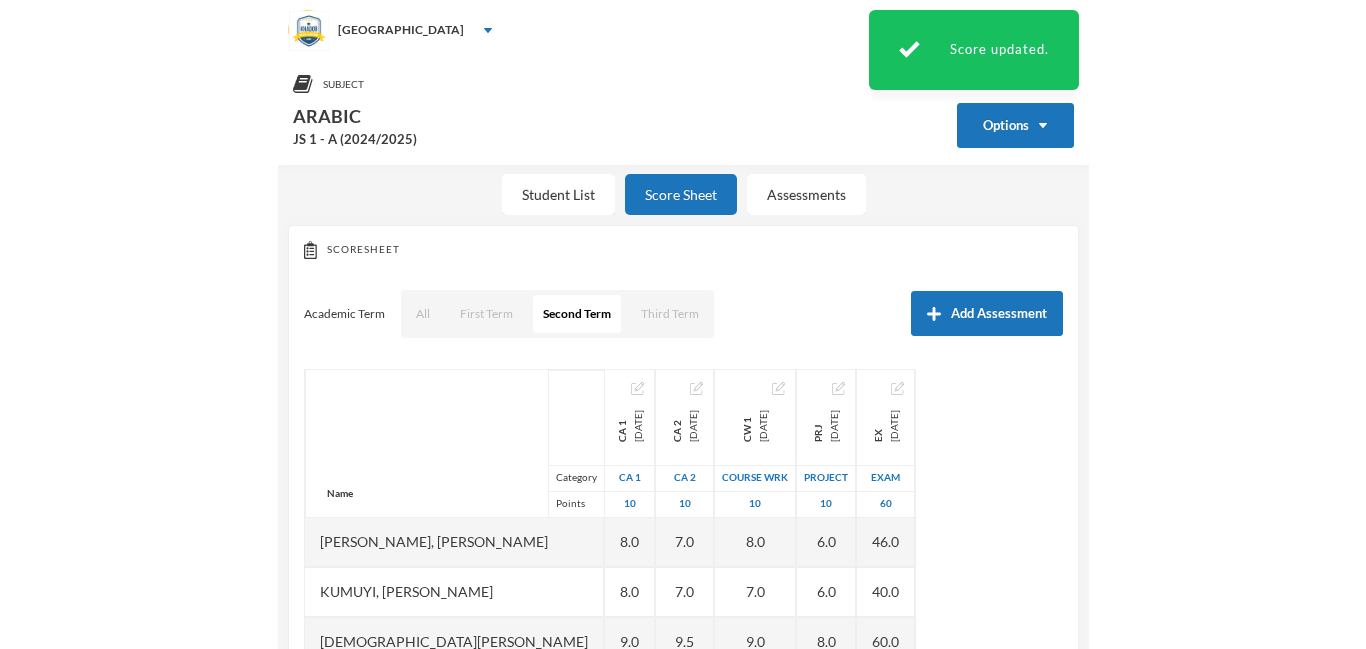 scroll, scrollTop: 0, scrollLeft: 0, axis: both 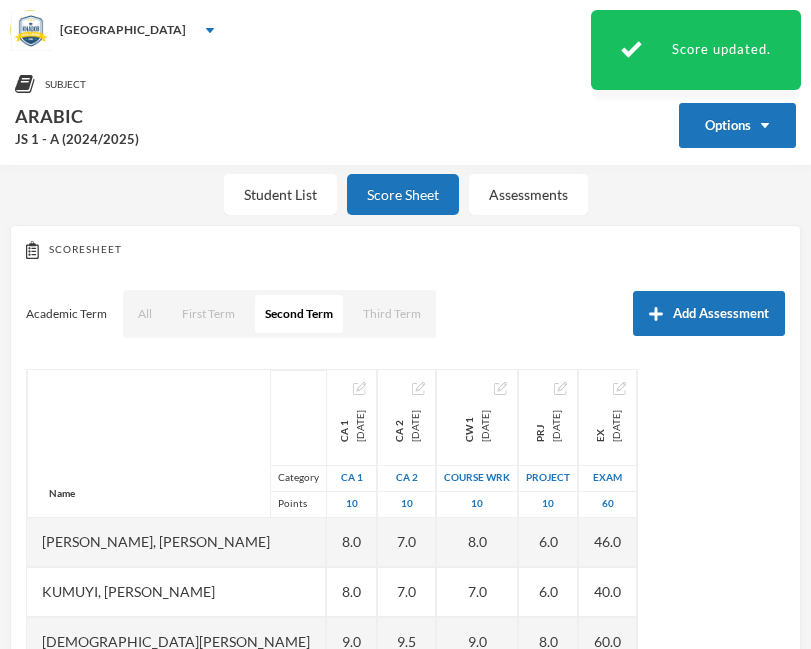 click on "Subject" at bounding box center (405, 84) 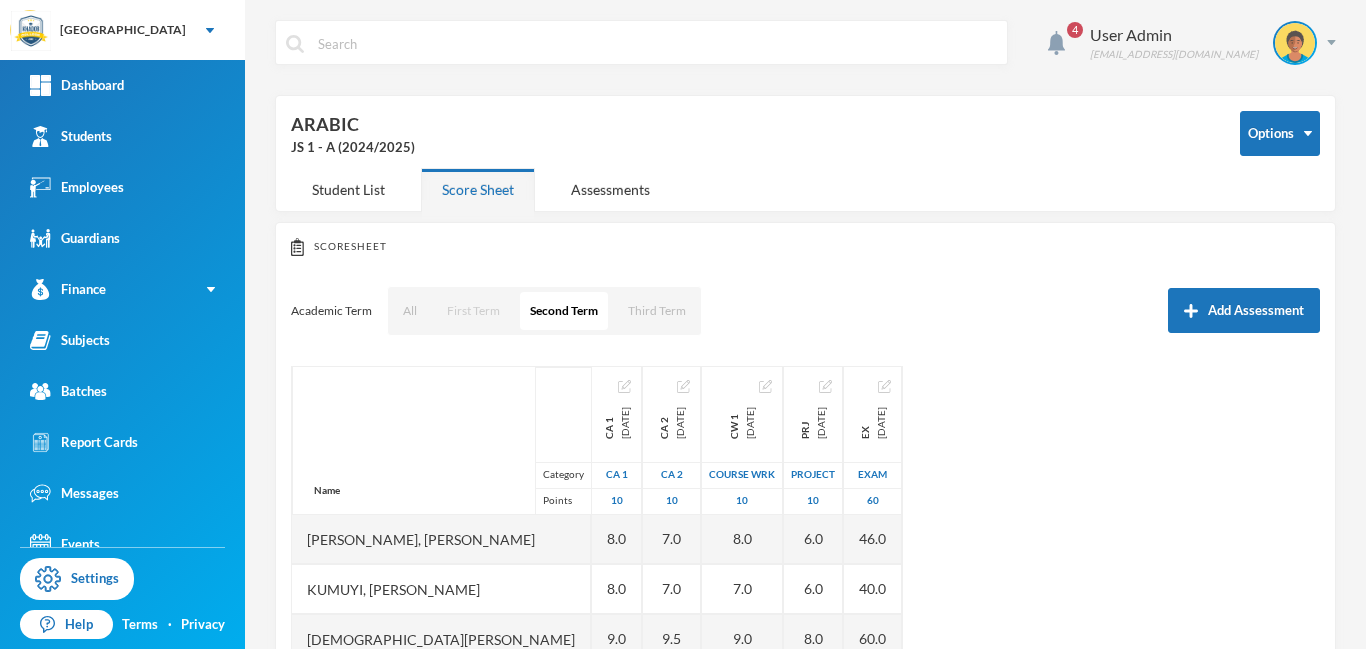 click on "First Term" at bounding box center (473, 311) 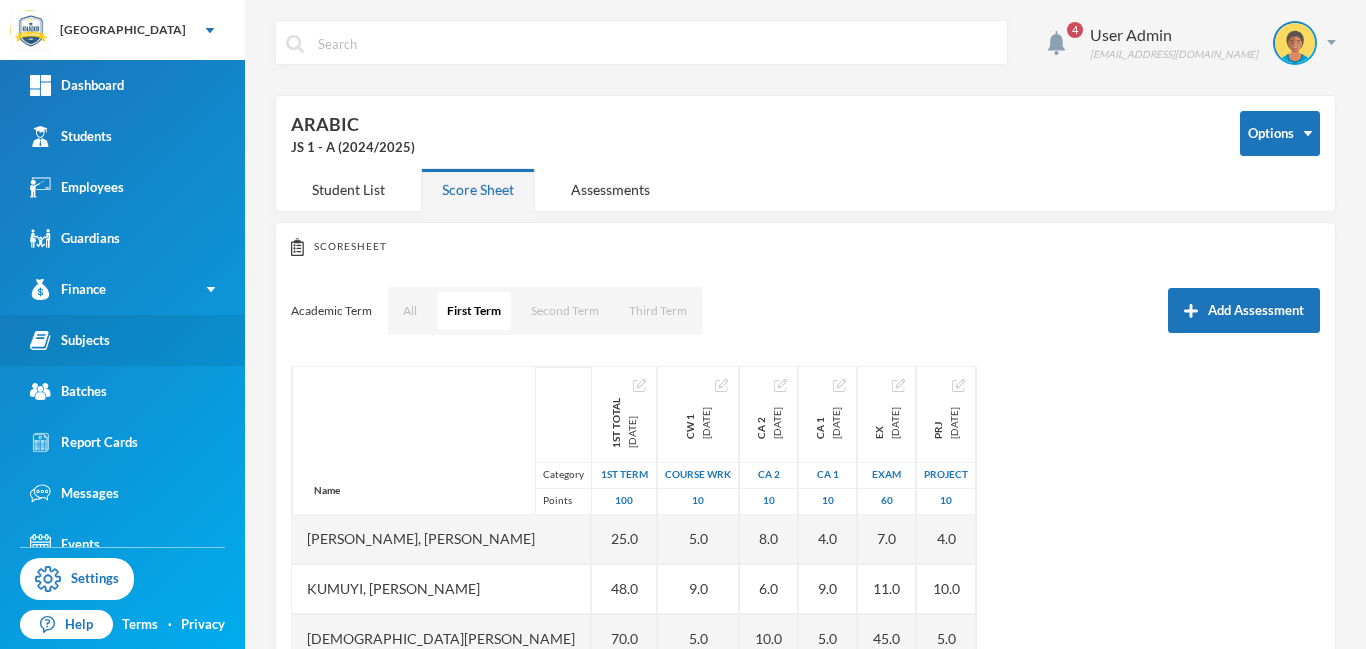 click on "Subjects" at bounding box center (70, 340) 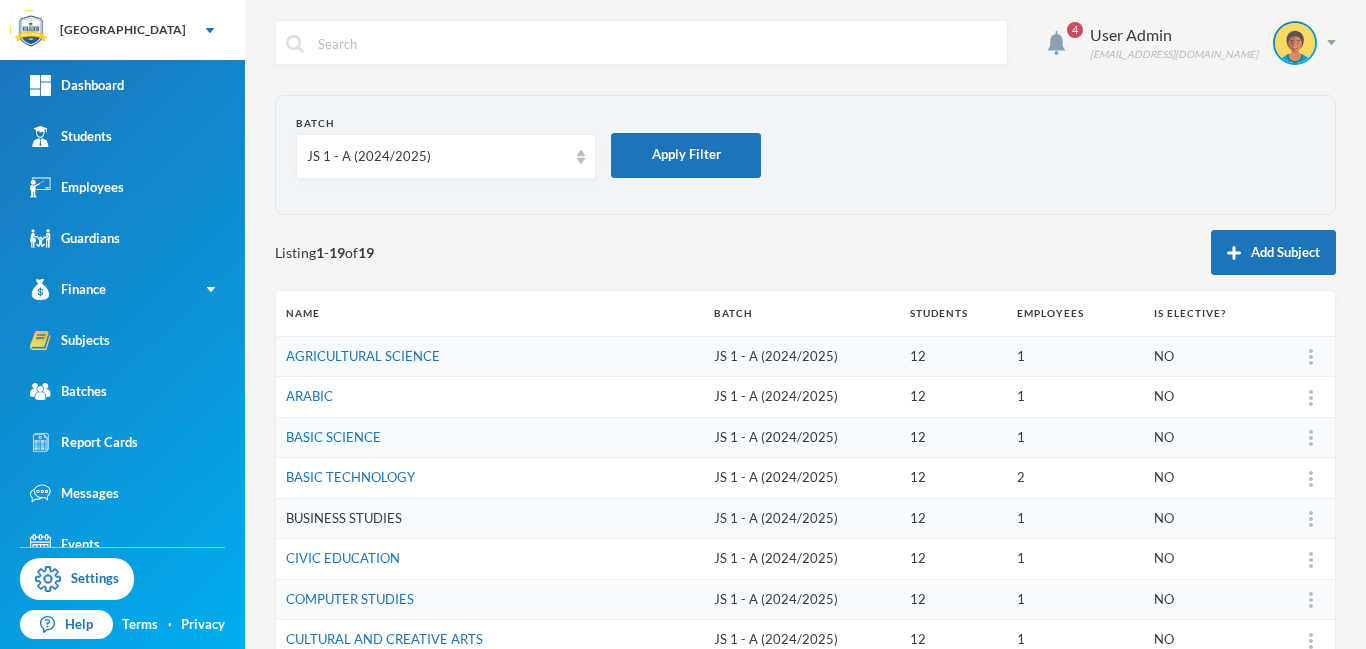 click on "BUSINESS STUDIES" at bounding box center (344, 518) 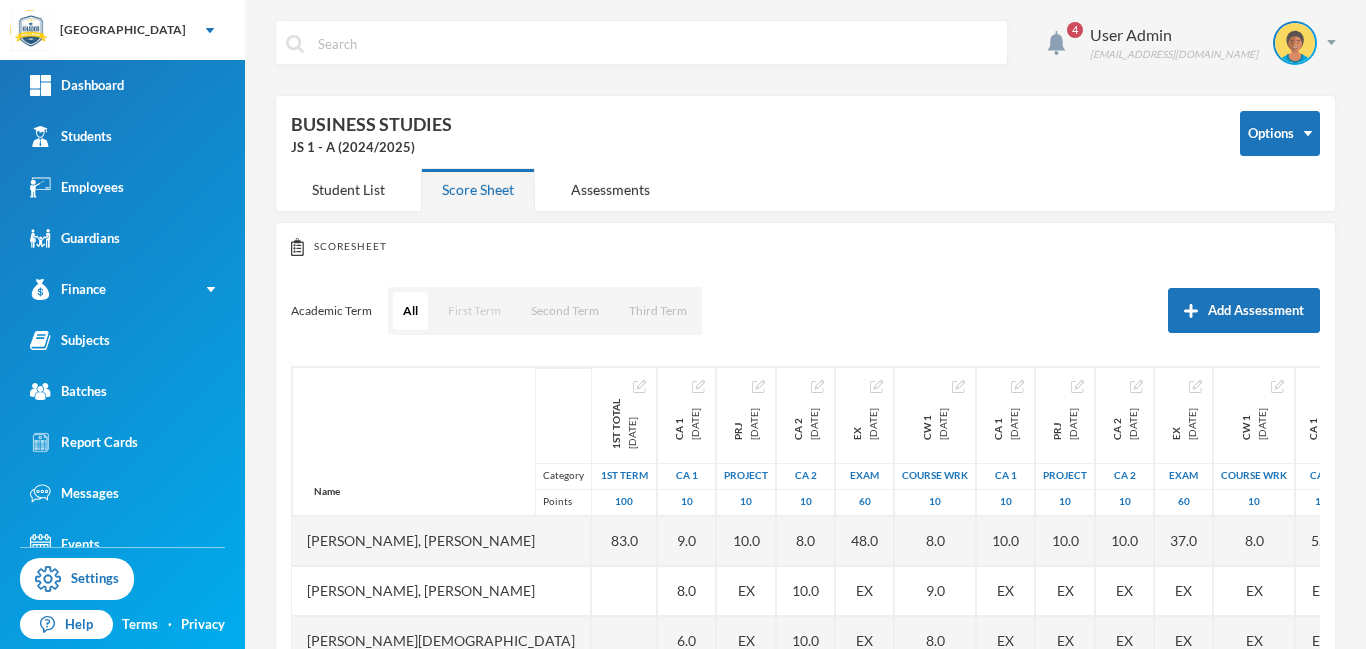 click on "First Term" at bounding box center [474, 311] 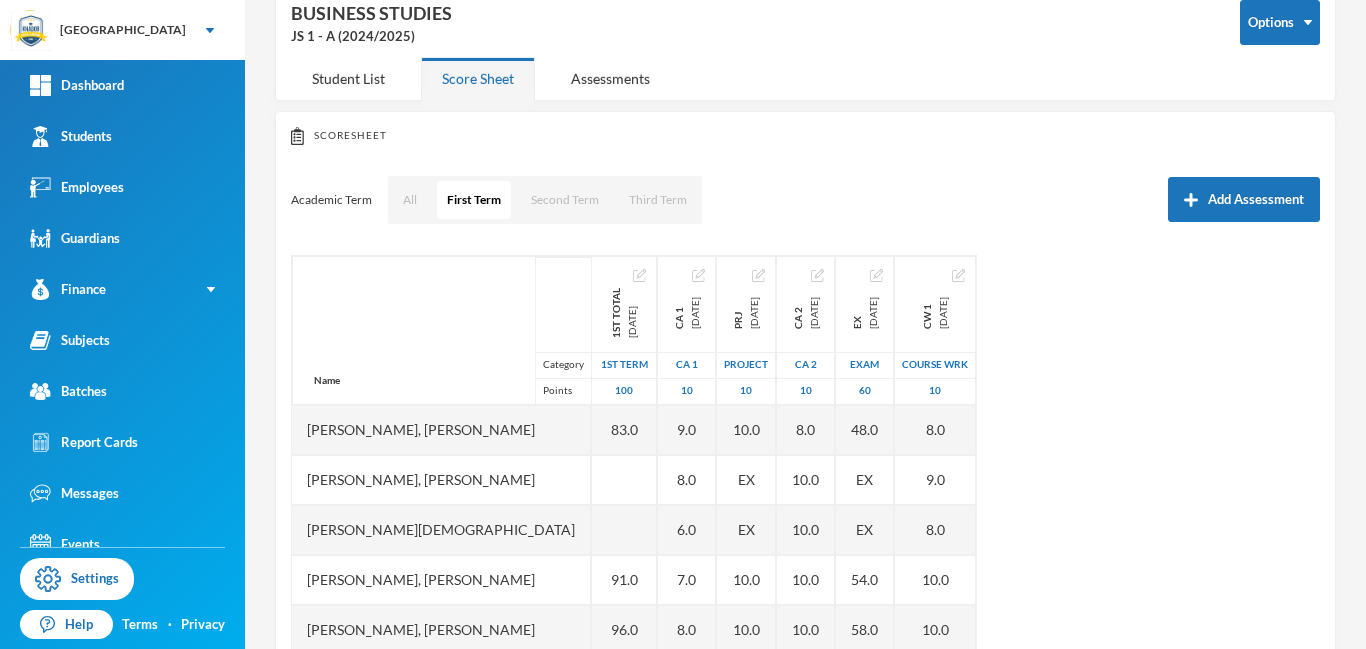 scroll, scrollTop: 263, scrollLeft: 0, axis: vertical 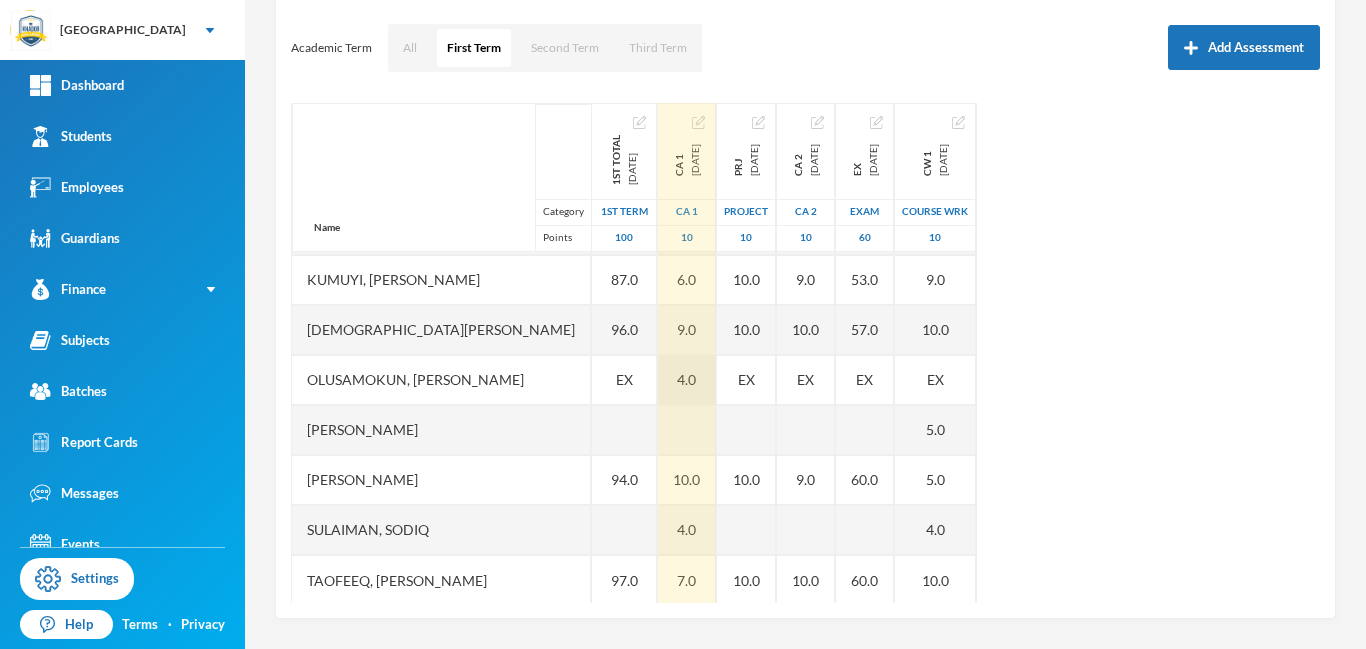 click on "4.0" at bounding box center (687, 380) 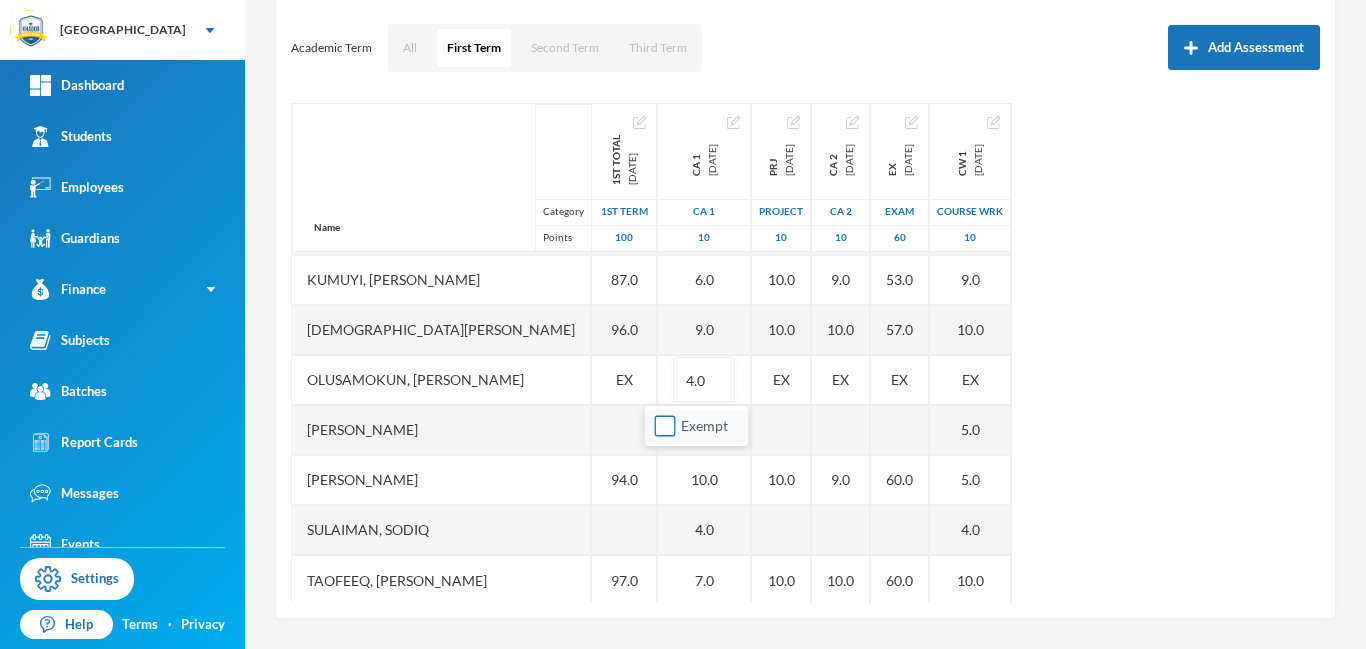 click on "Exempt" at bounding box center (665, 426) 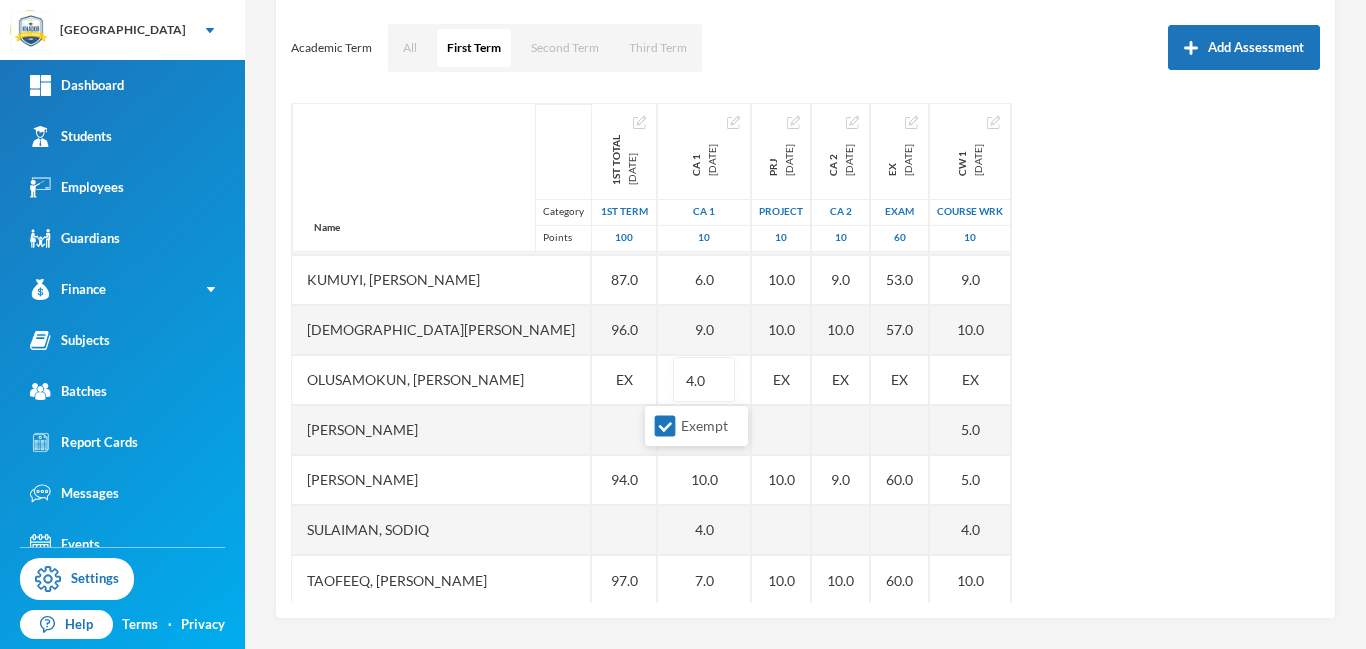 click on "Name   Category Points [PERSON_NAME], [PERSON_NAME], [PERSON_NAME], [PERSON_NAME], [PERSON_NAME], [PERSON_NAME], [PERSON_NAME], [PERSON_NAME], [PERSON_NAME], [PERSON_NAME], [PERSON_NAME], [PERSON_NAME], [PERSON_NAME], [PERSON_NAME], [PERSON_NAME], [PERSON_NAME], [PERSON_NAME] 1st Total [DATE] 1st Term 100 83.0 91.0 96.0 93.0 91.0 90.0 87.0 96.0 EX 94.0 97.0 CA 1 [DATE] CA 1 10 9.0 8.0 6.0 7.0 8.0 6.0 5.0 7.0 5.0 6.0 9.0 4.0 10.0 4.0 7.0 PRJ [DATE] project 10 10.0 EX EX 10.0 10.0 8.0 10.0 10.0 10.0 10.0 EX 10.0 10.0 CA 2 [DATE] CA 2 10 8.0 10.0 10.0 10.0 10.0 10.0 10.0 9.0 9.0 10.0 EX 9.0 10.0 EX [DATE] Exam 60 48.0 EX EX 54.0 58.0 60.0 54.0 59.0 53.0 57.0 EX 60.0 60.0 CW 1 [DATE] COURSE WRK 10 8.0 9.0 8.0 10.0 10.0 9.0 5.0 10.0 7.0 9.0 10.0 EX 5.0 5.0 4.0 10.0" at bounding box center [805, 353] 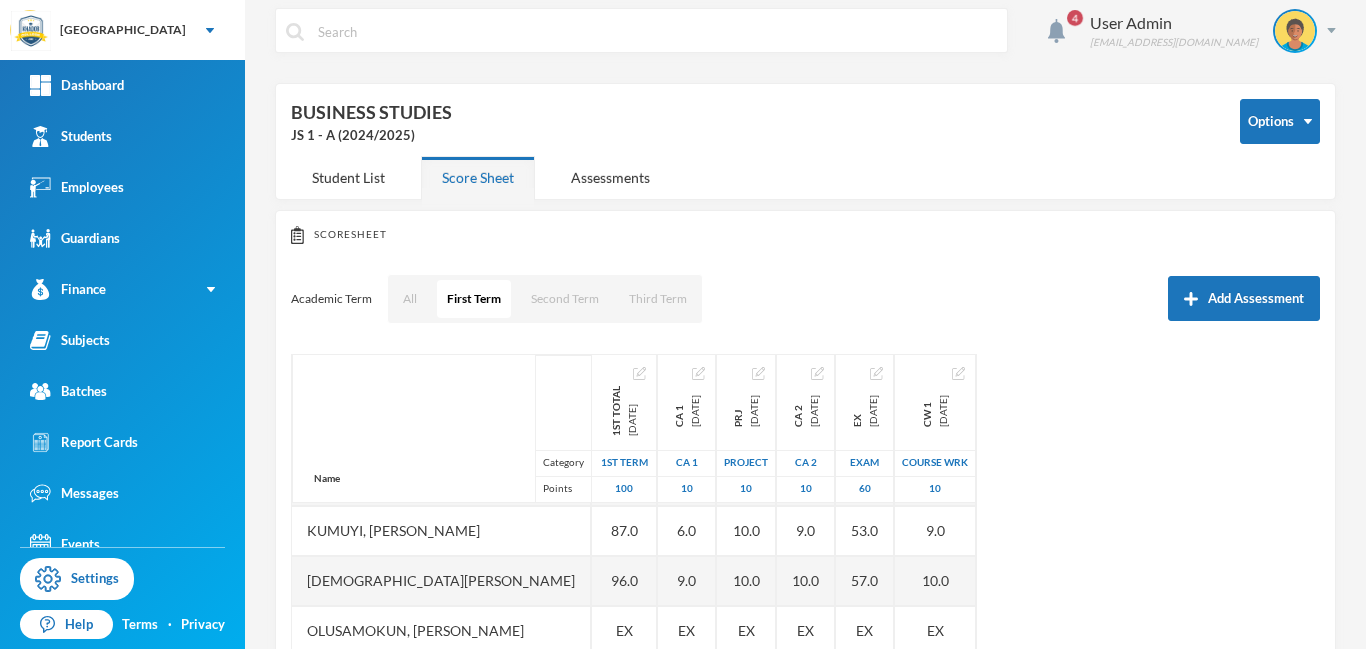 scroll, scrollTop: 0, scrollLeft: 0, axis: both 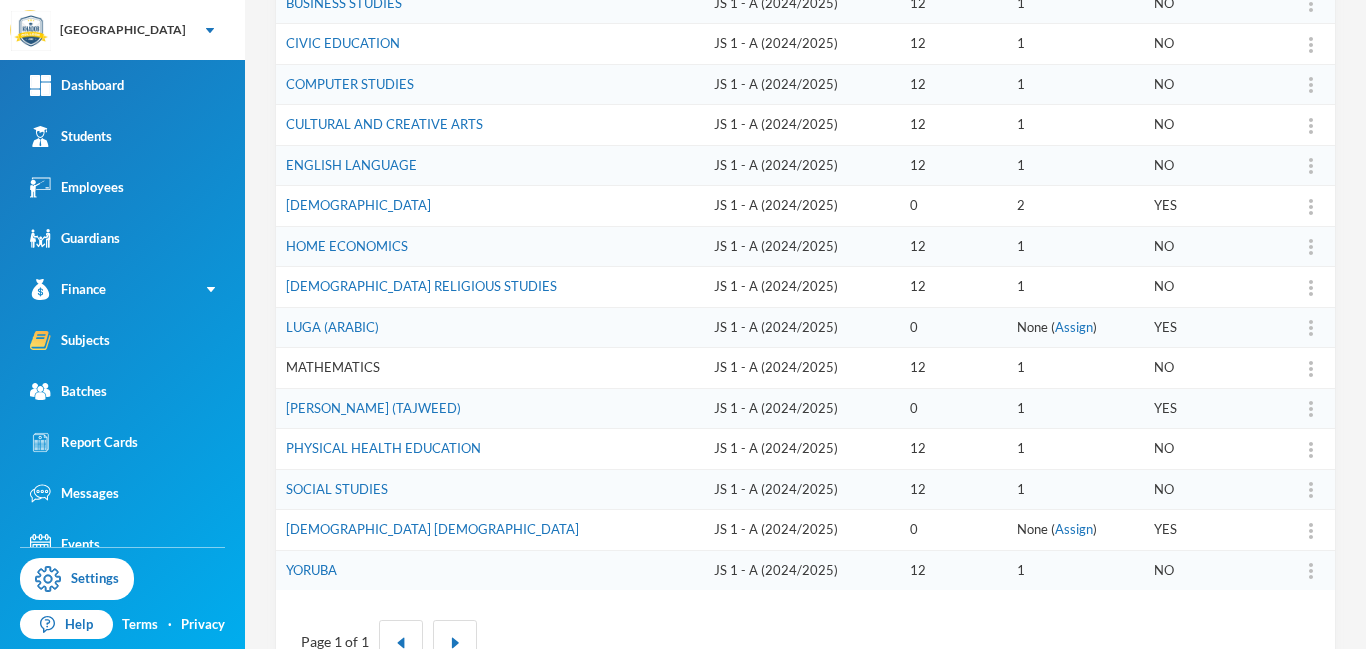 click on "MATHEMATICS" at bounding box center (333, 367) 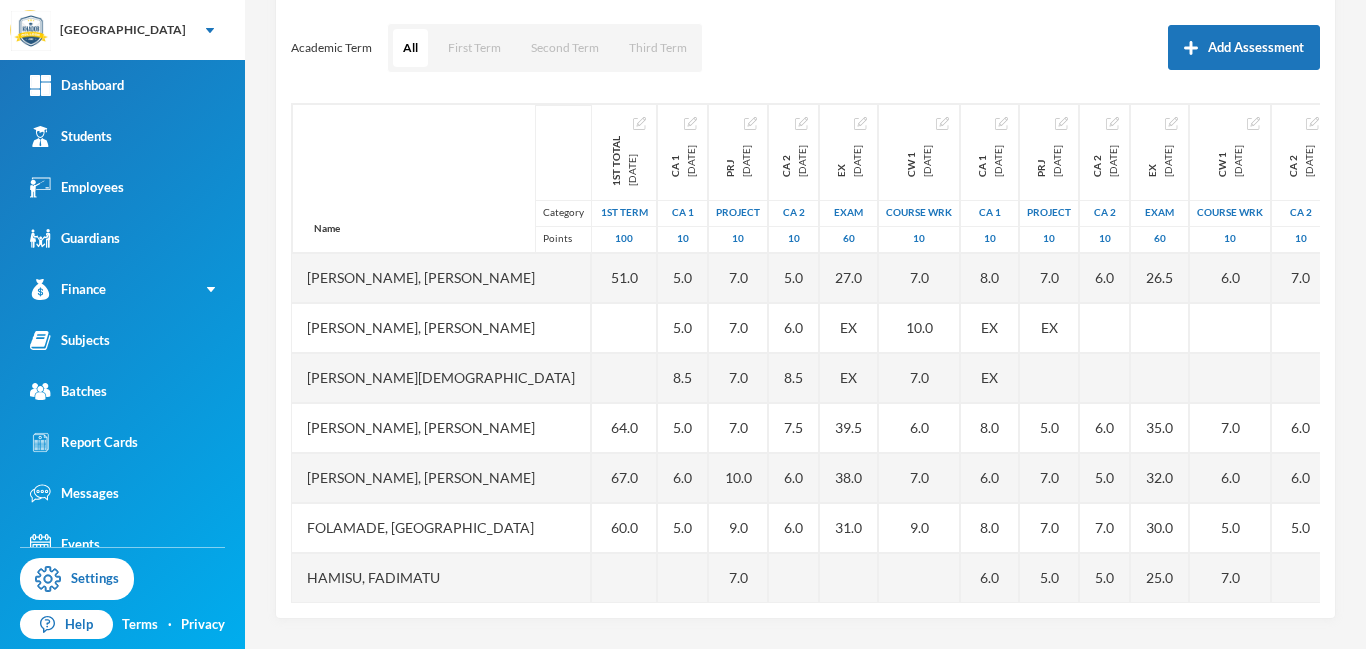 scroll, scrollTop: 263, scrollLeft: 0, axis: vertical 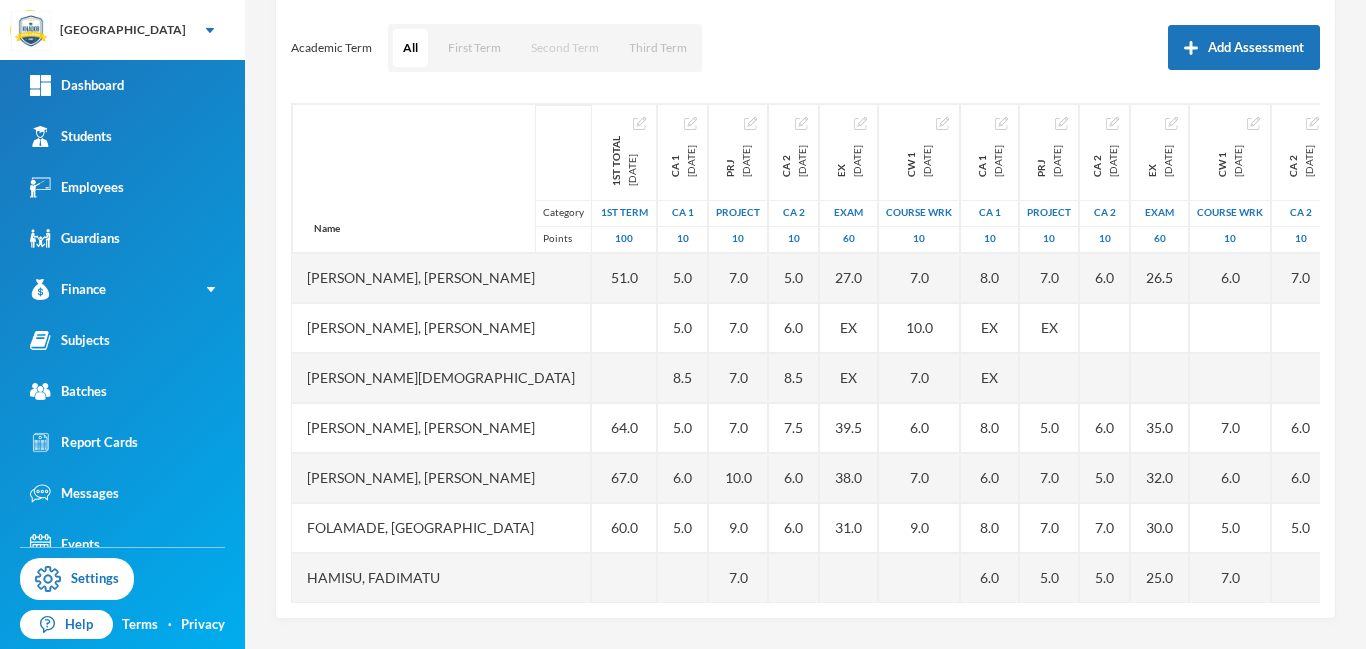 click on "Second Term" at bounding box center (565, 48) 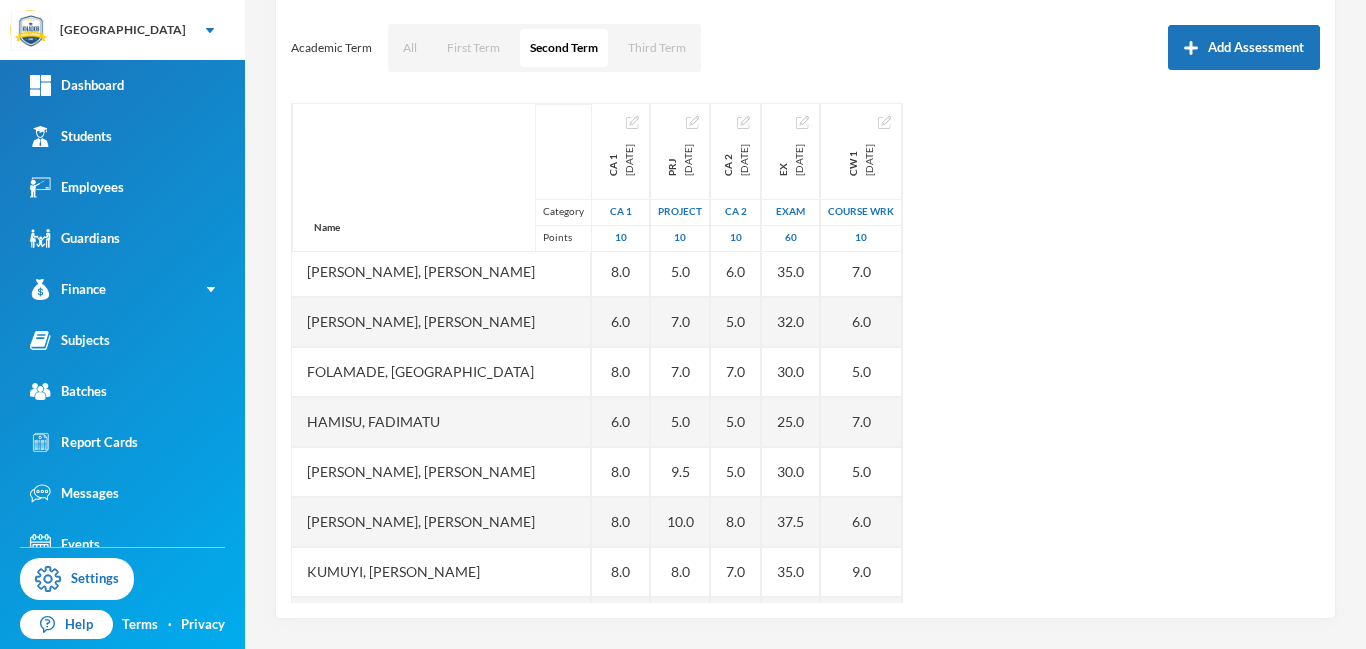 scroll, scrollTop: 152, scrollLeft: 0, axis: vertical 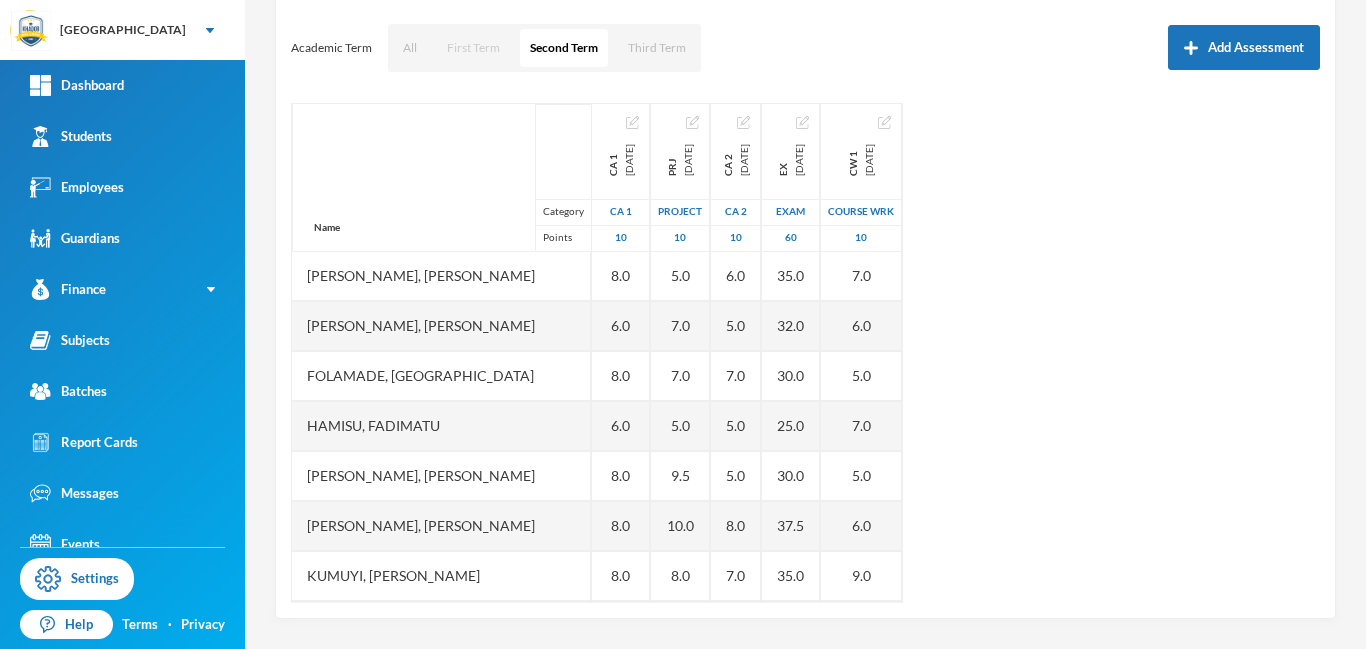 click on "First Term" at bounding box center [473, 48] 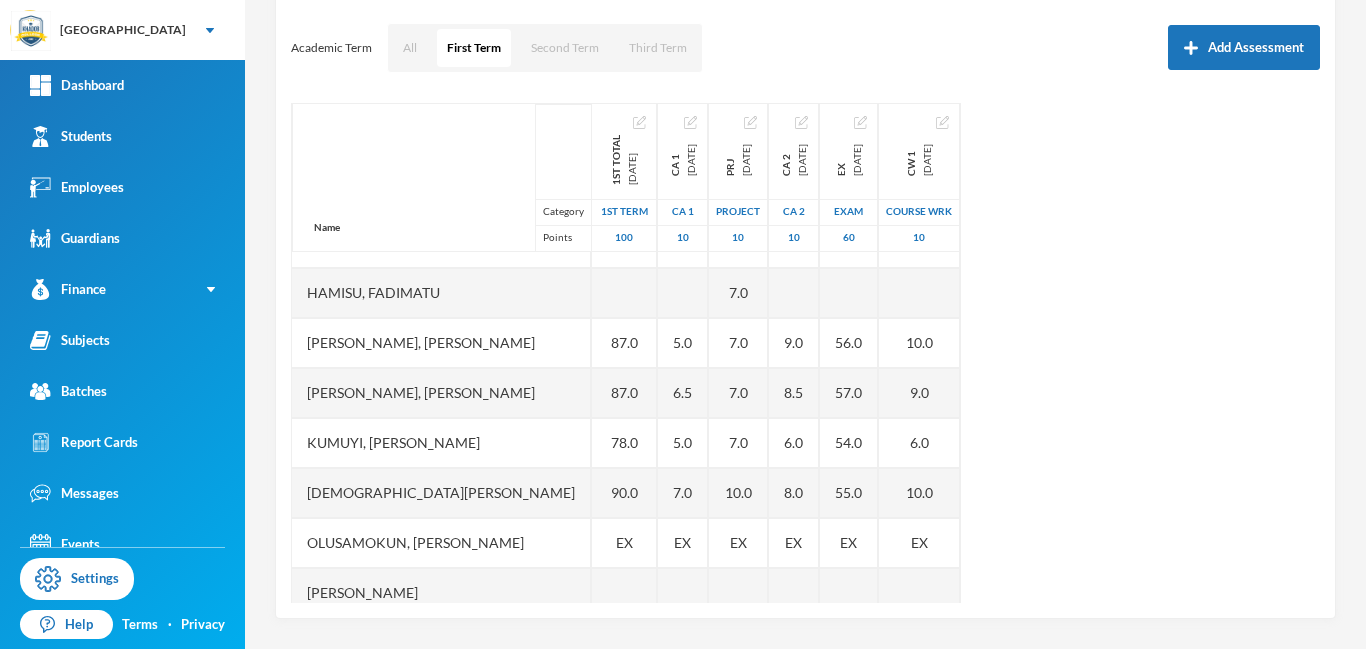 scroll, scrollTop: 40, scrollLeft: 0, axis: vertical 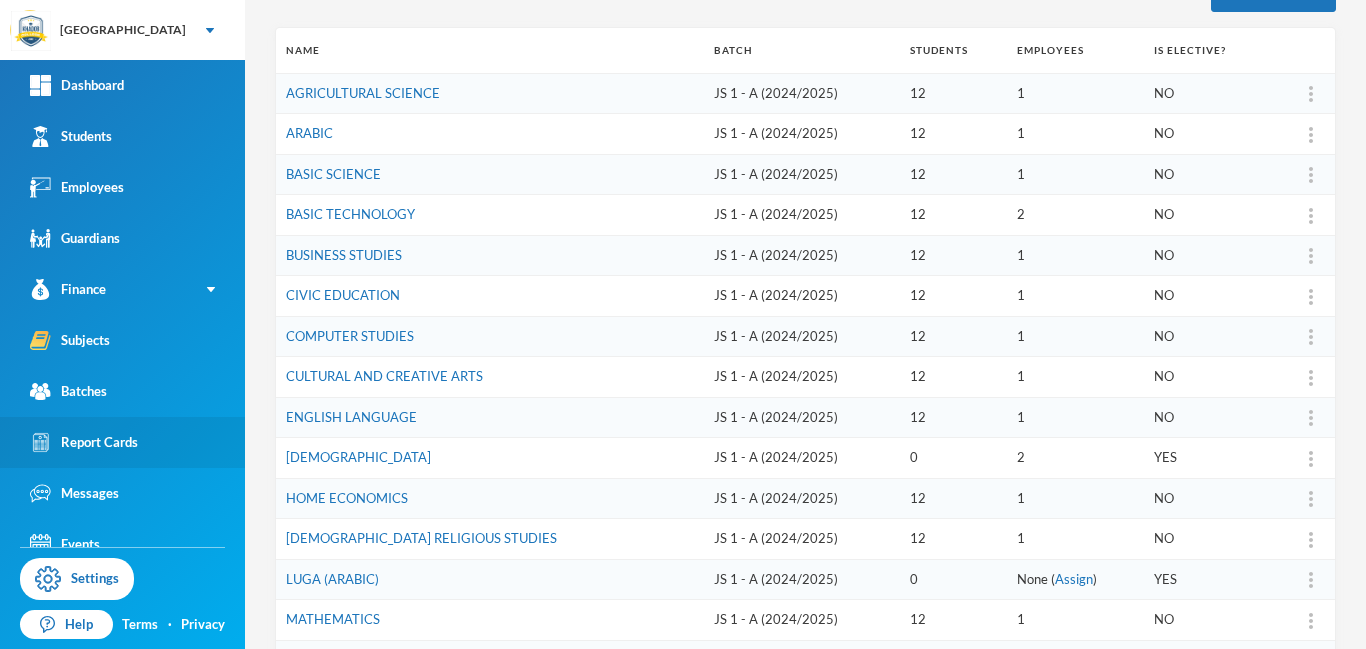 click on "Report Cards" at bounding box center (84, 442) 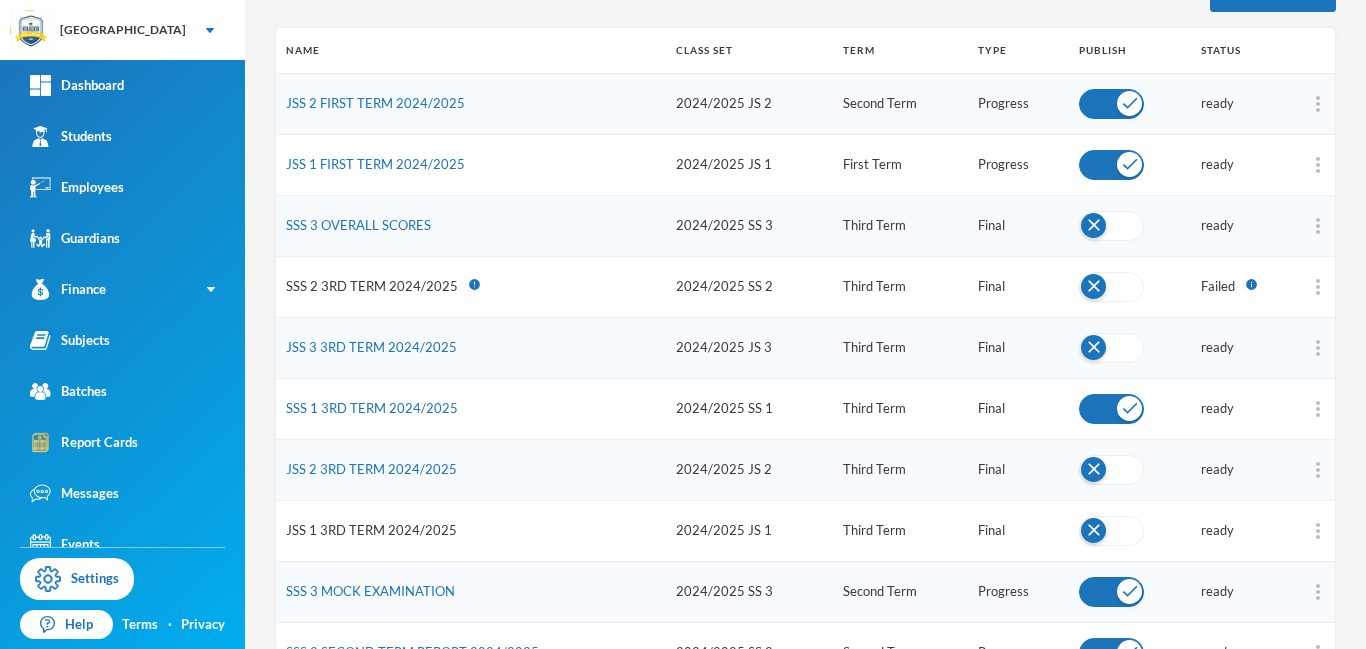 click on "JSS 1 3RD TERM 2024/2025" at bounding box center [371, 530] 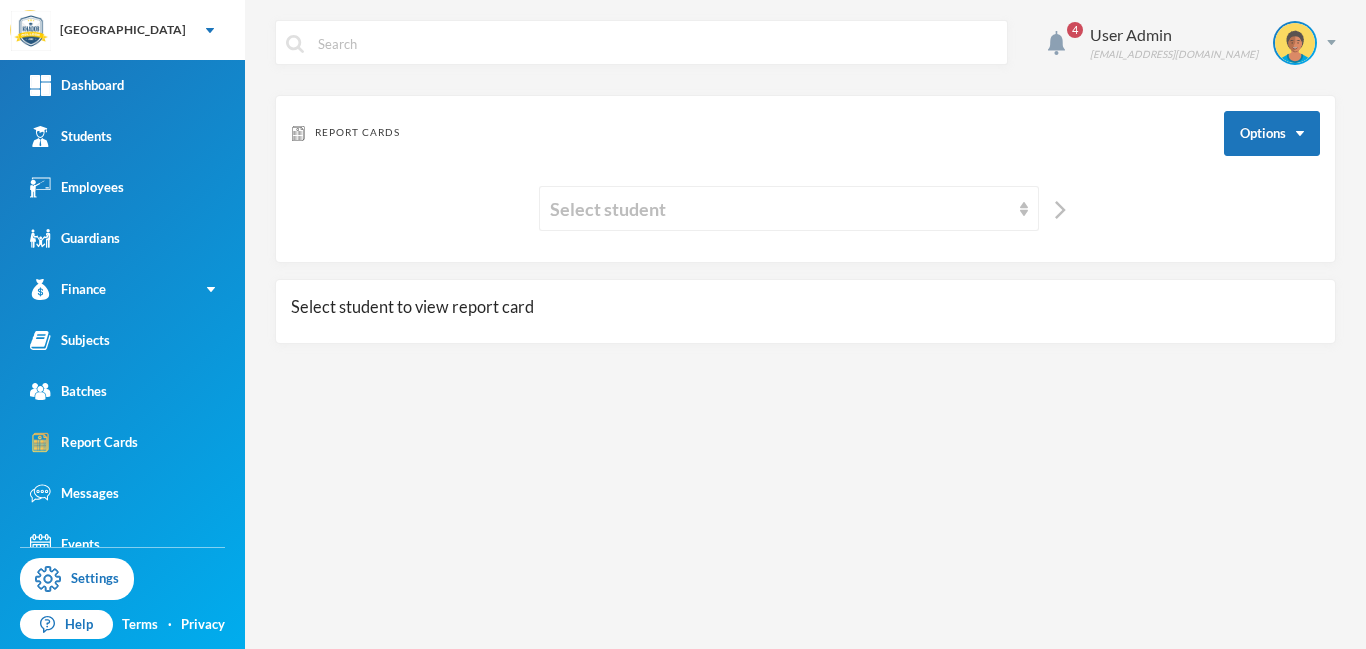 scroll, scrollTop: 0, scrollLeft: 0, axis: both 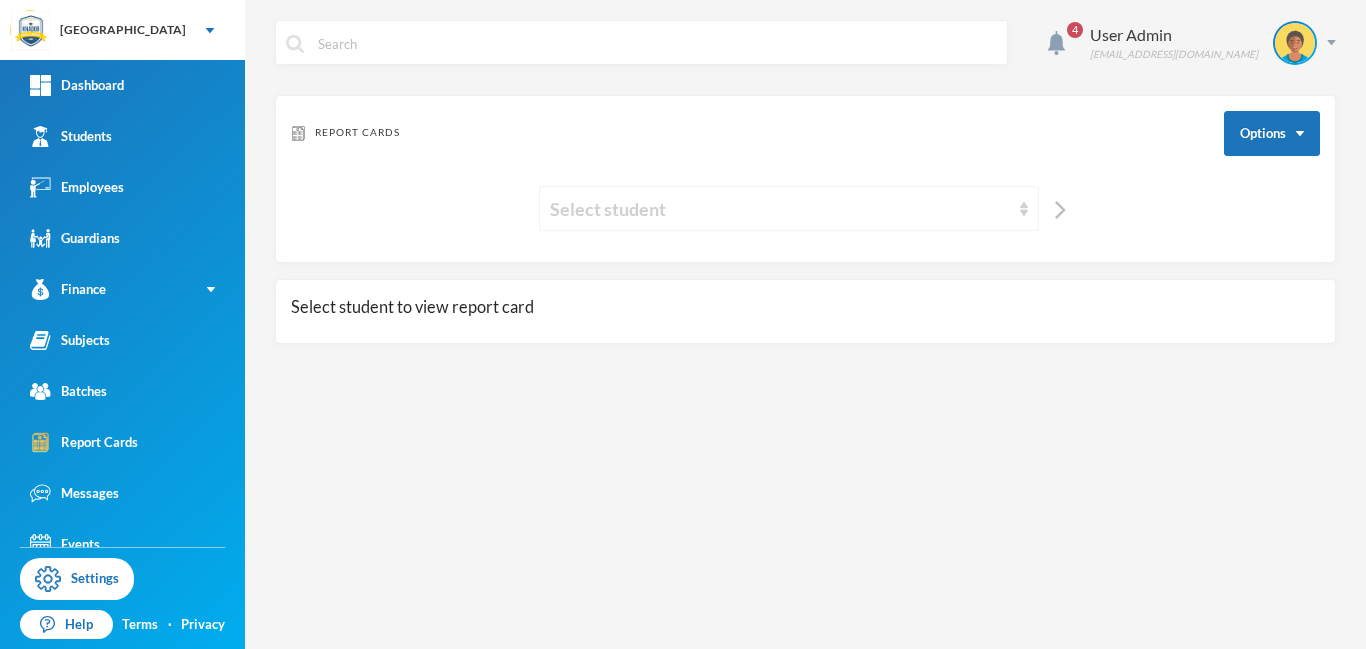 click on "Select student" at bounding box center [780, 209] 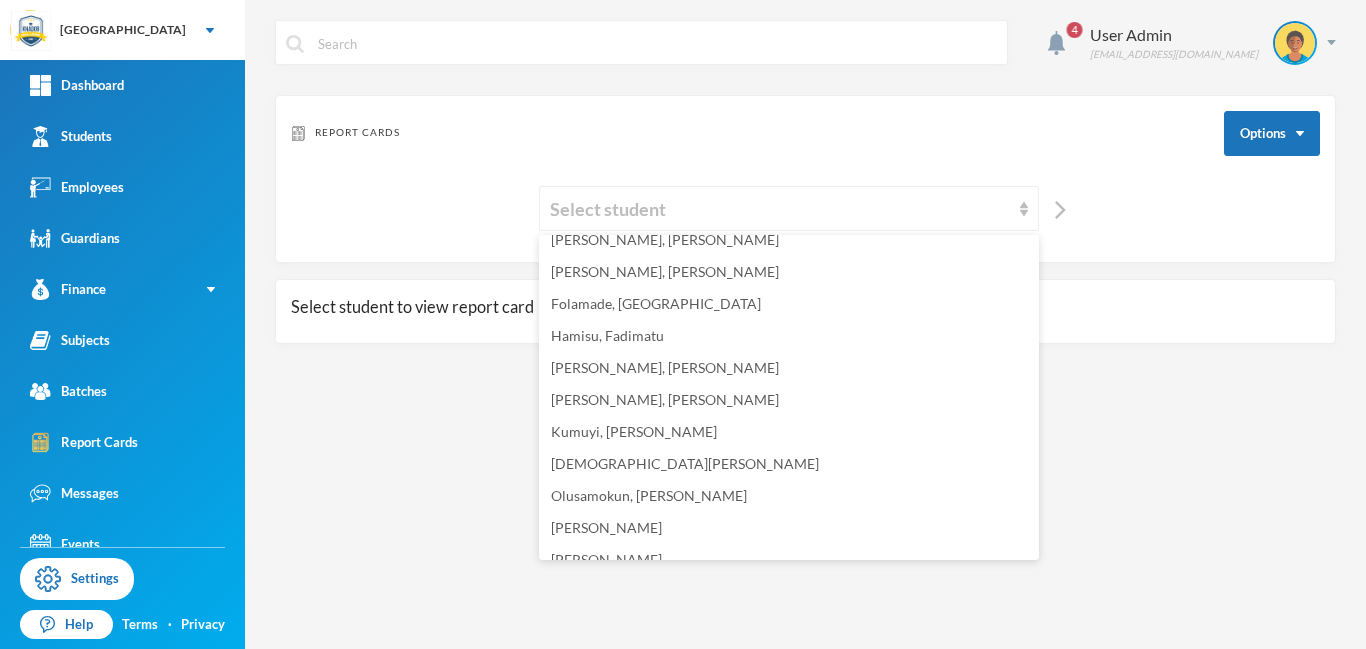 scroll, scrollTop: 163, scrollLeft: 0, axis: vertical 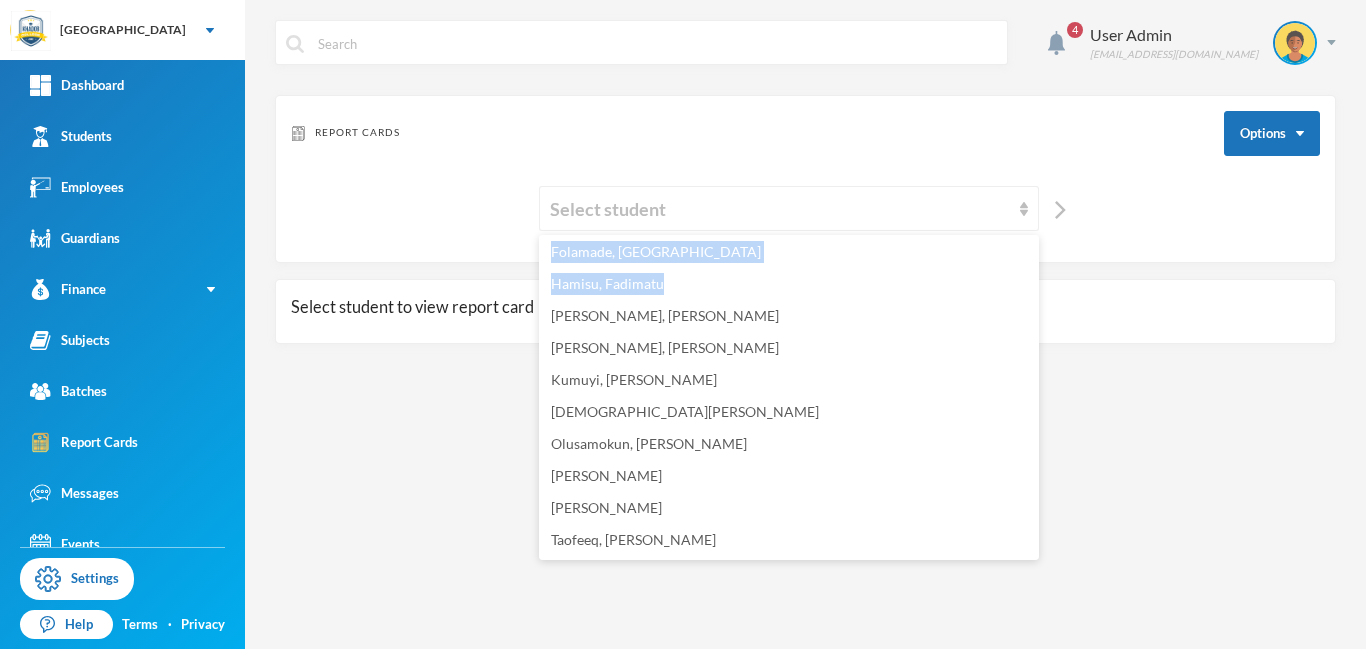 drag, startPoint x: 1031, startPoint y: 439, endPoint x: 1022, endPoint y: 610, distance: 171.23668 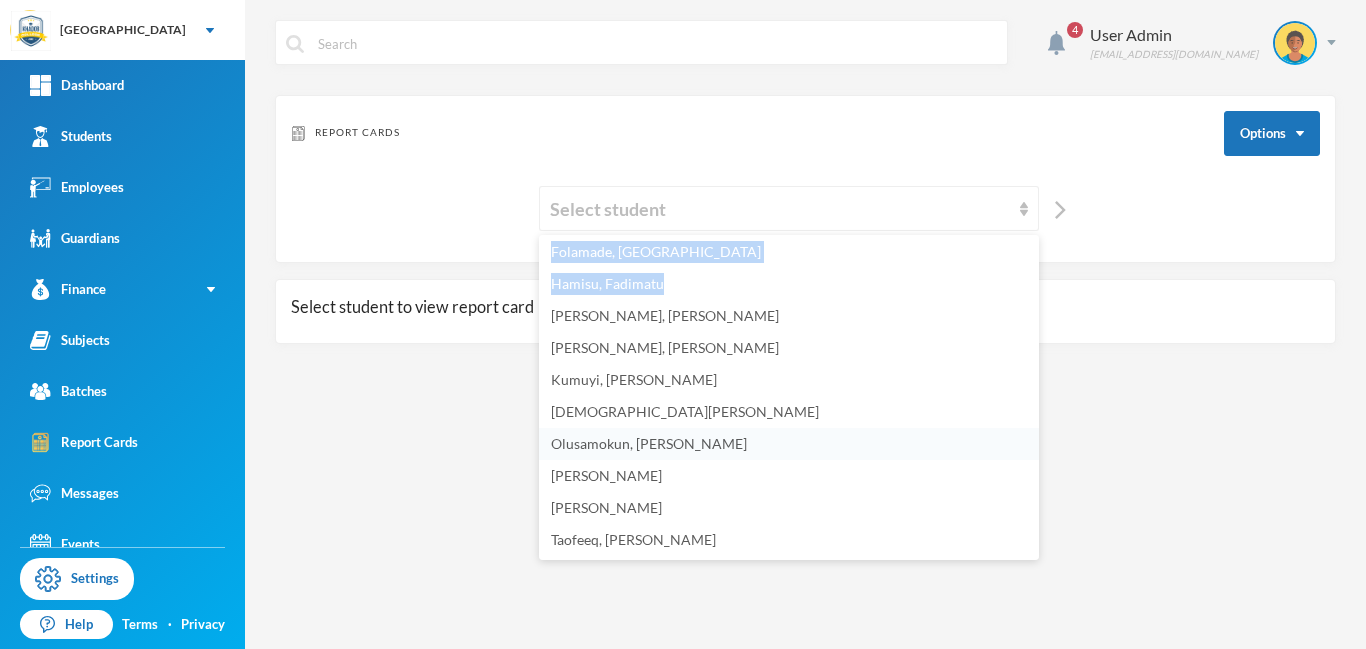 click on "Olusamokun, [PERSON_NAME]" at bounding box center [649, 443] 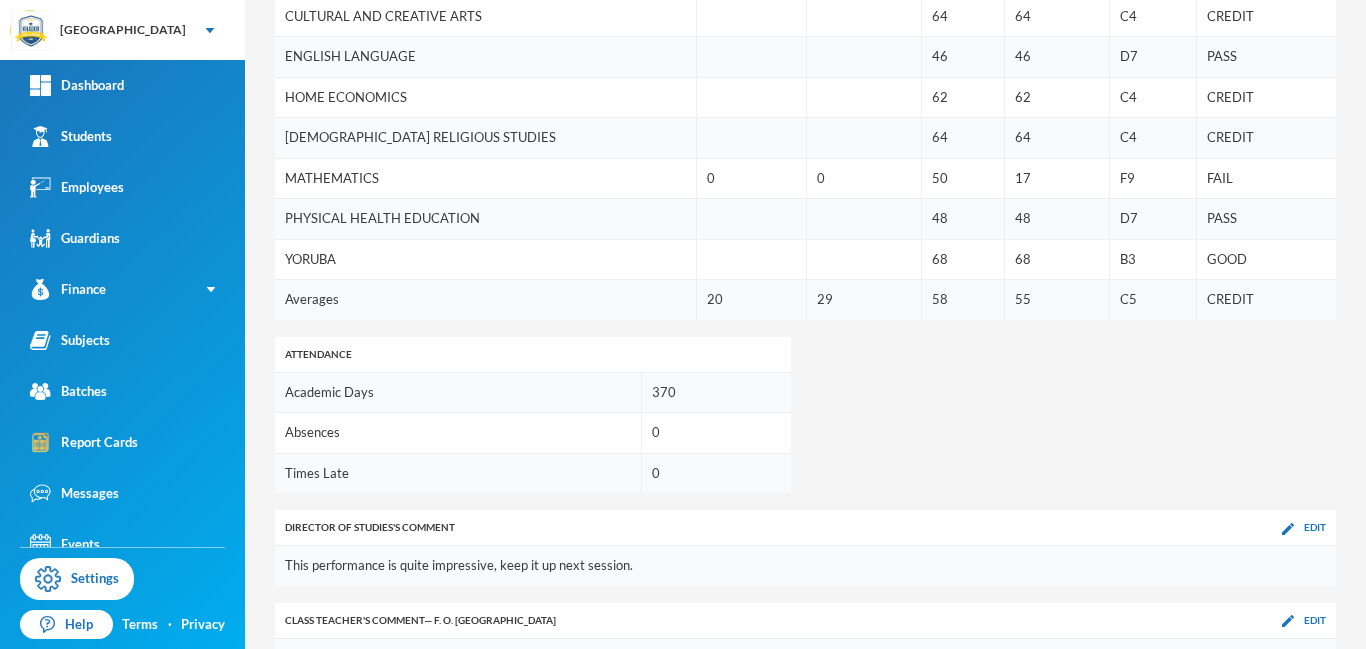 scroll, scrollTop: 0, scrollLeft: 0, axis: both 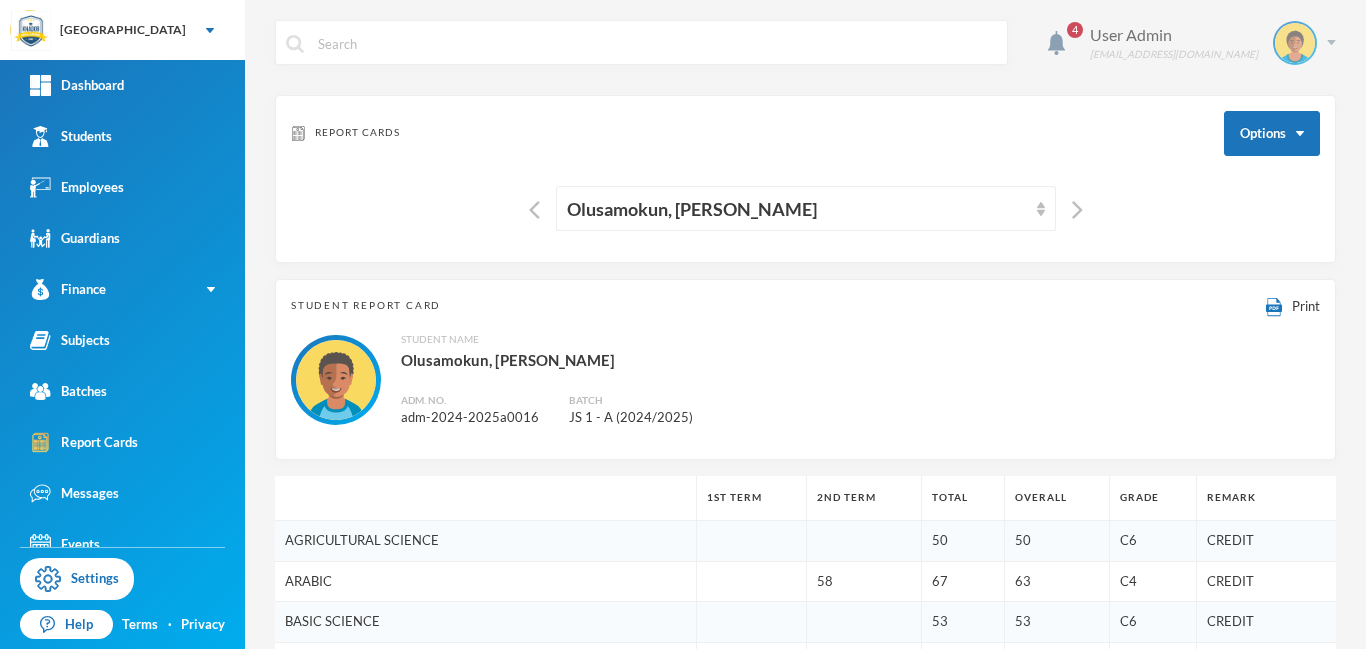 click at bounding box center (1331, 42) 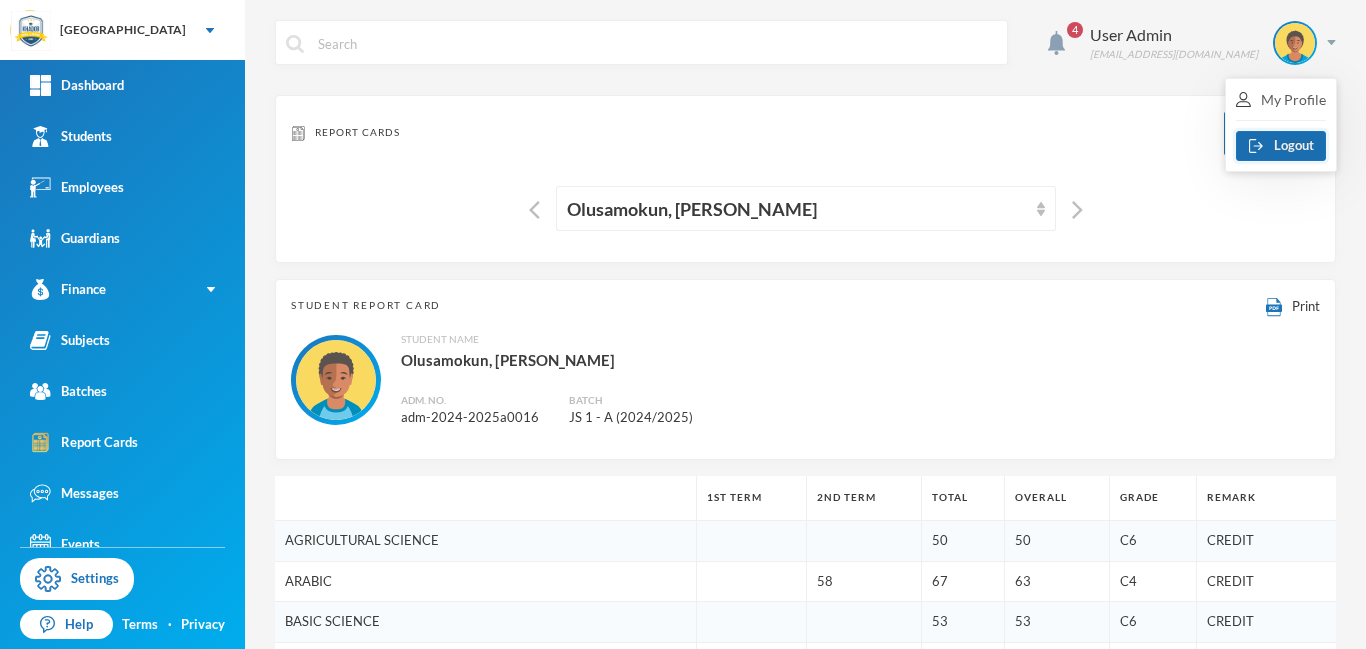 click on "Logout" at bounding box center [1281, 146] 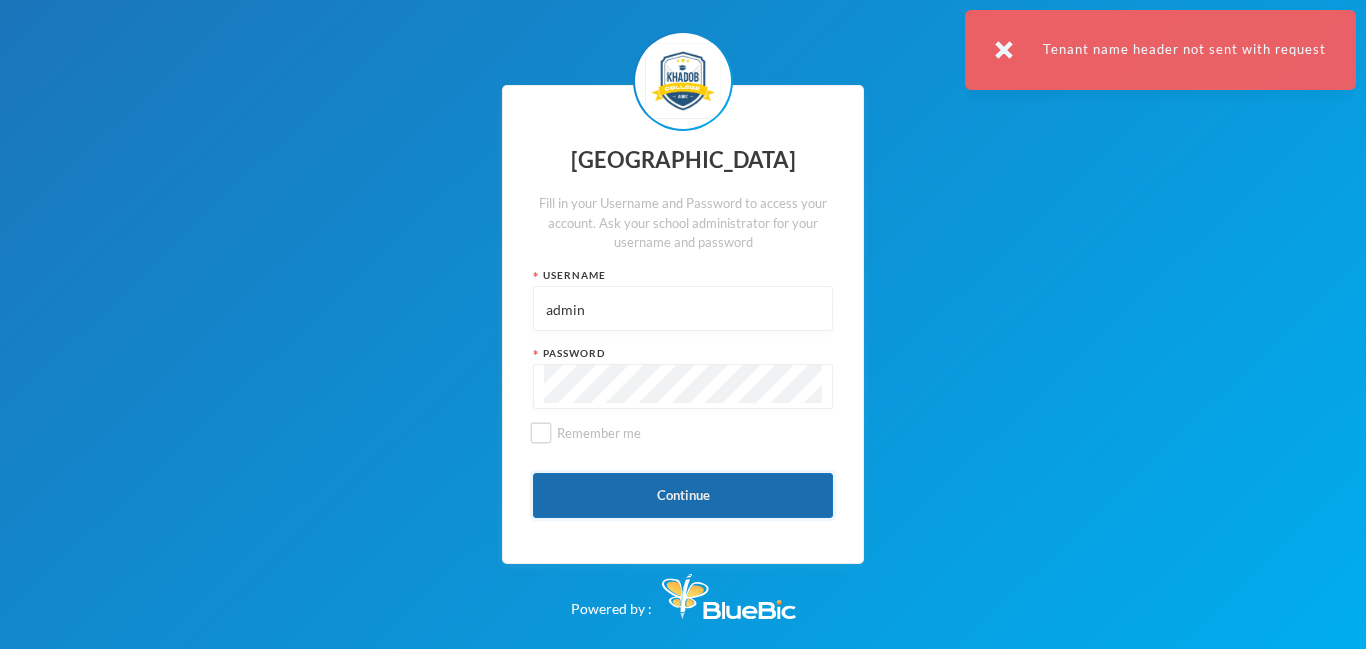 click on "Continue" at bounding box center [683, 495] 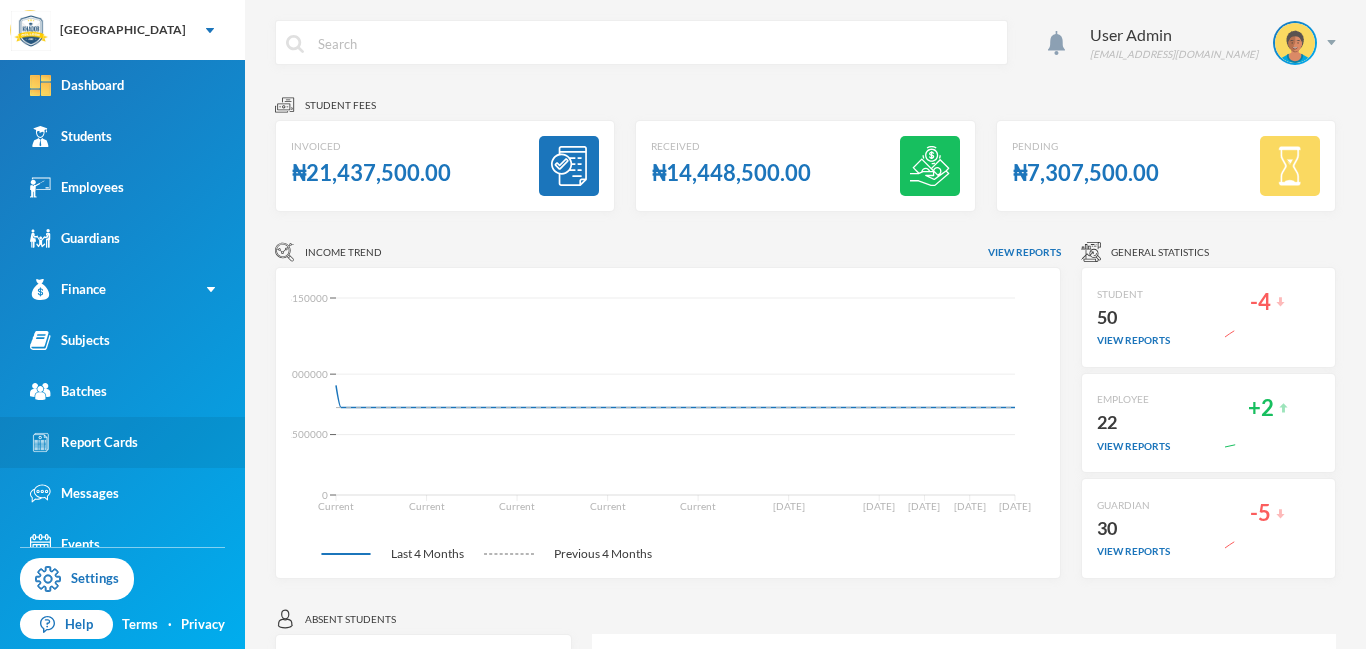 click on "Report Cards" at bounding box center (84, 442) 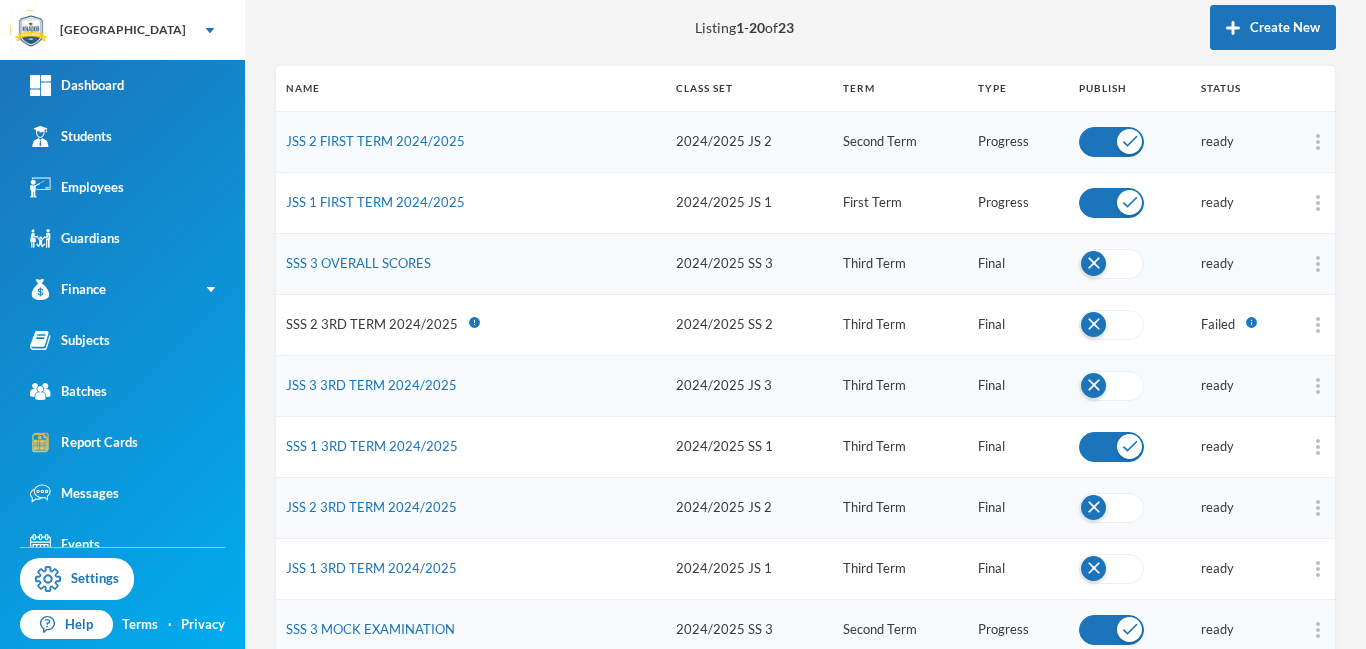 scroll, scrollTop: 375, scrollLeft: 0, axis: vertical 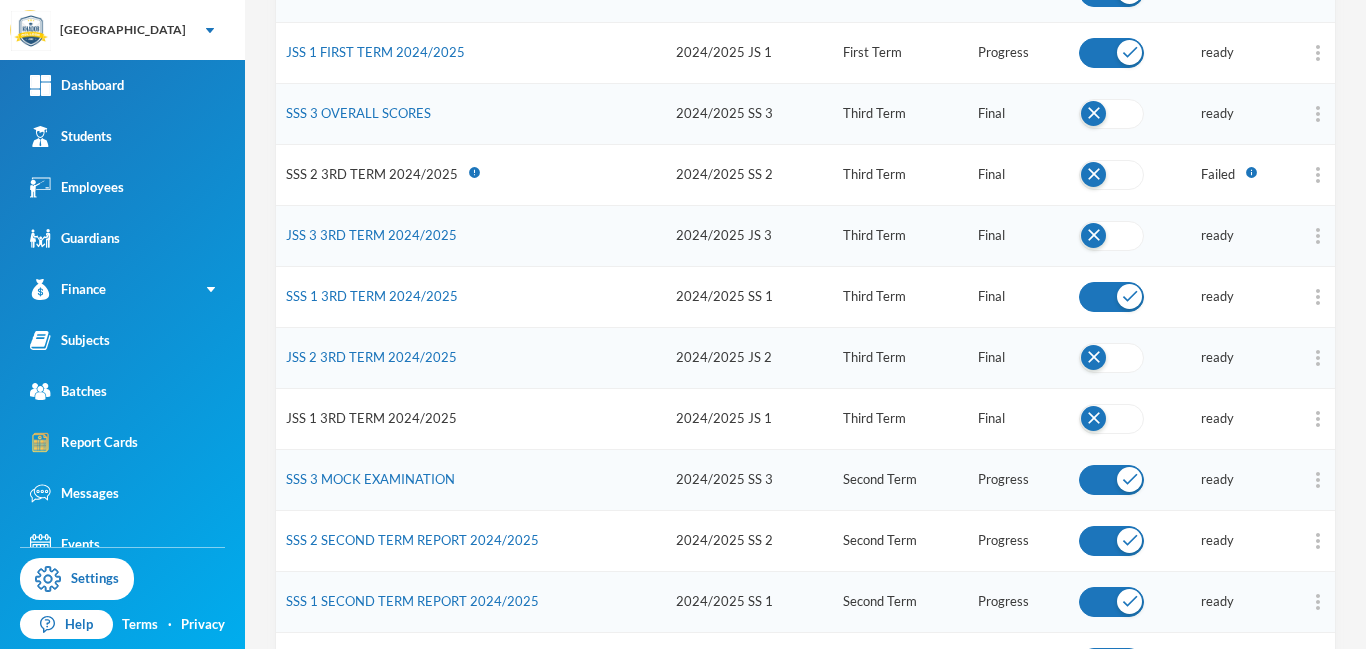 click on "JSS 1 3RD TERM 2024/2025" at bounding box center (371, 418) 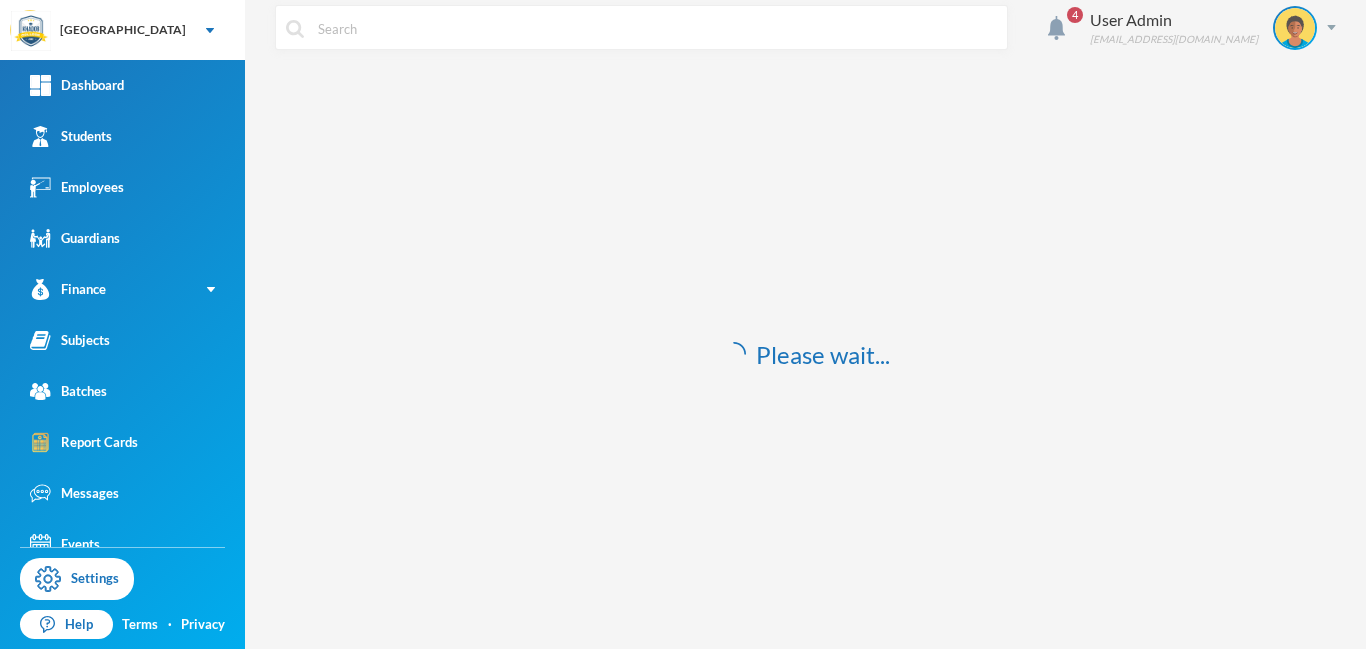 scroll, scrollTop: 15, scrollLeft: 0, axis: vertical 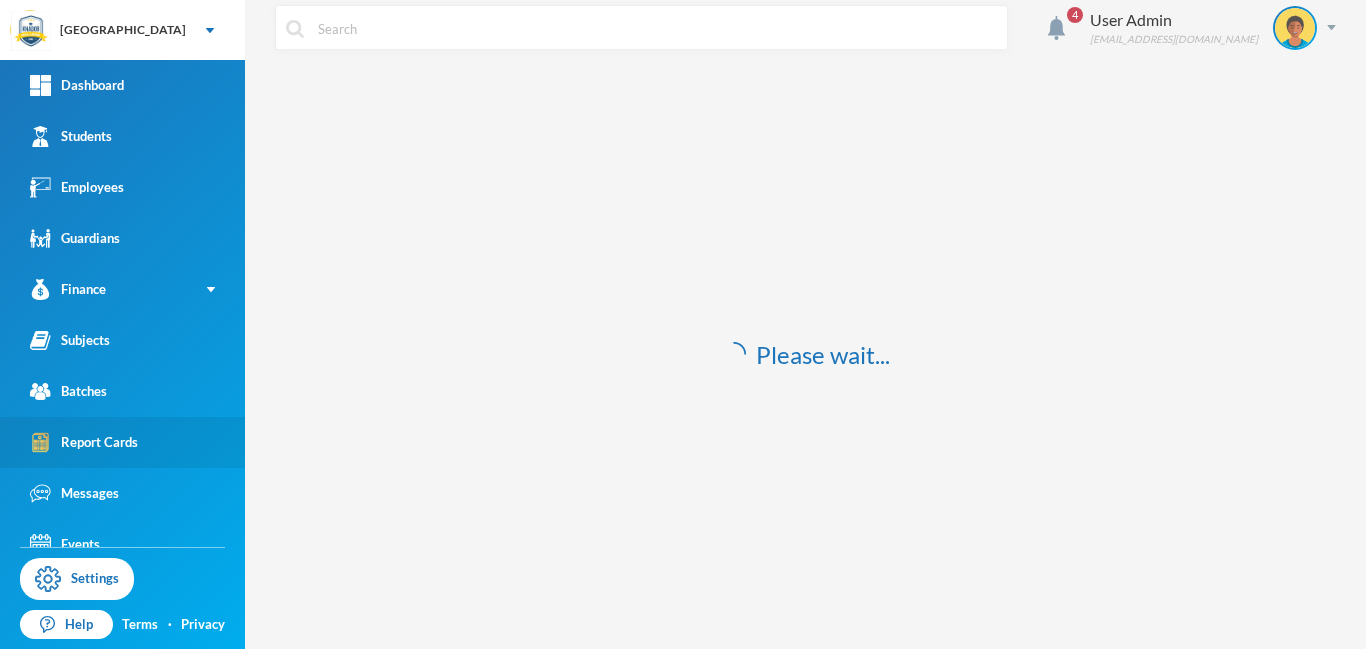 click on "Report Cards" at bounding box center [84, 442] 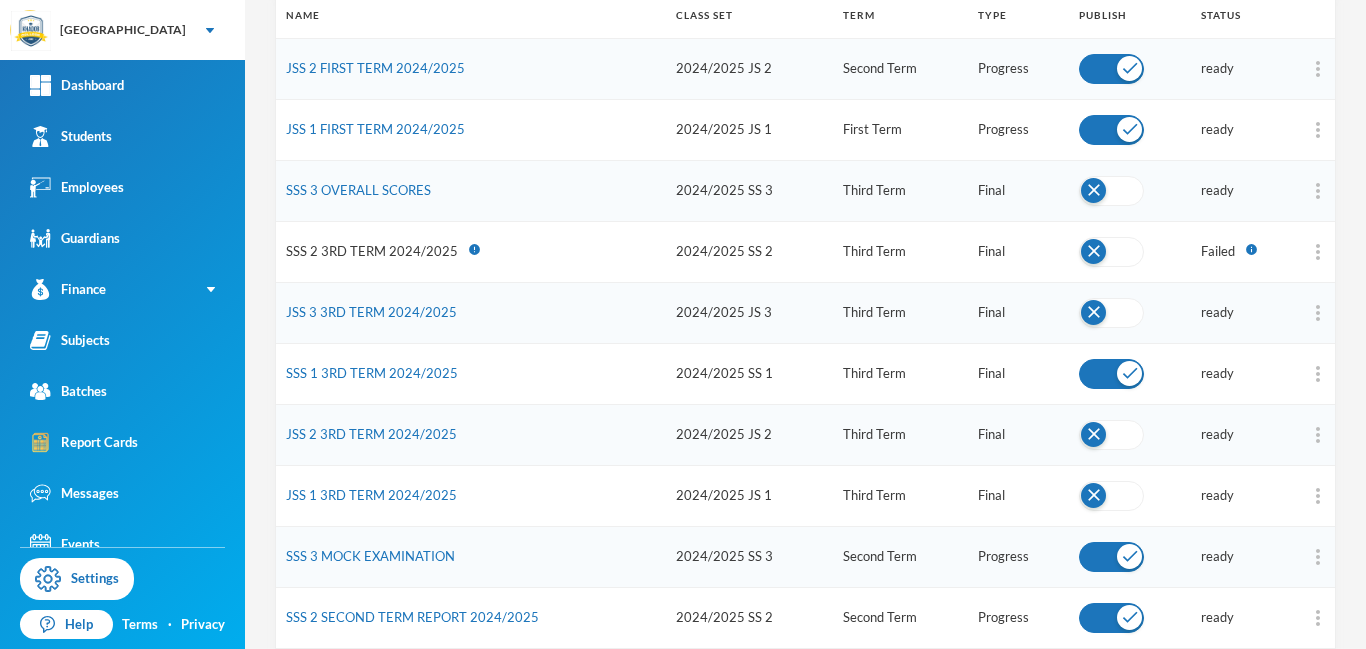 scroll, scrollTop: 300, scrollLeft: 0, axis: vertical 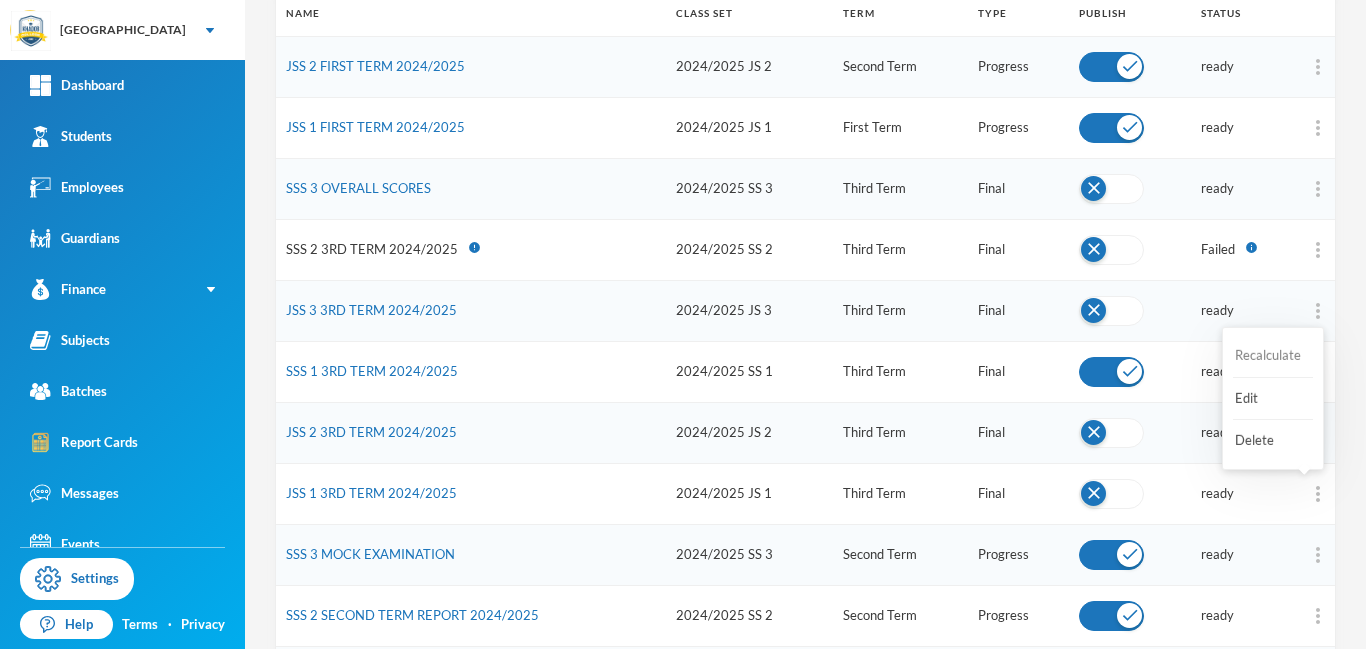 click on "Recalculate" at bounding box center (1273, 356) 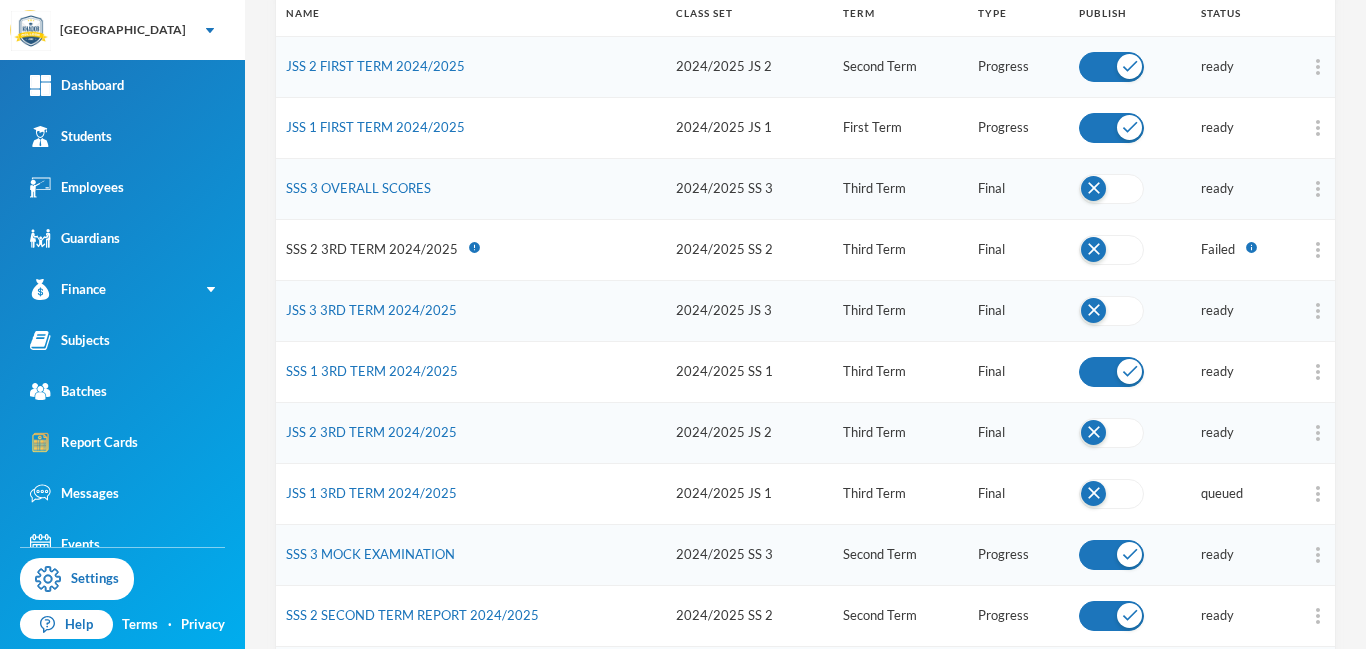 click on "2024/2025 JS 1" at bounding box center (749, 493) 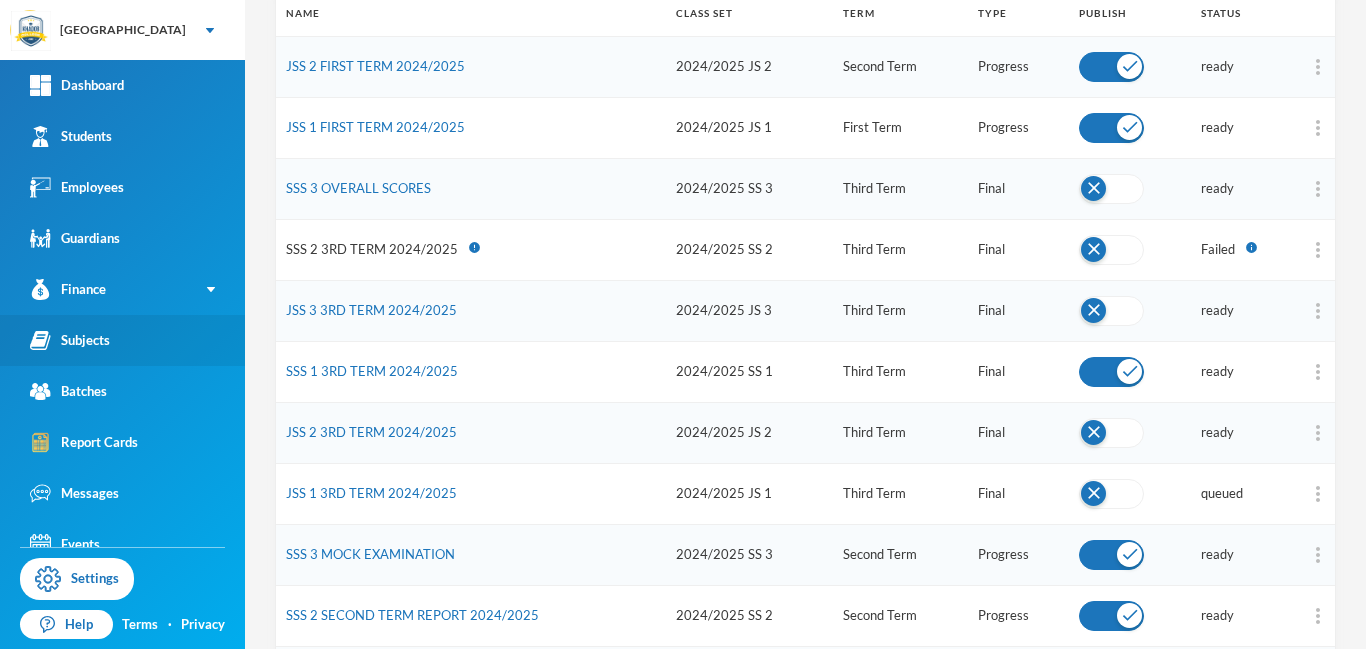 click on "Subjects" at bounding box center (70, 340) 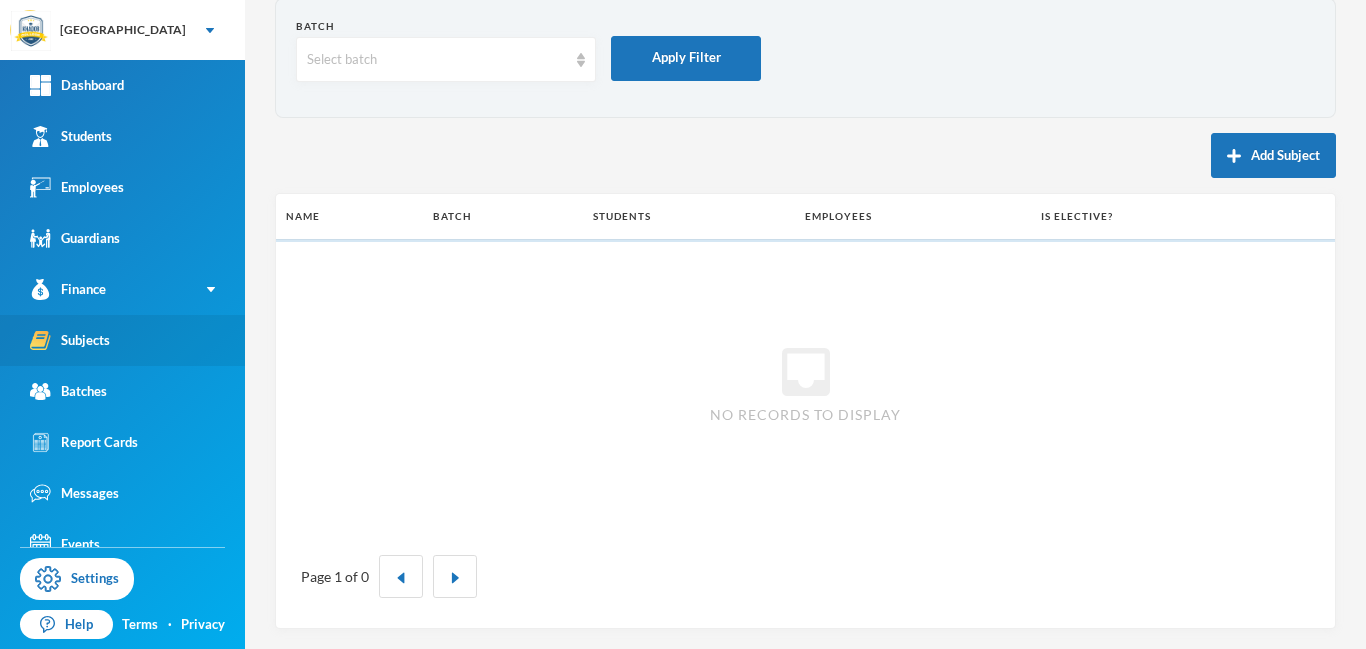 scroll, scrollTop: 97, scrollLeft: 0, axis: vertical 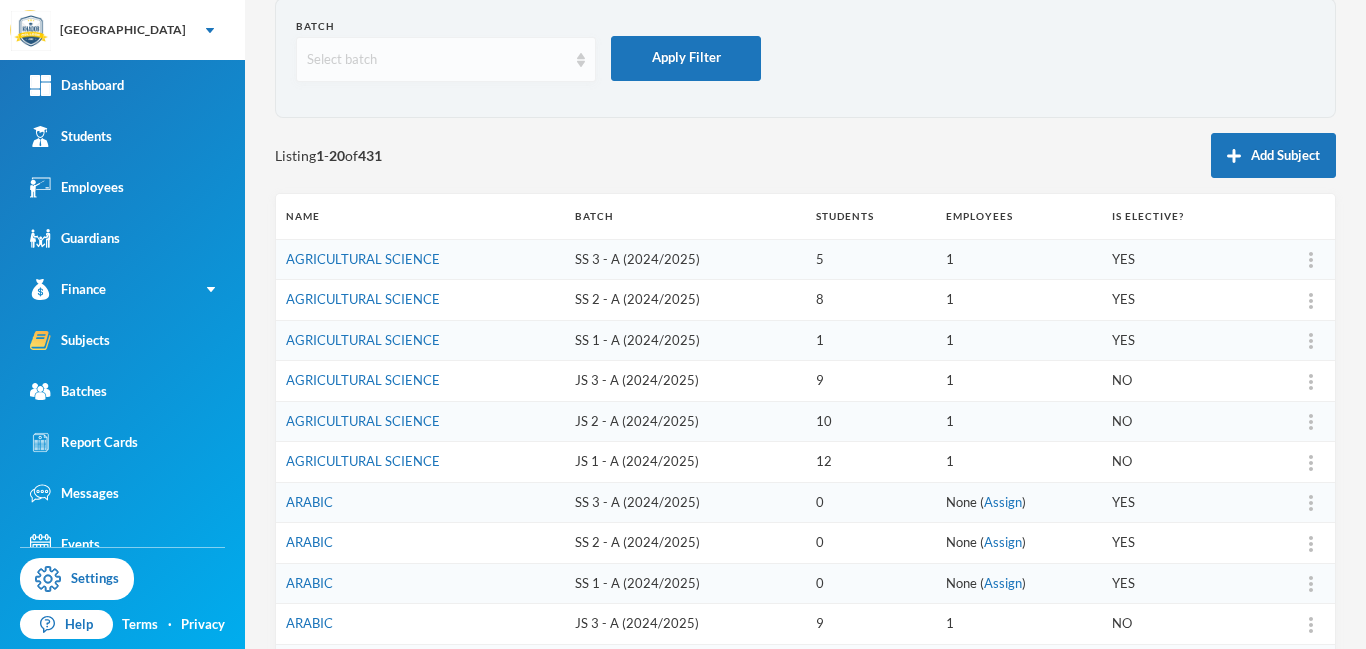 click on "Select batch" at bounding box center [437, 60] 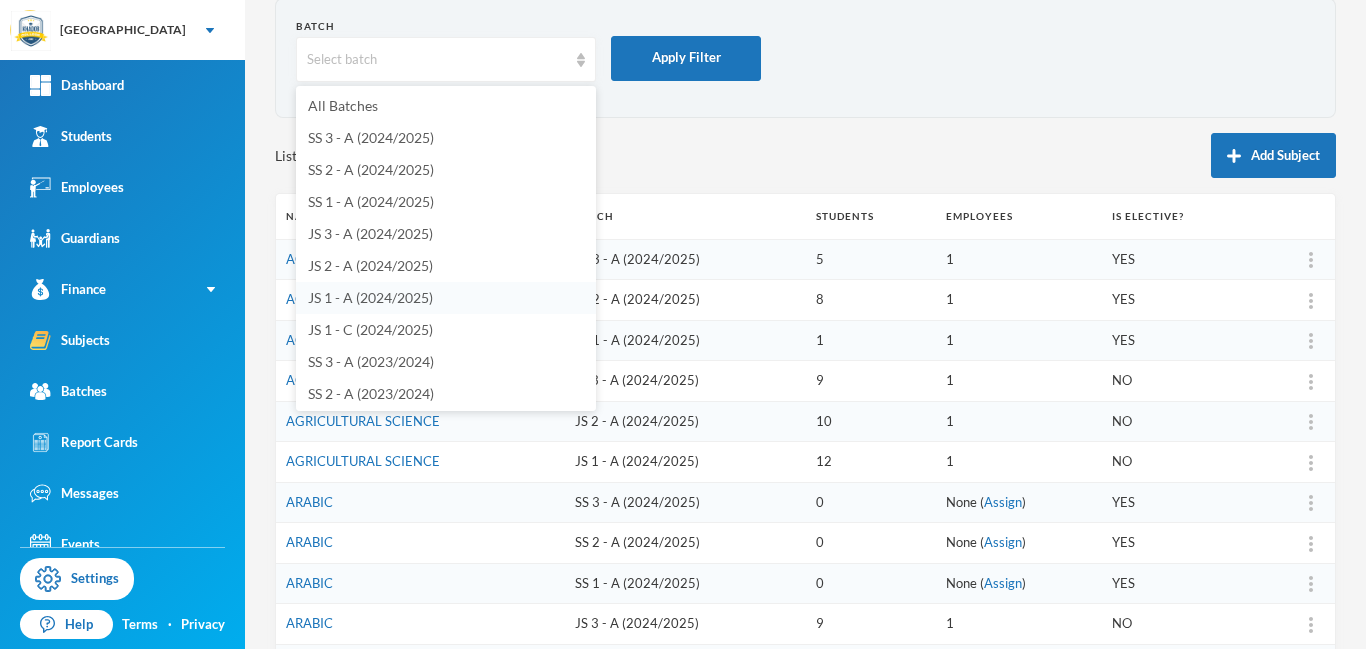 click on "JS 1 - A (2024/2025)" at bounding box center (370, 297) 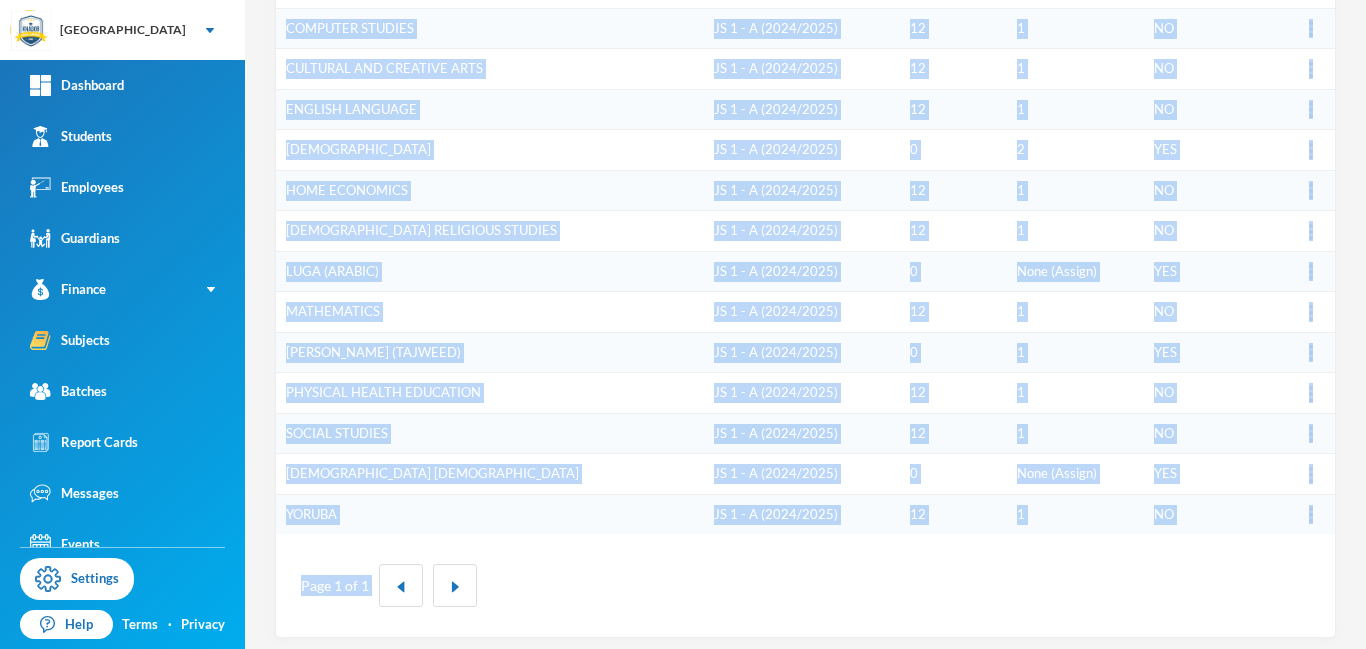 scroll, scrollTop: 575, scrollLeft: 0, axis: vertical 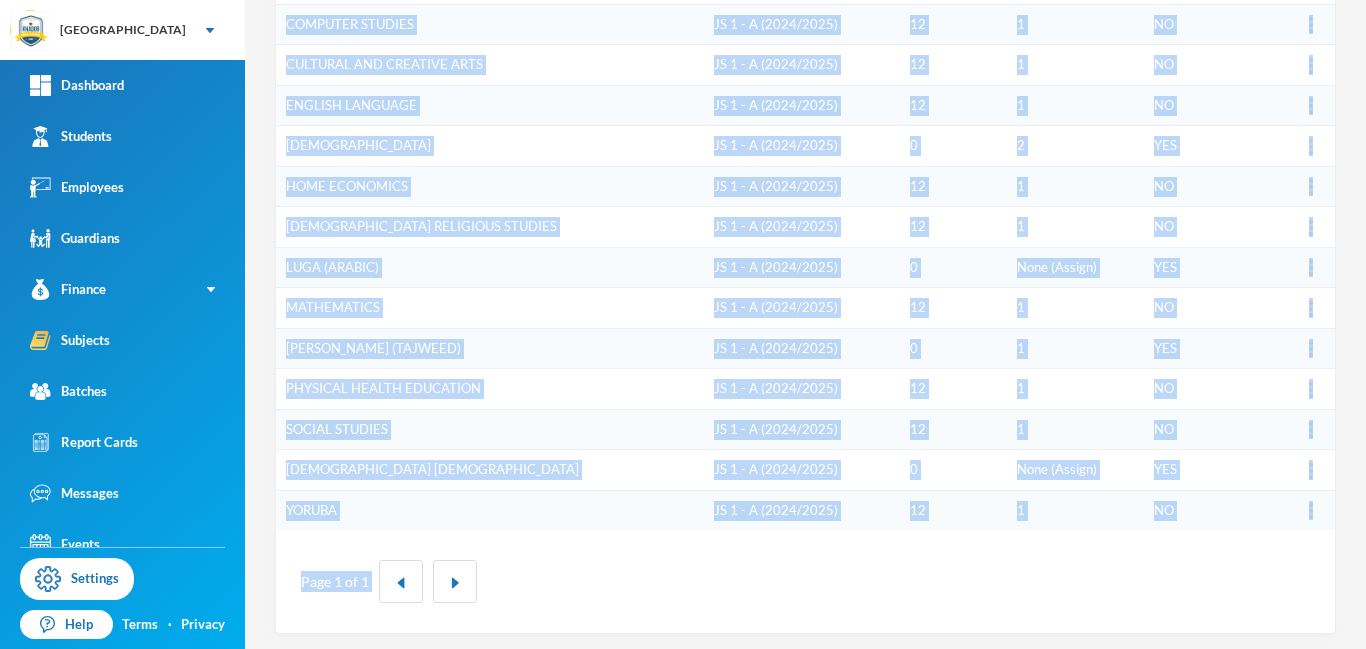 drag, startPoint x: 1365, startPoint y: 360, endPoint x: 1365, endPoint y: 613, distance: 253 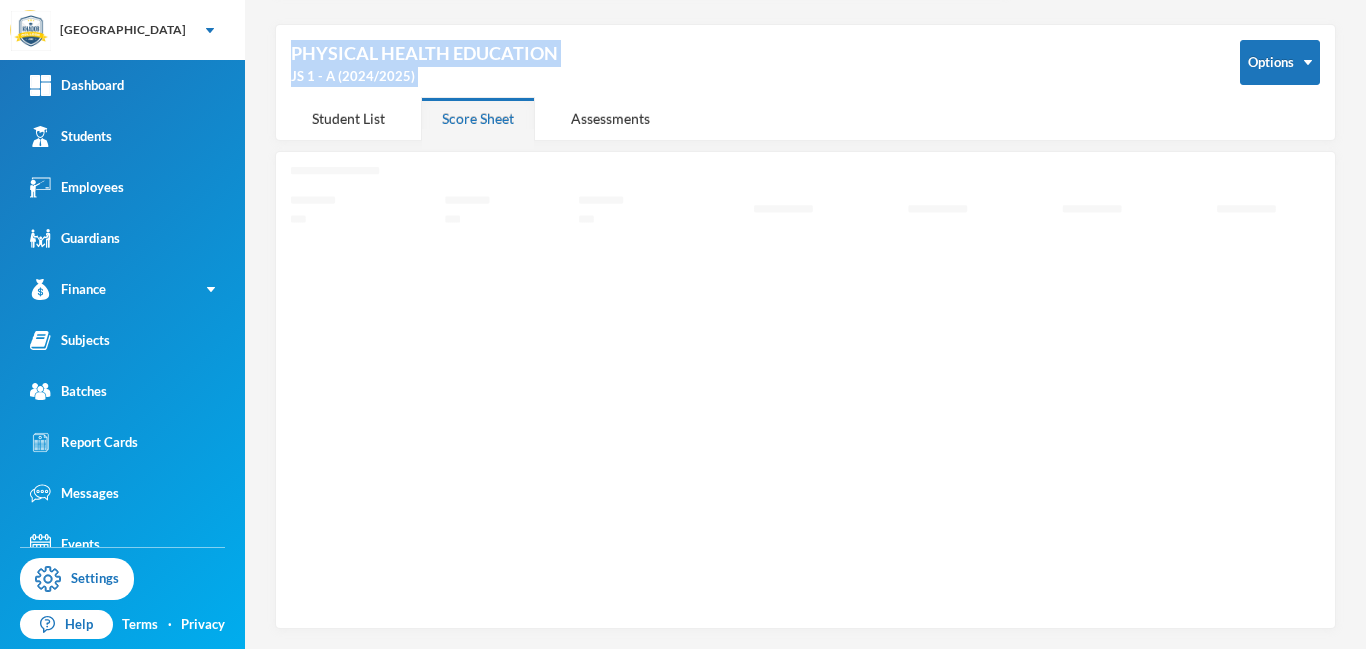 scroll, scrollTop: 71, scrollLeft: 0, axis: vertical 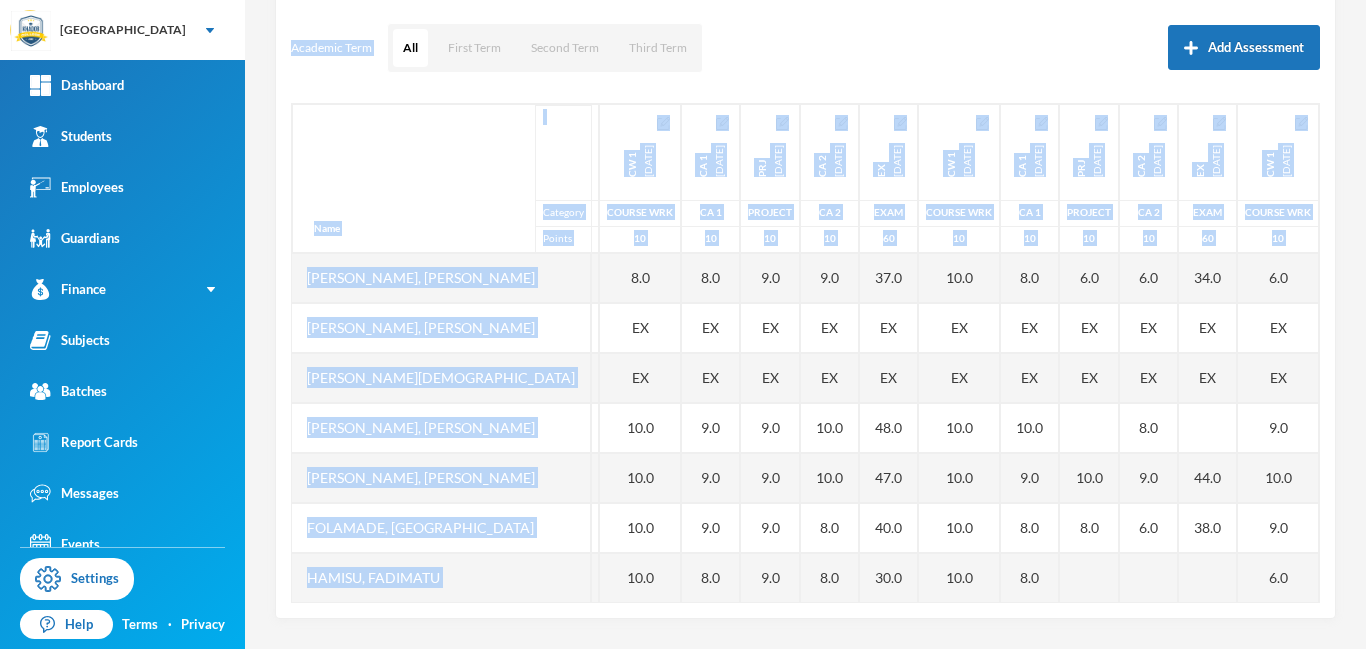 click on "4 User Admin [EMAIL_ADDRESS][DOMAIN_NAME] Options PHYSICAL HEALTH EDUCATION JS 1 - A (2024/2025) Student List Score Sheet Assessments  Scoresheet Academic Term All First Term Second Term Third Term Add Assessment Name   Category Points [PERSON_NAME], [PERSON_NAME], [PERSON_NAME], [PERSON_NAME], [PERSON_NAME], [PERSON_NAME], [PERSON_NAME], [PERSON_NAME], [PERSON_NAME], [PERSON_NAME], [PERSON_NAME], [PERSON_NAME], [PERSON_NAME], [PERSON_NAME], [PERSON_NAME], [PERSON_NAME], [PERSON_NAME] 1st Total [DATE] 1st Term 100 EX EX EX EX EX EX EX 70.0 60.0 62.0 83.0 EX EX 70.0 EX 72.0 CA 1 [DATE] CA 1 10 5.0 EX EX 8.0 9.0 8.0 EX 10.0 8.0 3.0 10.0 EX EX 10.0 EX 10.0 PRJ [DATE] project 10 4.0 EX EX 5.0 7.0 4.0 EX 4.0 4.0 4.0 7.0 EX EX 7.0 EX 9.0 CA 2 [DATE] CA 2 10 5.0 EX EX 6.0 5.0 4.0 EX 6.0 5.0 8.0 10.0 EX EX 8.0 EX 5.0 EX [DATE] Exam 60 40.0 EX EX 33.0 41.0 40.0 EX 42.0 35.0 39.0 46.0 EX EX 35.0 EX 38.0 CW 1 [DATE] COURSE WRK 10 8.0 EX EX 10.0 10.0 10.0" at bounding box center (805, 324) 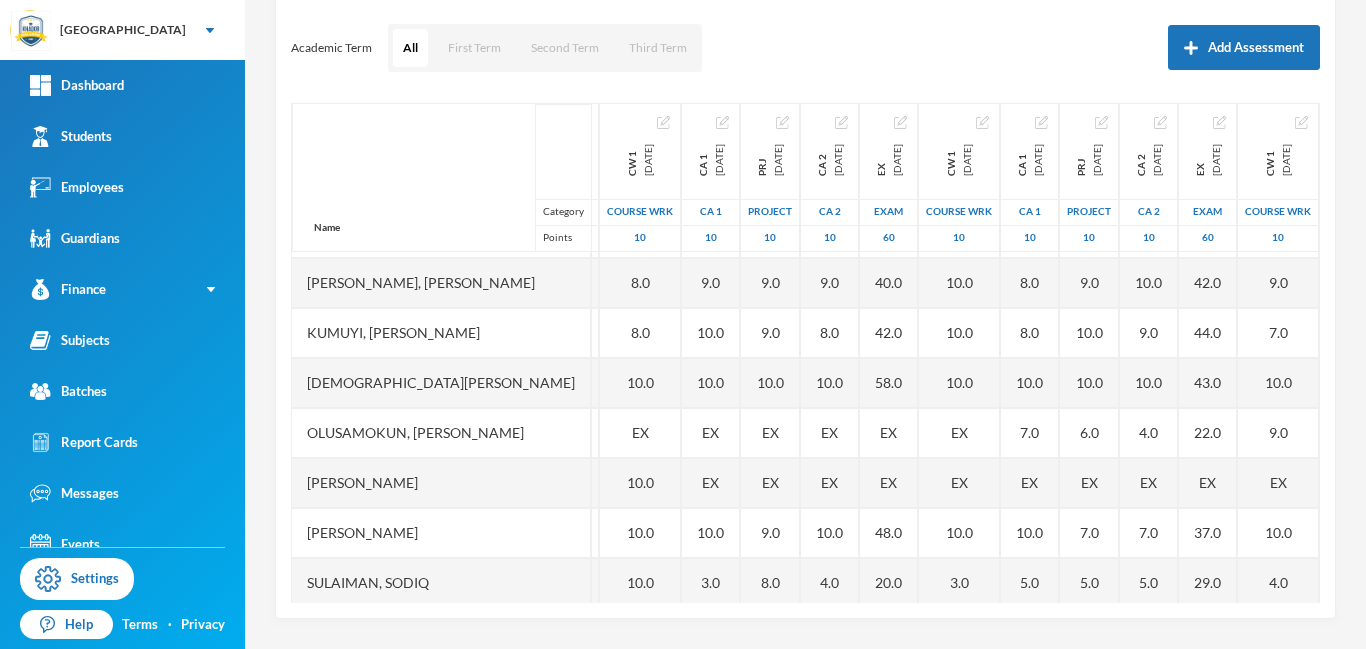 scroll, scrollTop: 451, scrollLeft: 387, axis: both 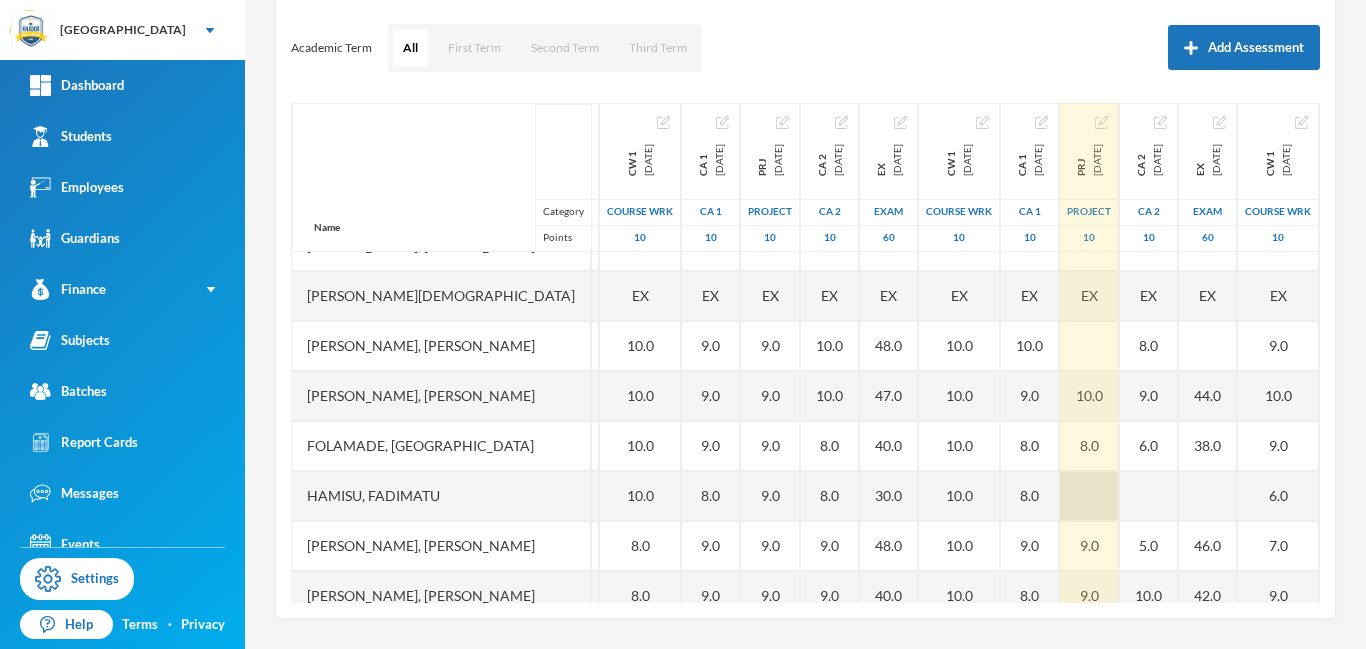 click at bounding box center [1089, 496] 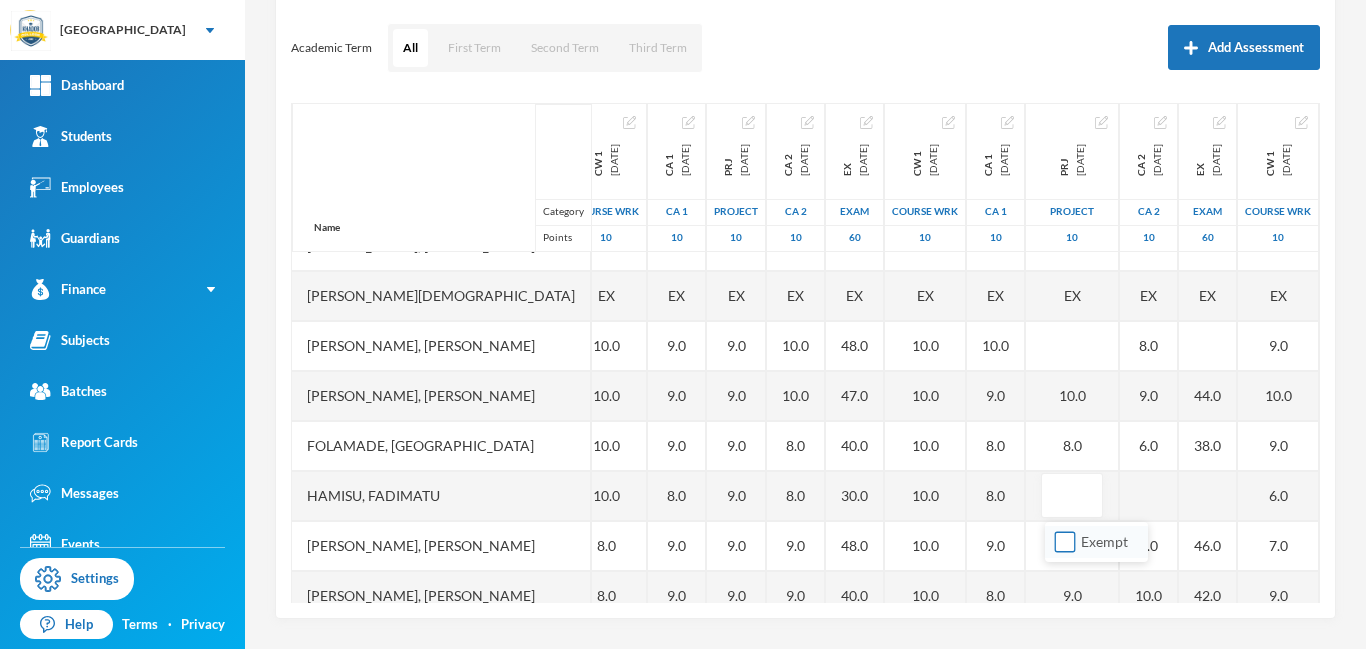 click on "Exempt" at bounding box center [1065, 542] 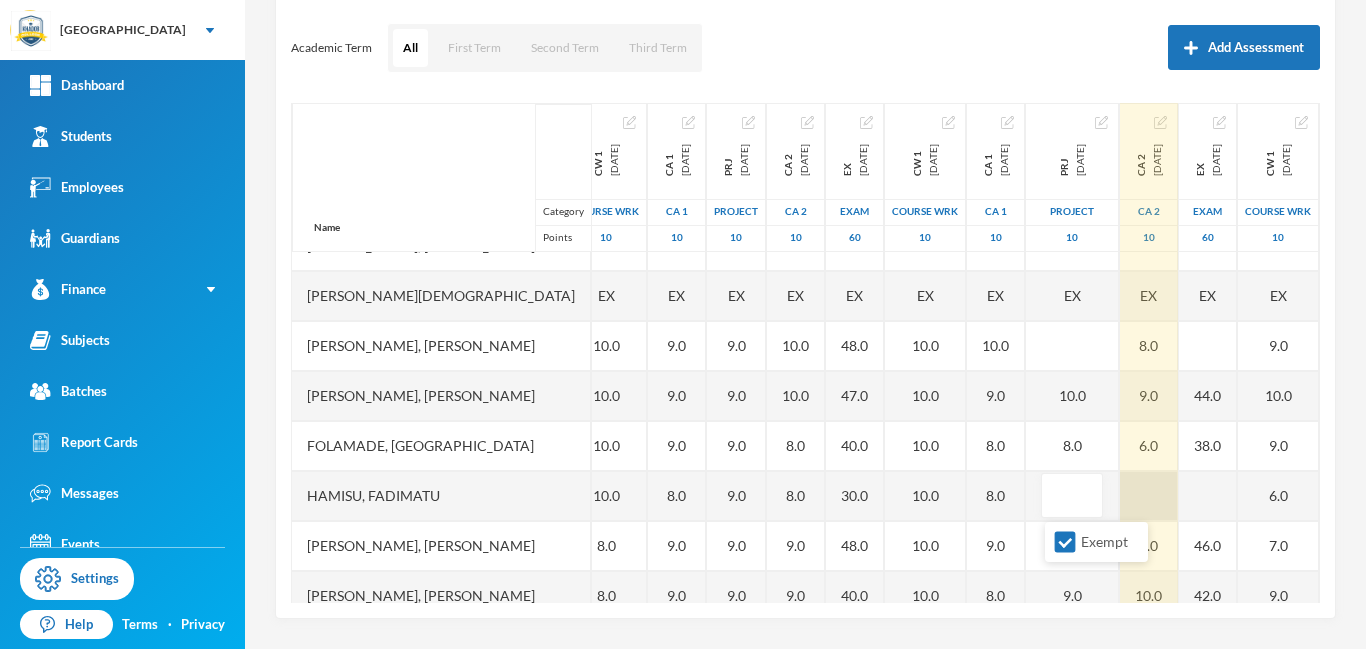 click at bounding box center [1149, 496] 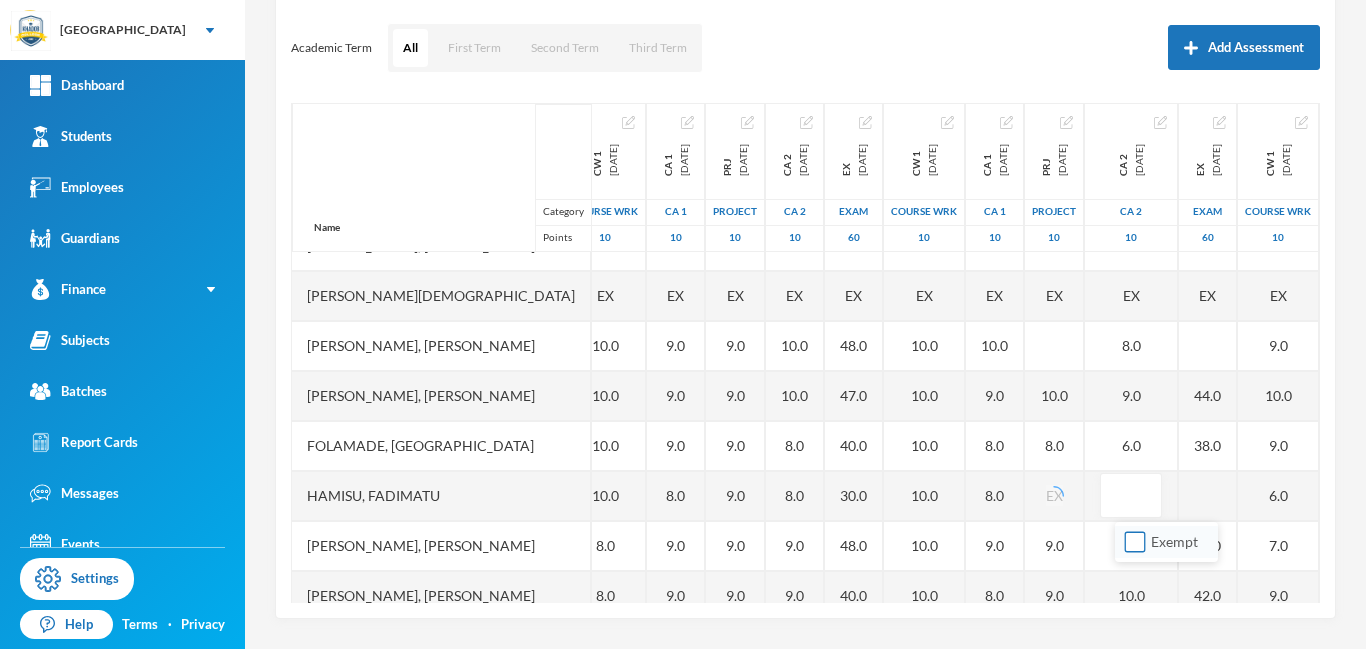 click on "Exempt" at bounding box center (1135, 542) 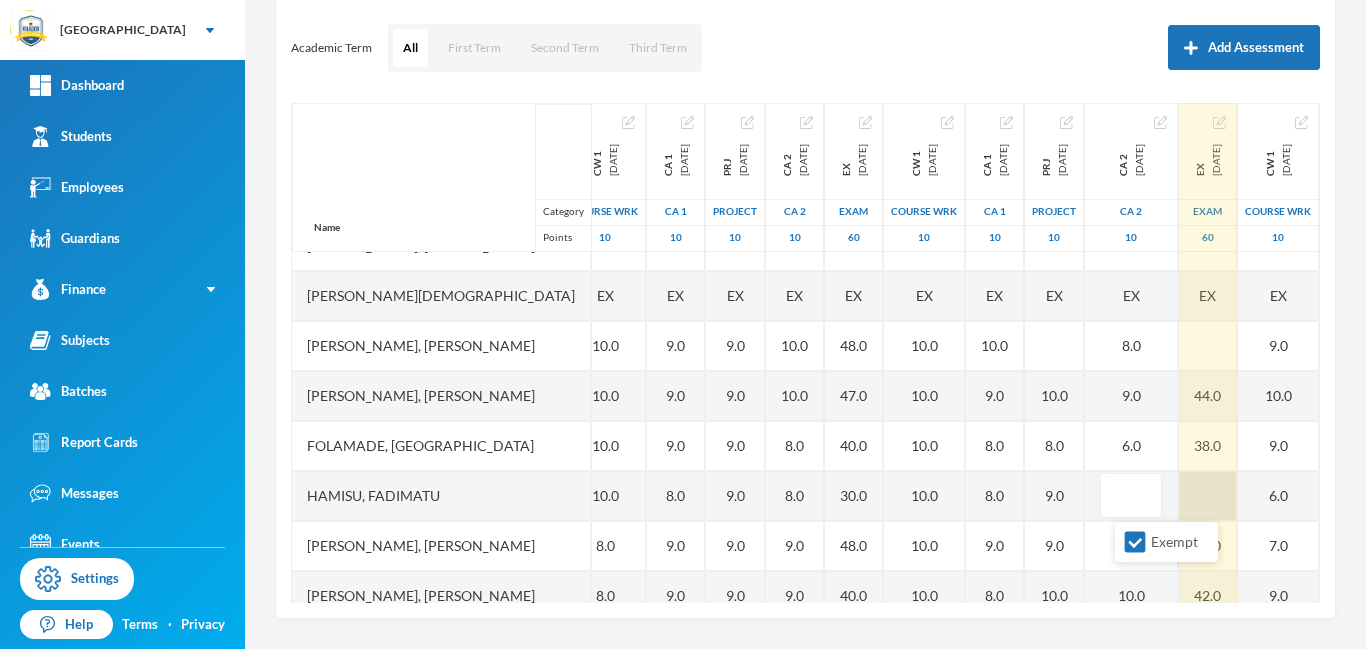 click at bounding box center [1208, 496] 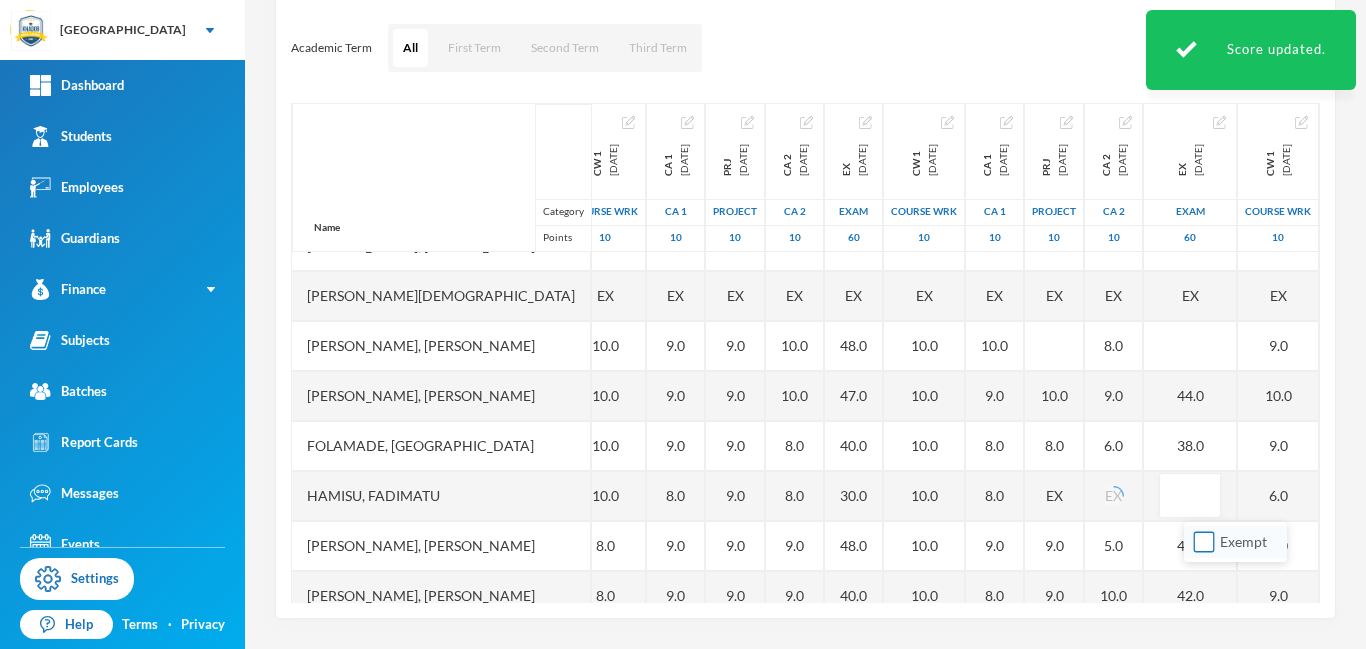click on "Exempt" at bounding box center (1204, 542) 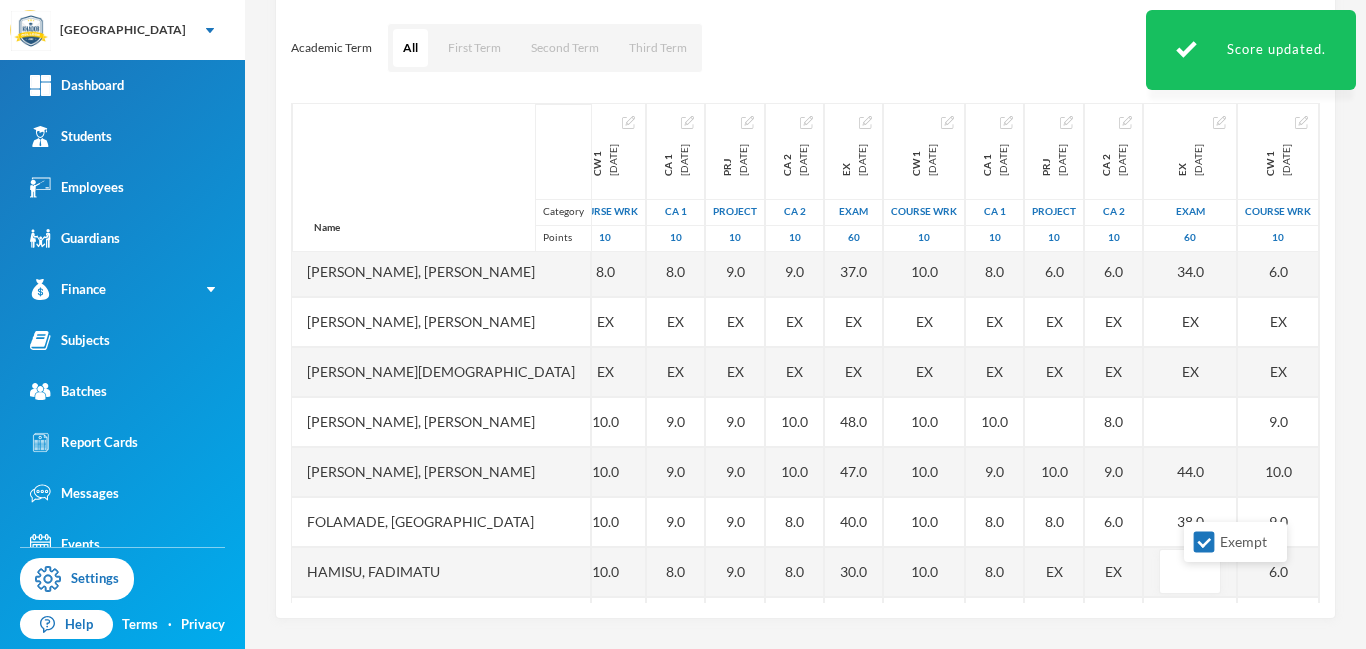 scroll, scrollTop: 0, scrollLeft: 387, axis: horizontal 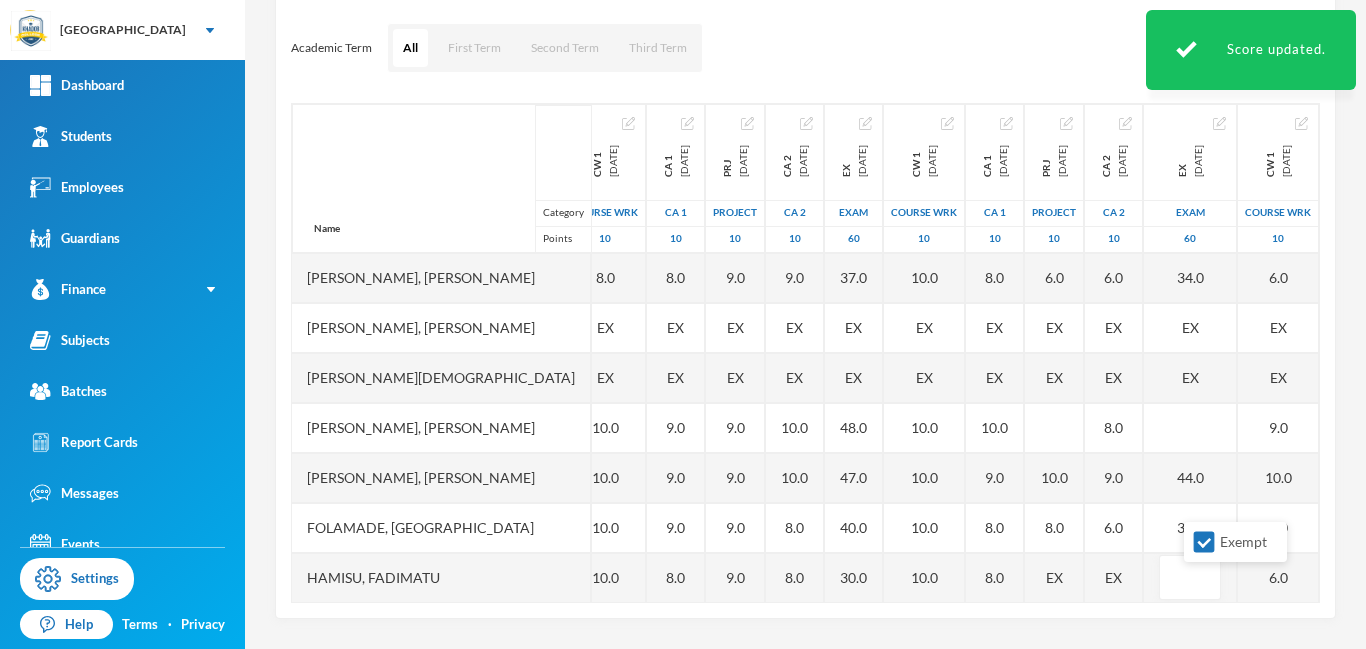 drag, startPoint x: 1319, startPoint y: 346, endPoint x: 1332, endPoint y: 192, distance: 154.54773 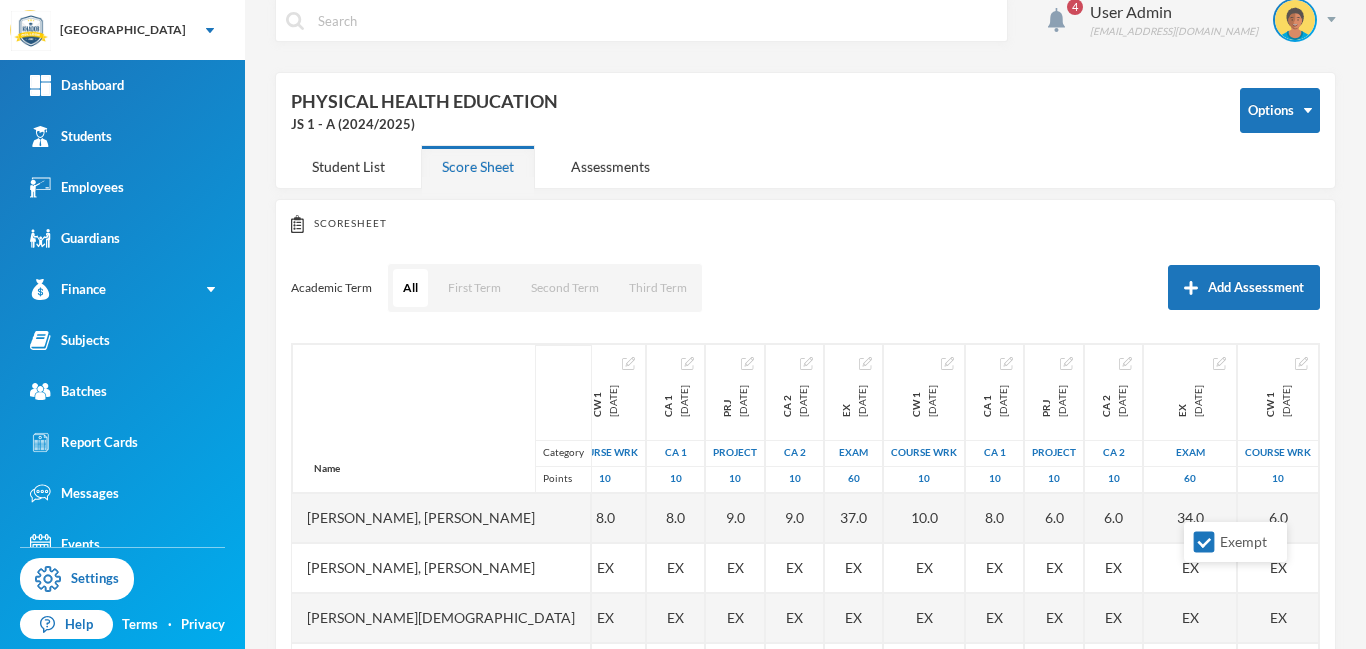 scroll, scrollTop: 0, scrollLeft: 0, axis: both 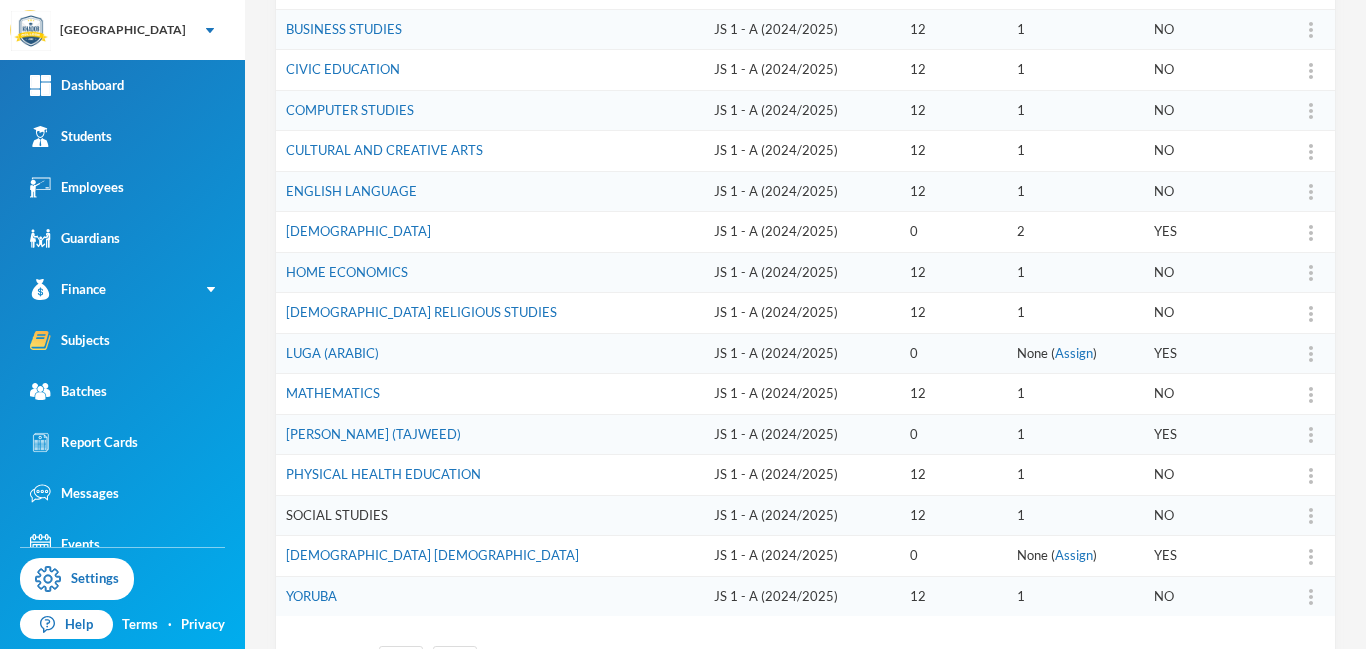 click on "SOCIAL STUDIES" at bounding box center [337, 515] 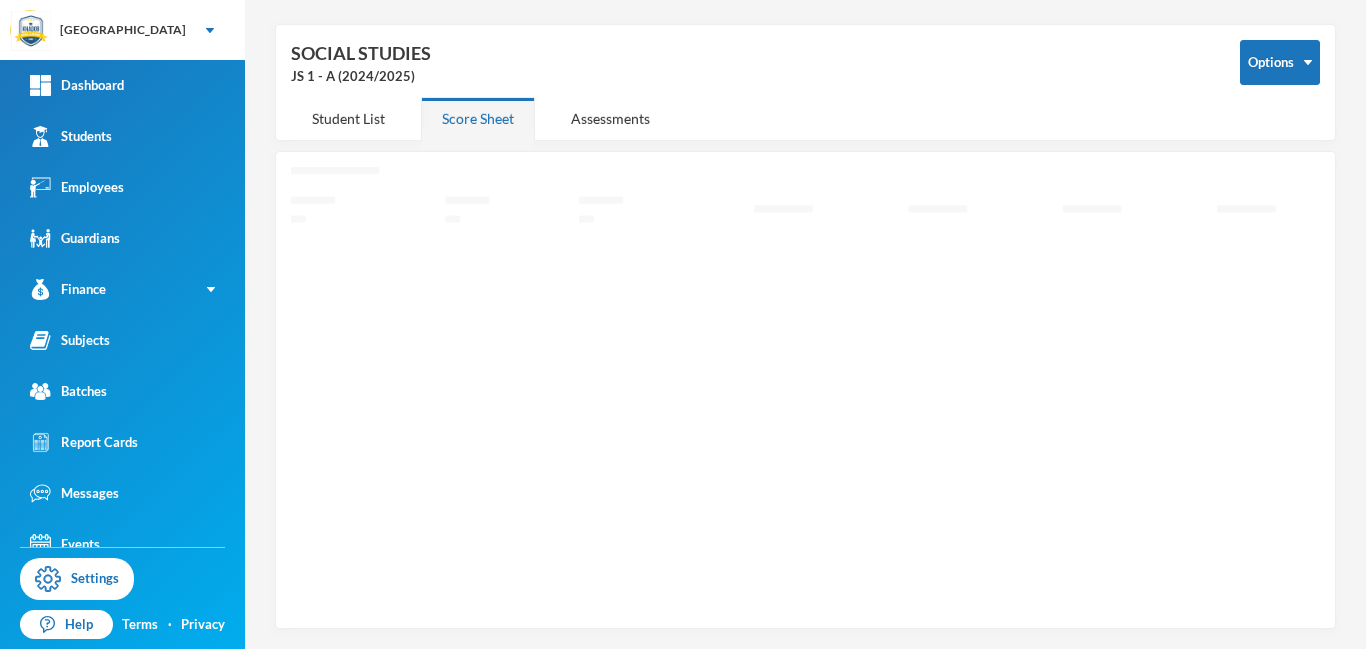 scroll, scrollTop: 71, scrollLeft: 0, axis: vertical 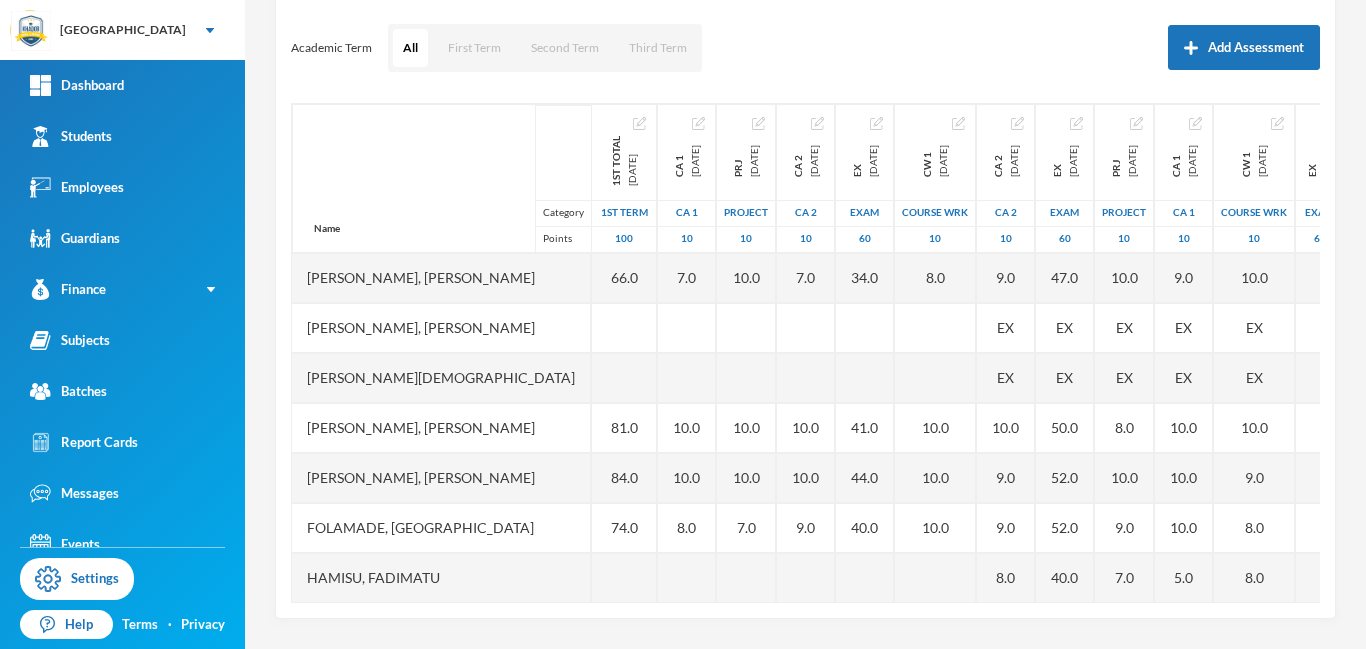 drag, startPoint x: 1364, startPoint y: 313, endPoint x: 1365, endPoint y: 502, distance: 189.00264 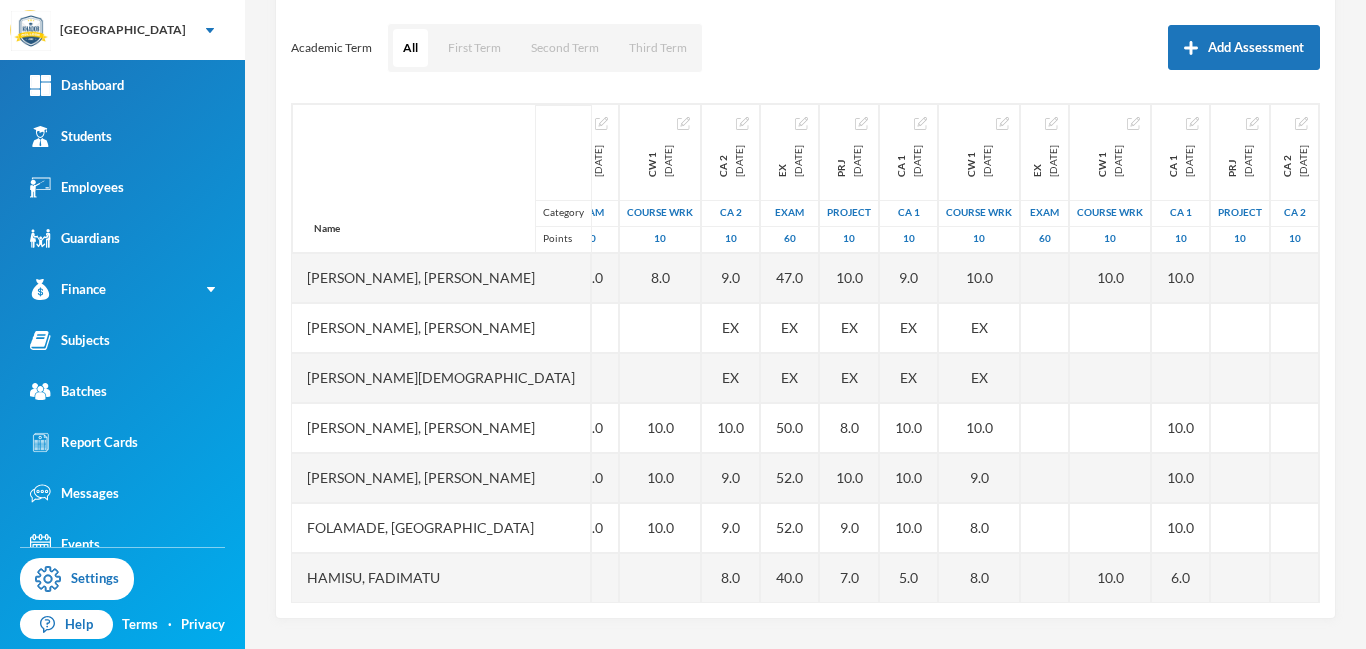 scroll, scrollTop: 0, scrollLeft: 387, axis: horizontal 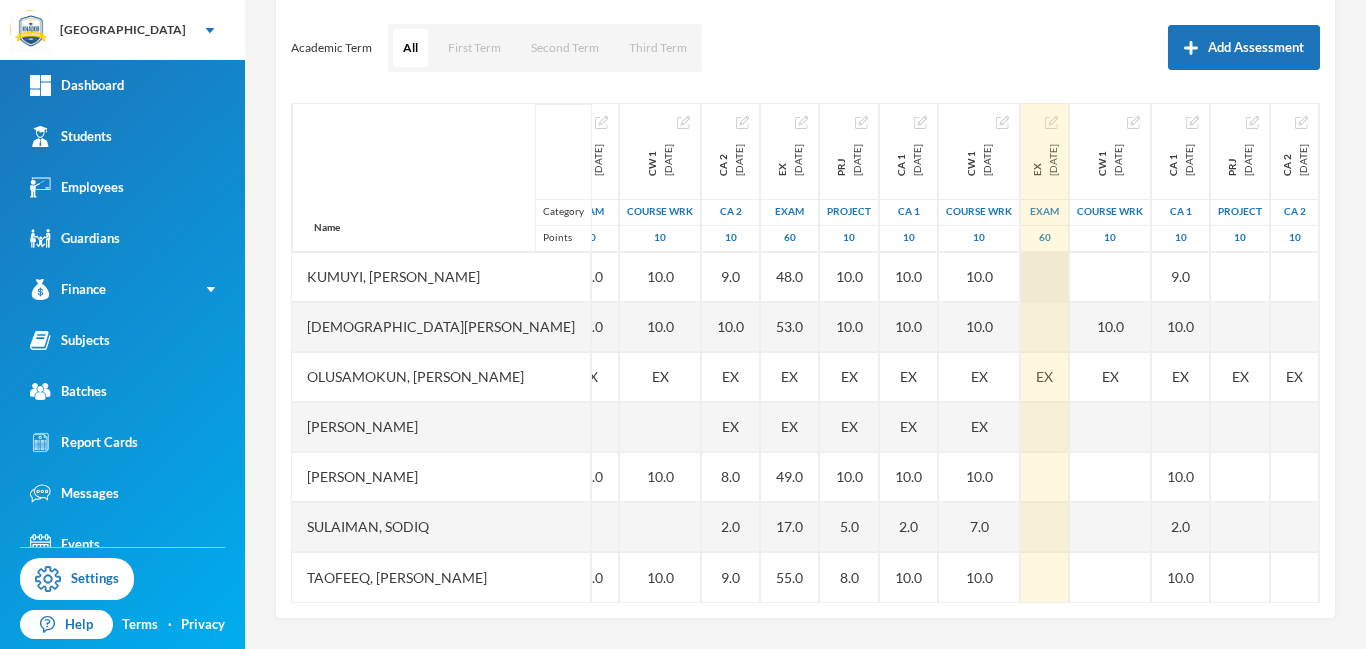 click at bounding box center (1045, 277) 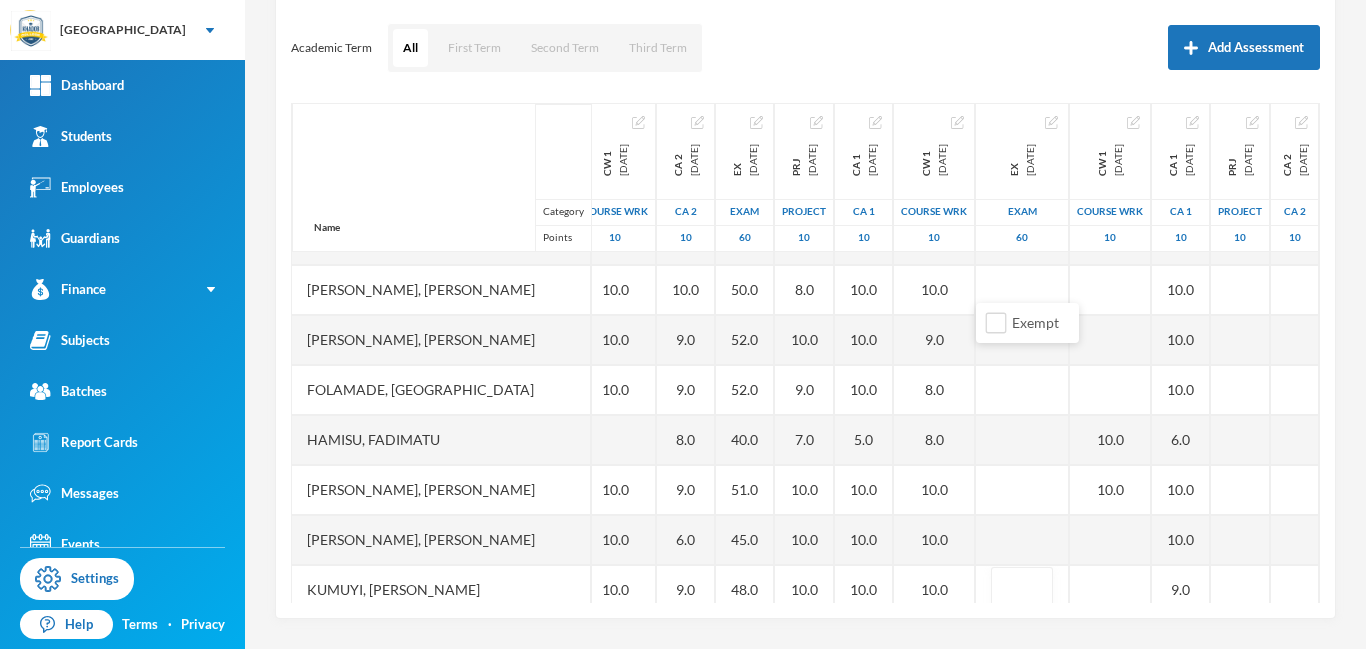 scroll, scrollTop: 0, scrollLeft: 387, axis: horizontal 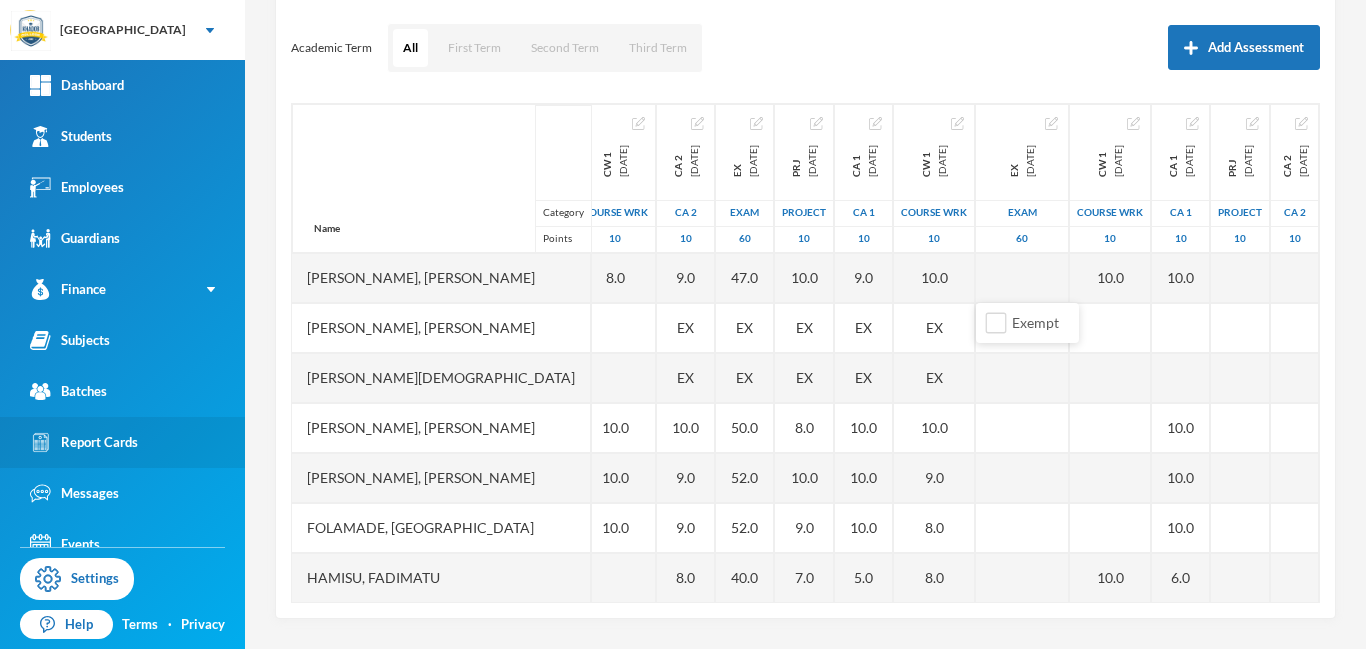 click on "Report Cards" at bounding box center (84, 442) 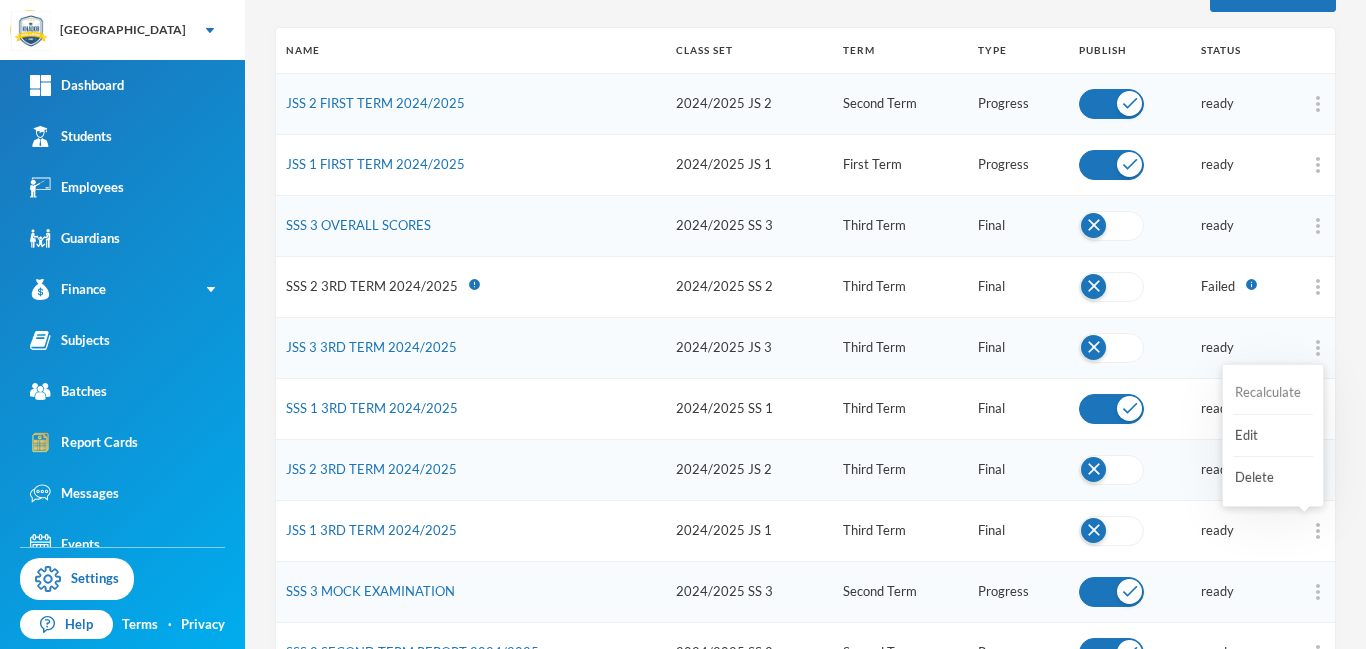 click on "Recalculate" at bounding box center (1273, 393) 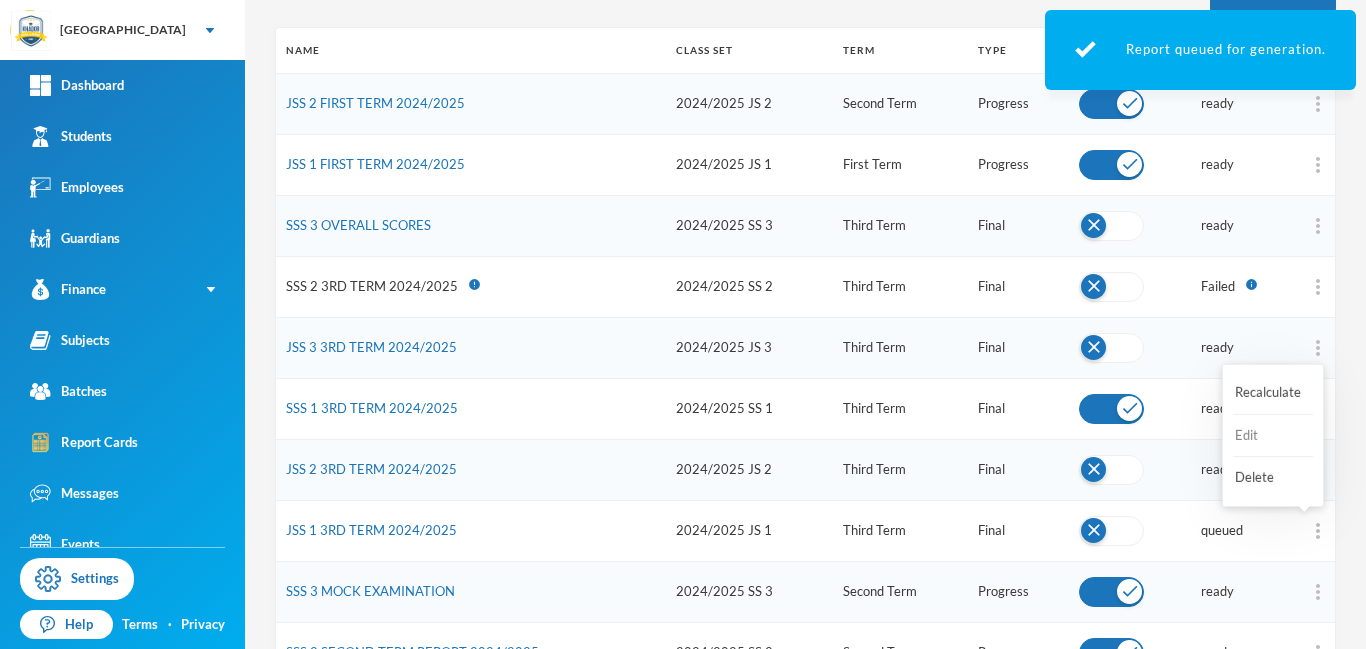 click on "Edit" at bounding box center [1273, 436] 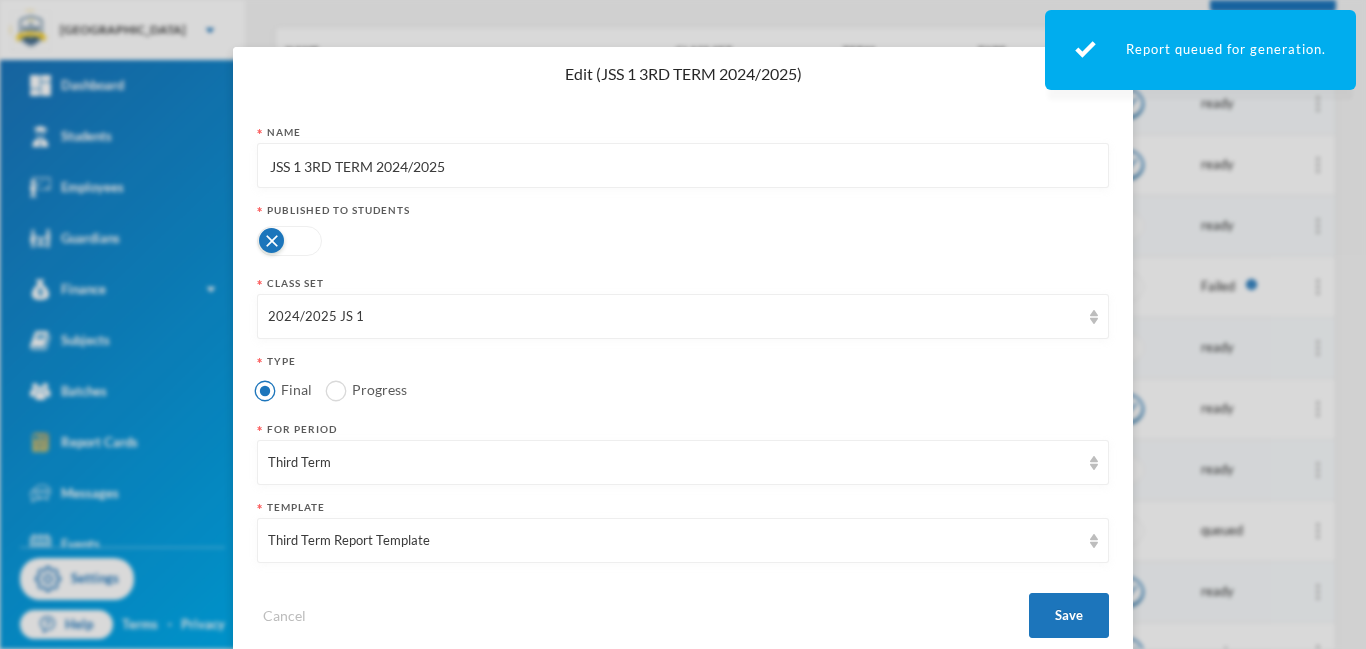 scroll, scrollTop: 90, scrollLeft: 0, axis: vertical 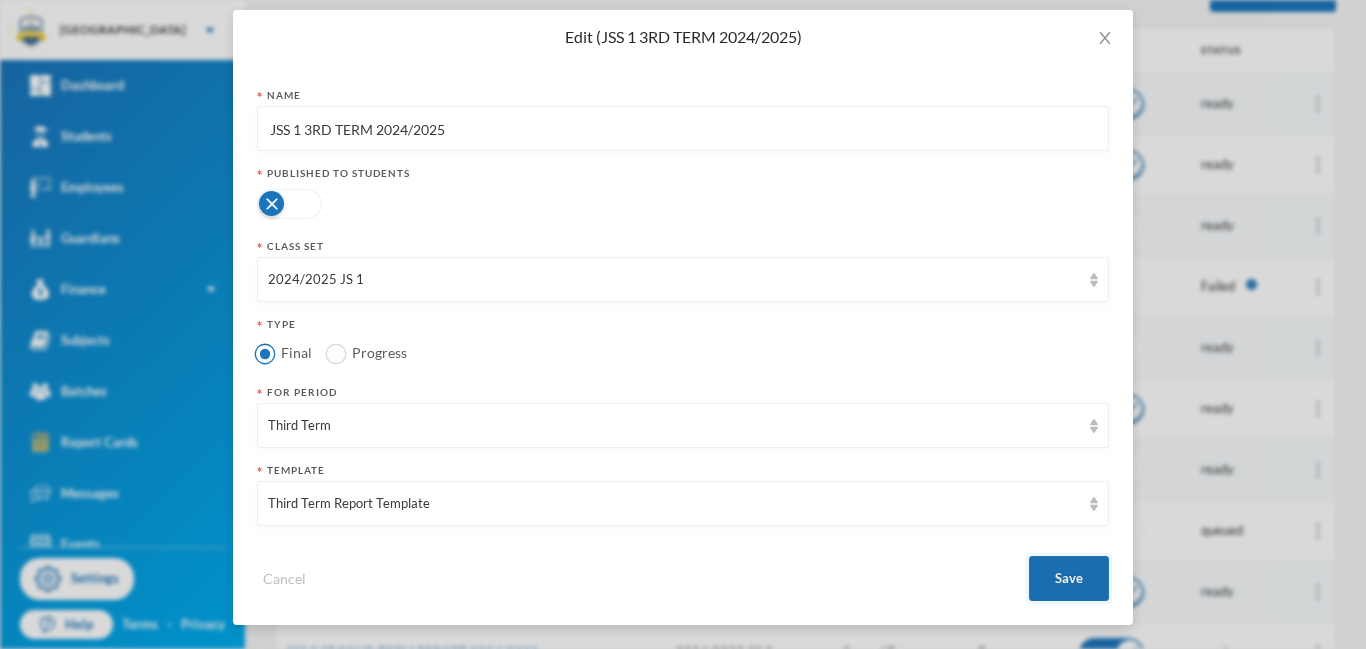 click on "Save" at bounding box center [1069, 578] 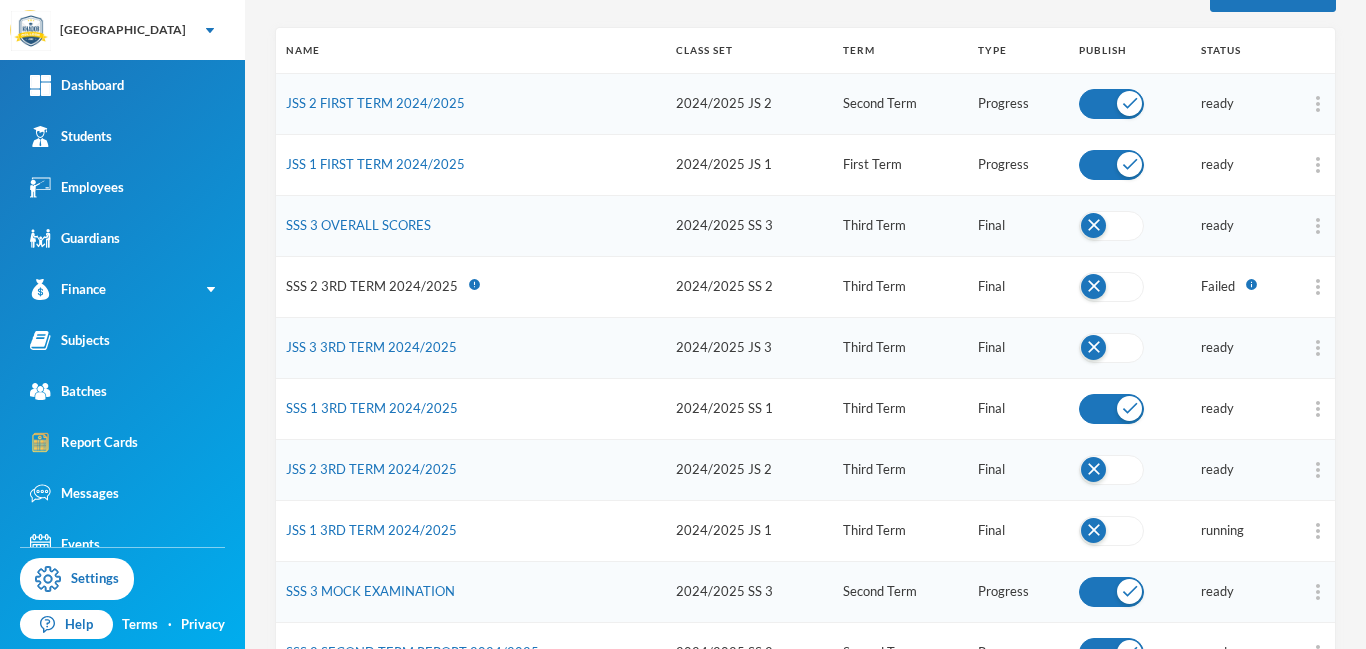 scroll, scrollTop: 0, scrollLeft: 0, axis: both 